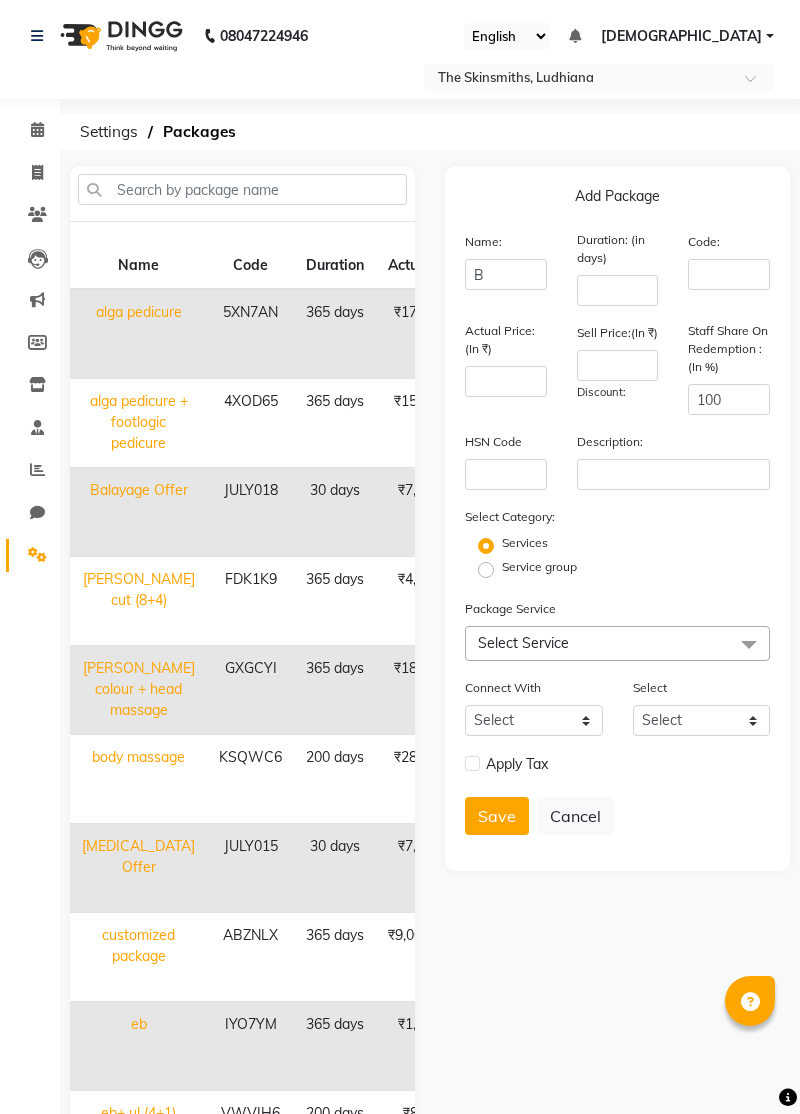 scroll, scrollTop: 81, scrollLeft: 0, axis: vertical 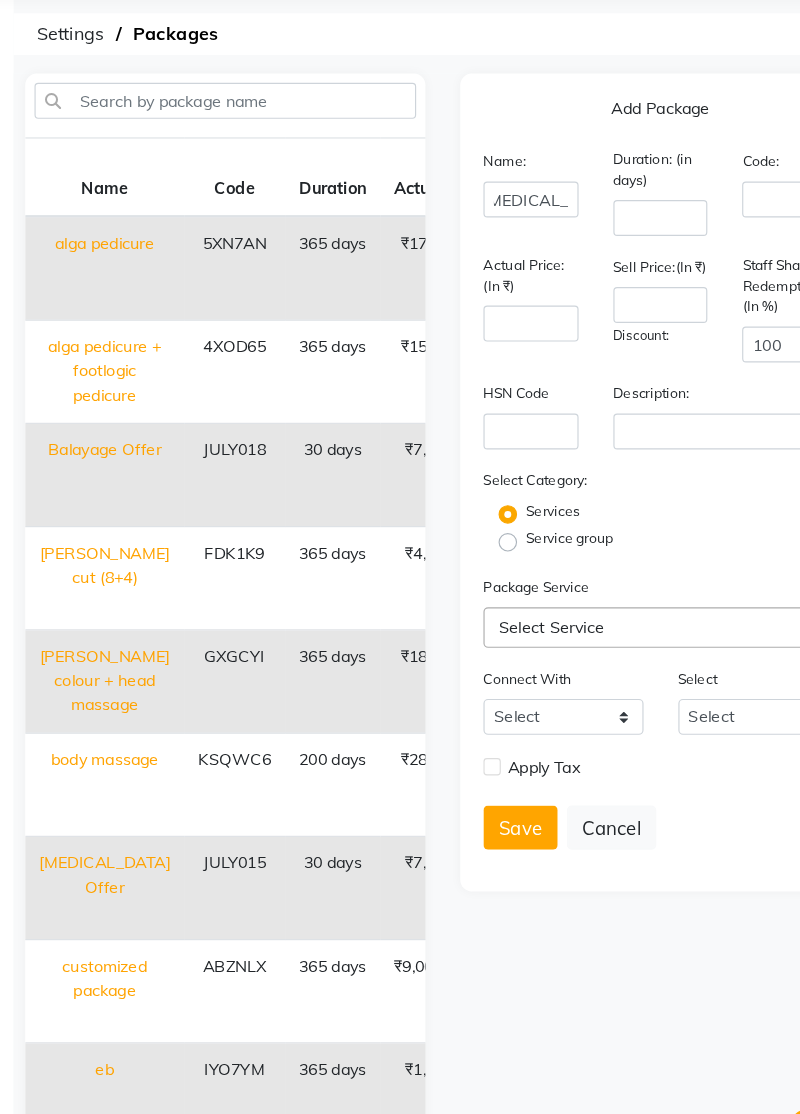 type on "[MEDICAL_DATA] Offer" 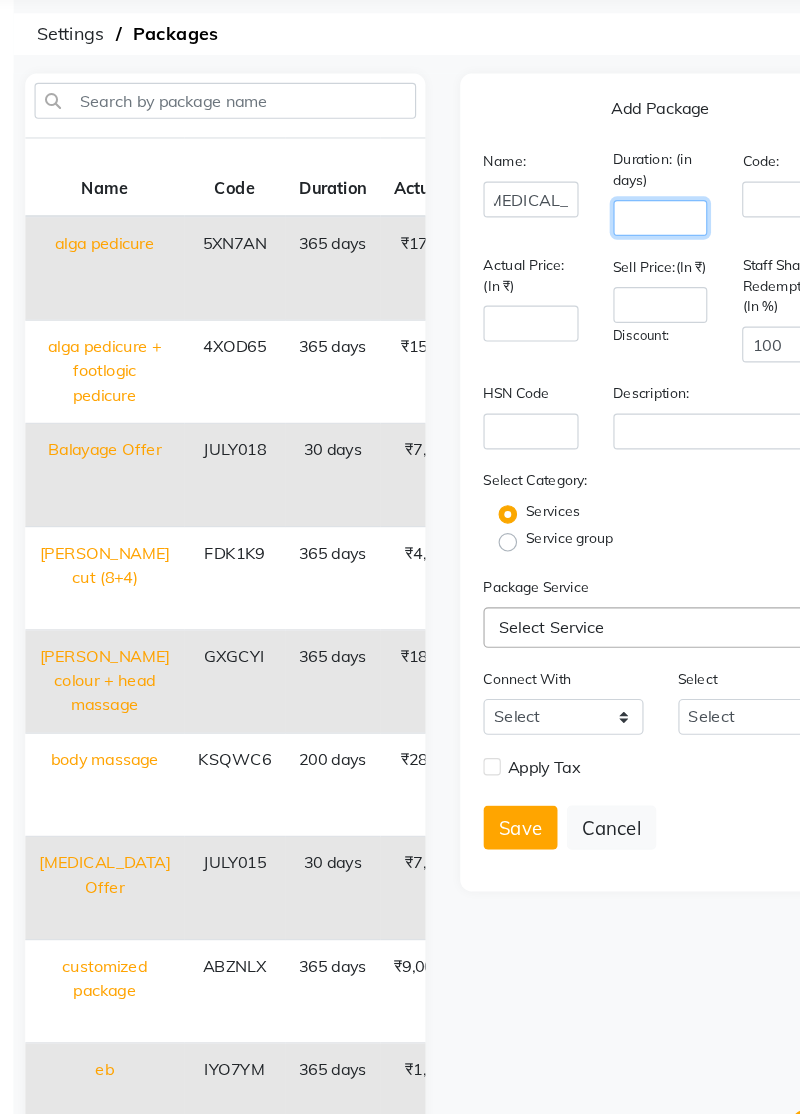 click 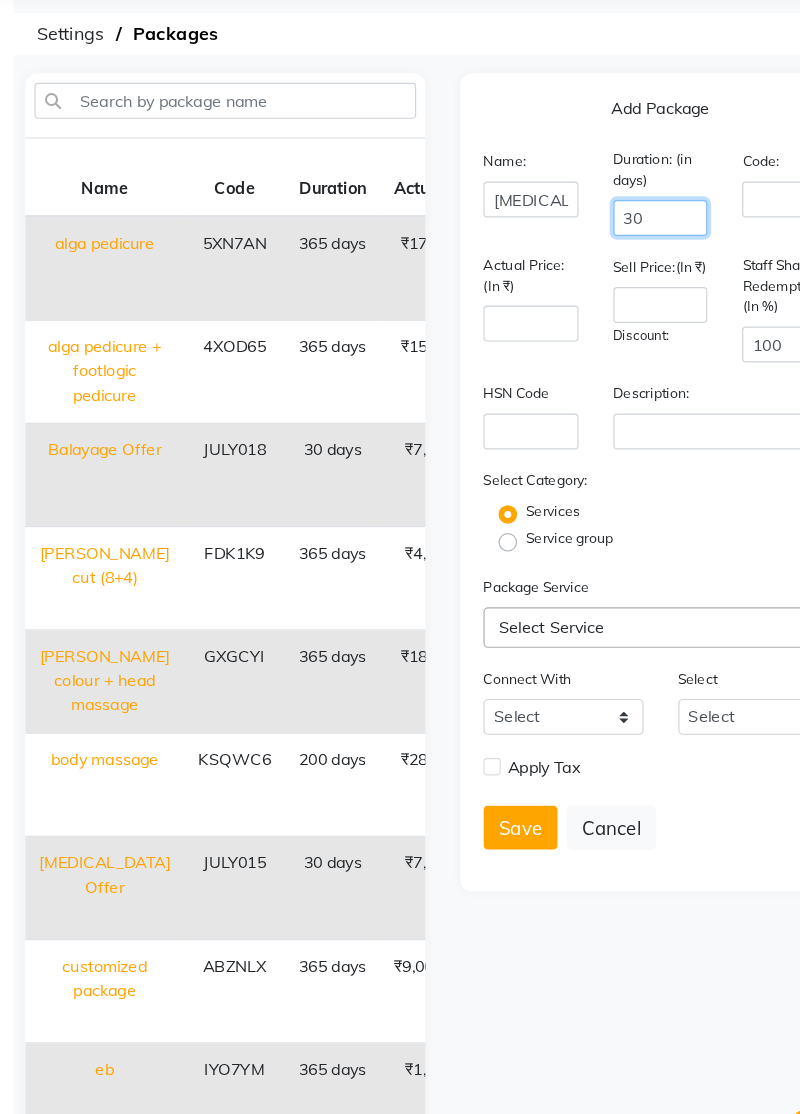 type on "30" 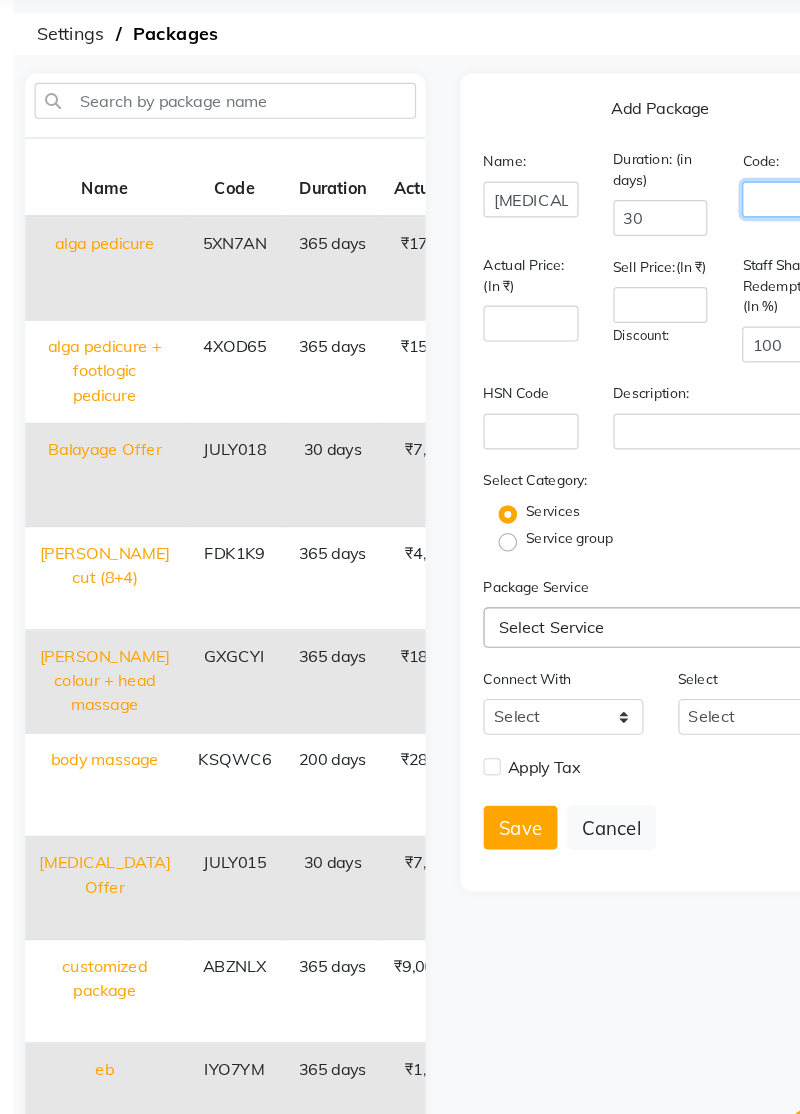 click 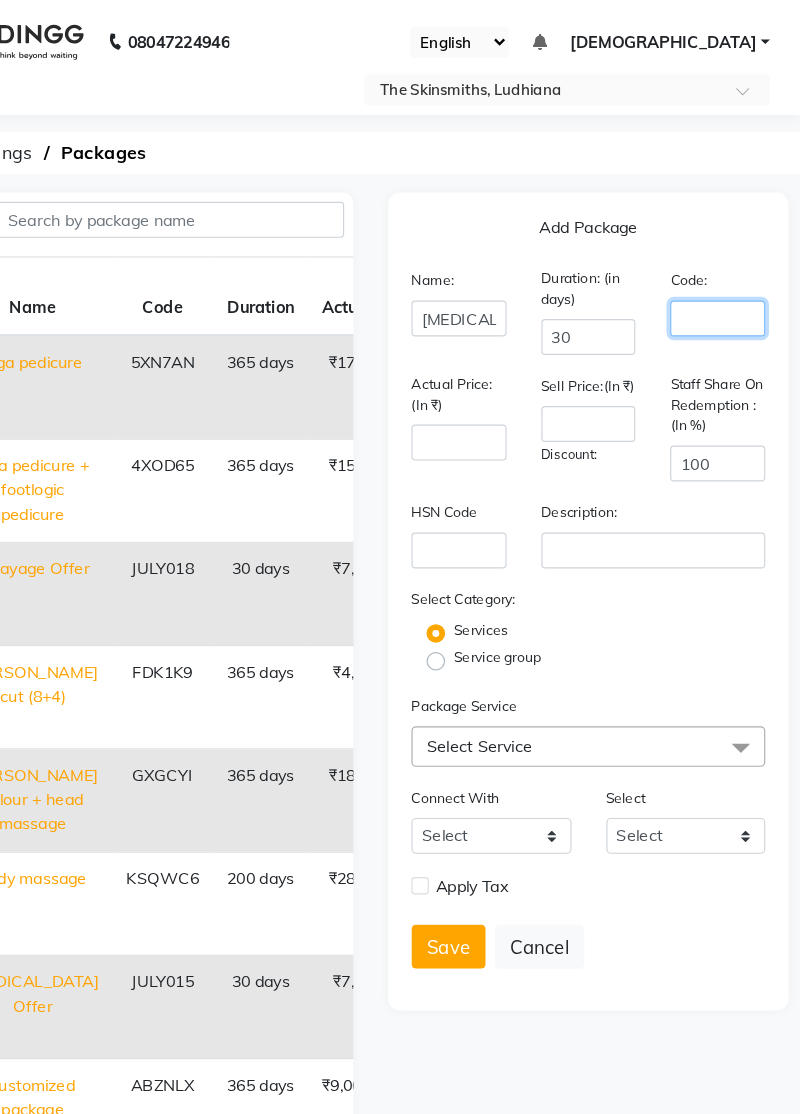 scroll, scrollTop: 0, scrollLeft: 0, axis: both 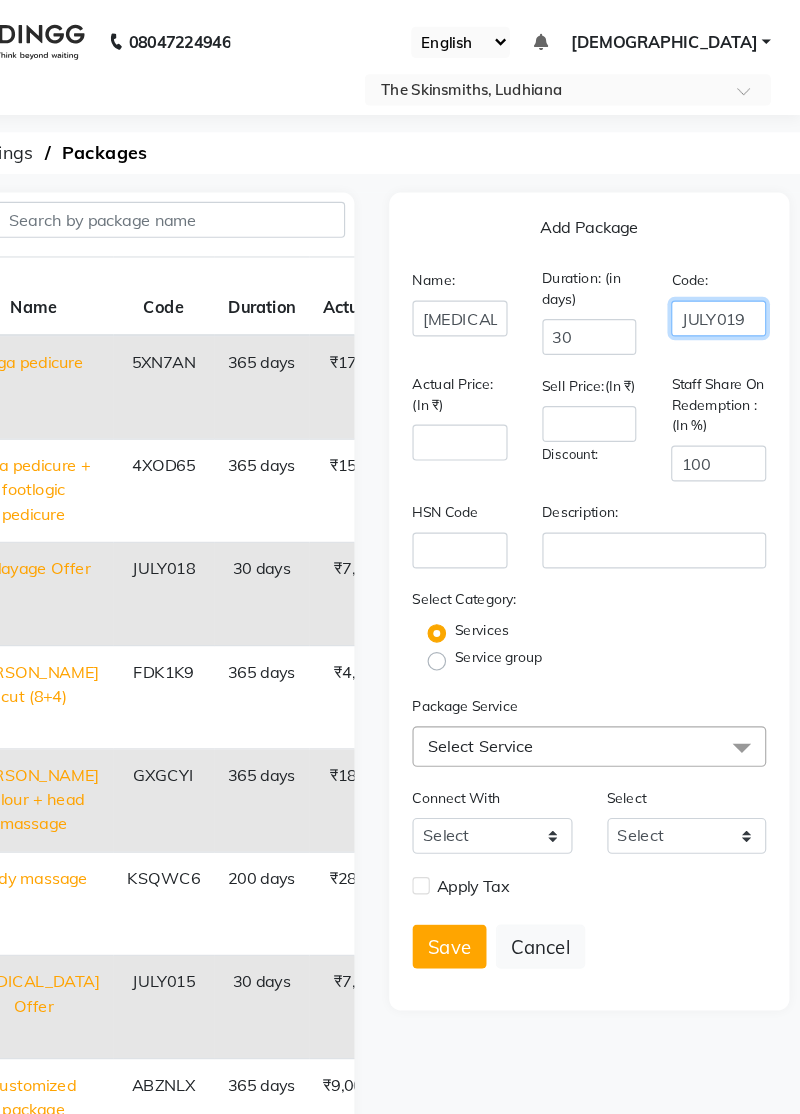 type on "JULY019" 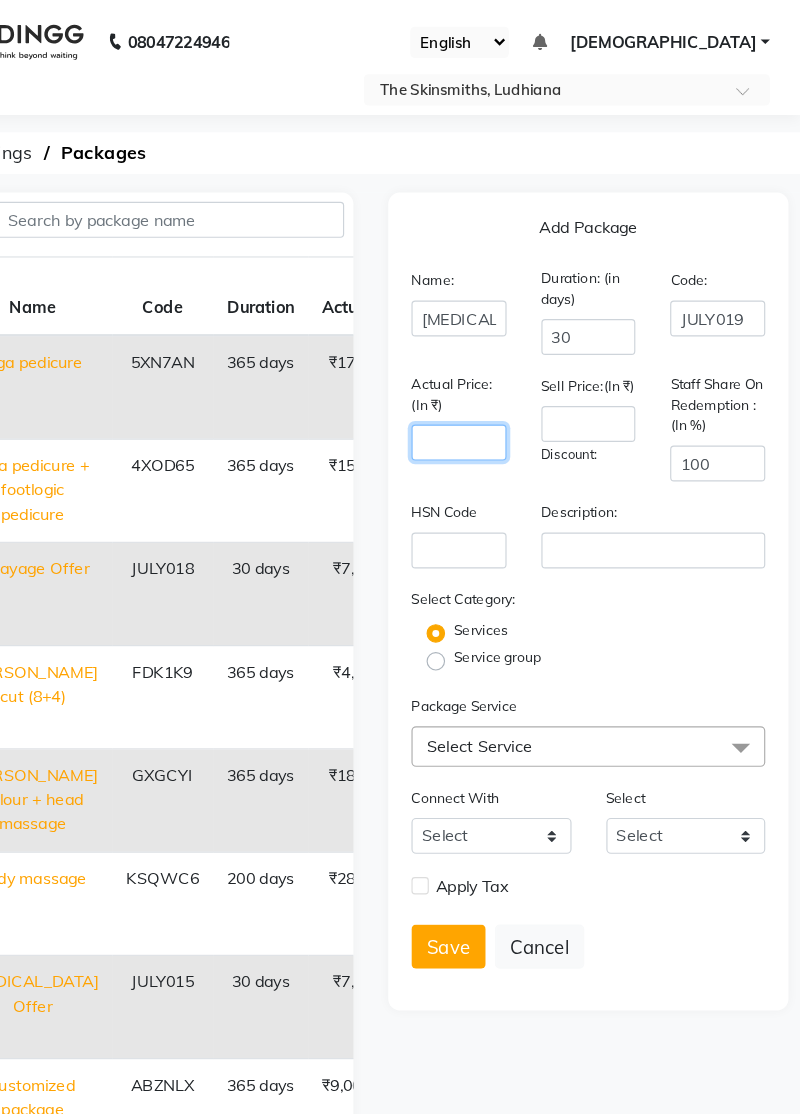 click 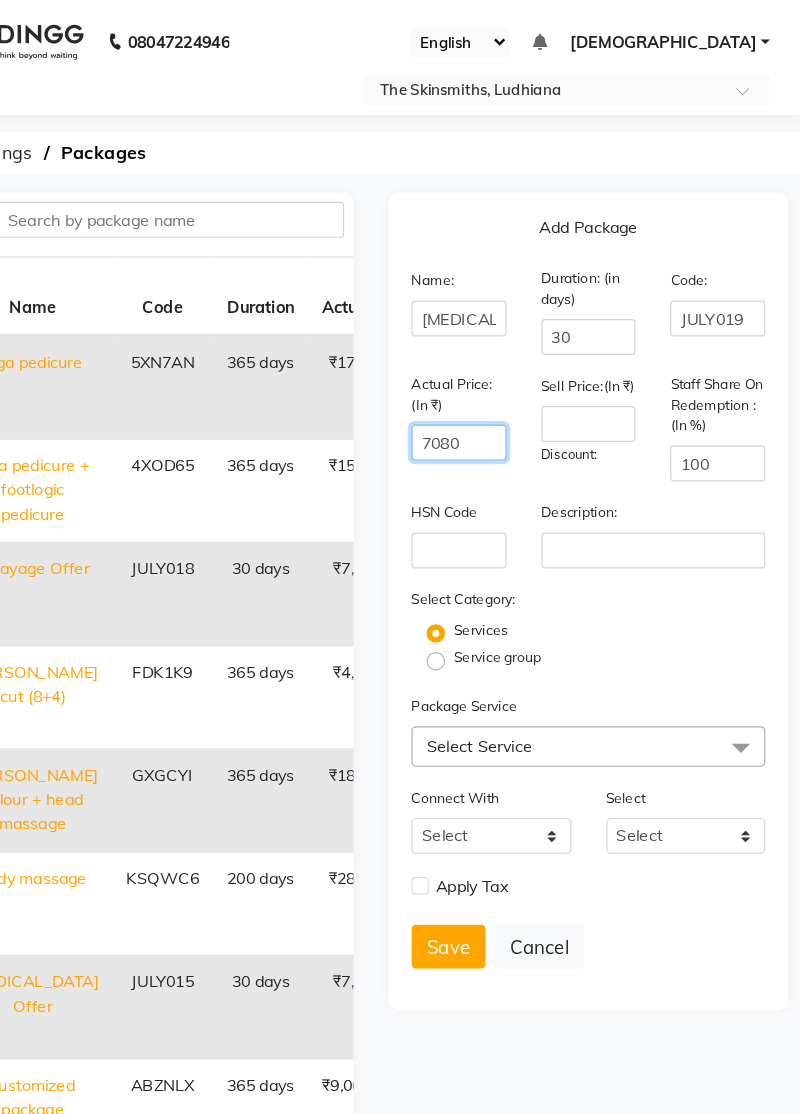 type on "7080" 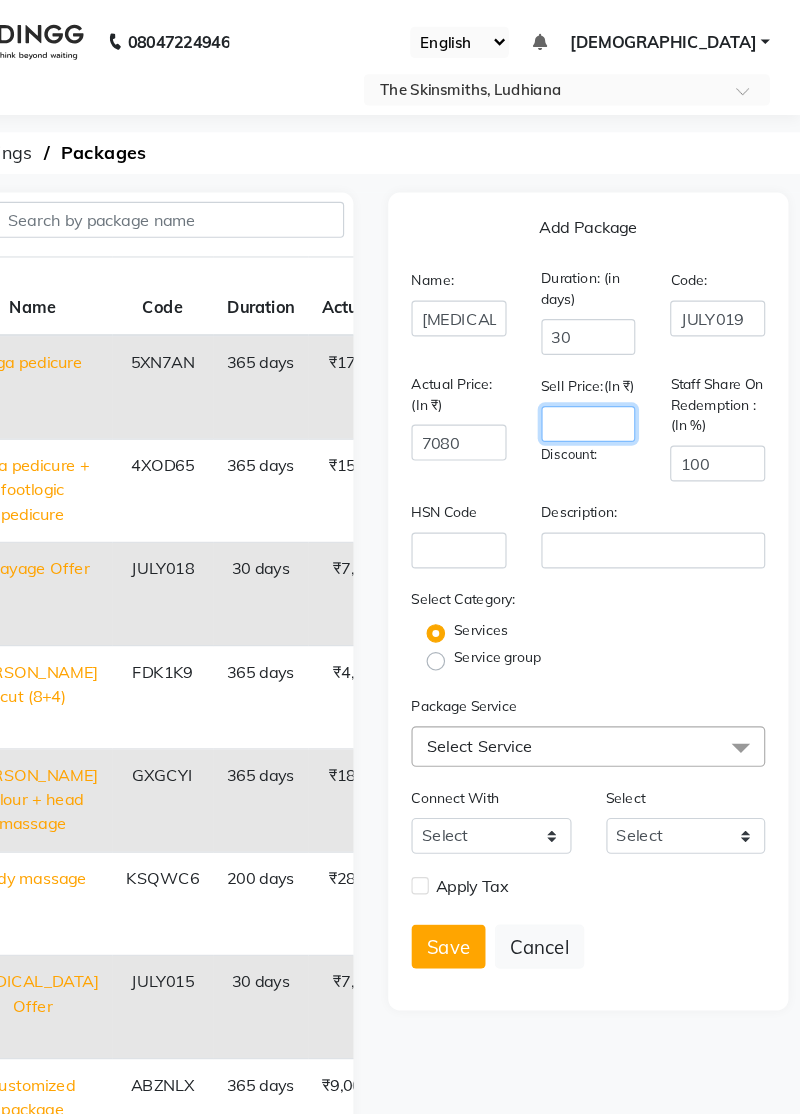 click 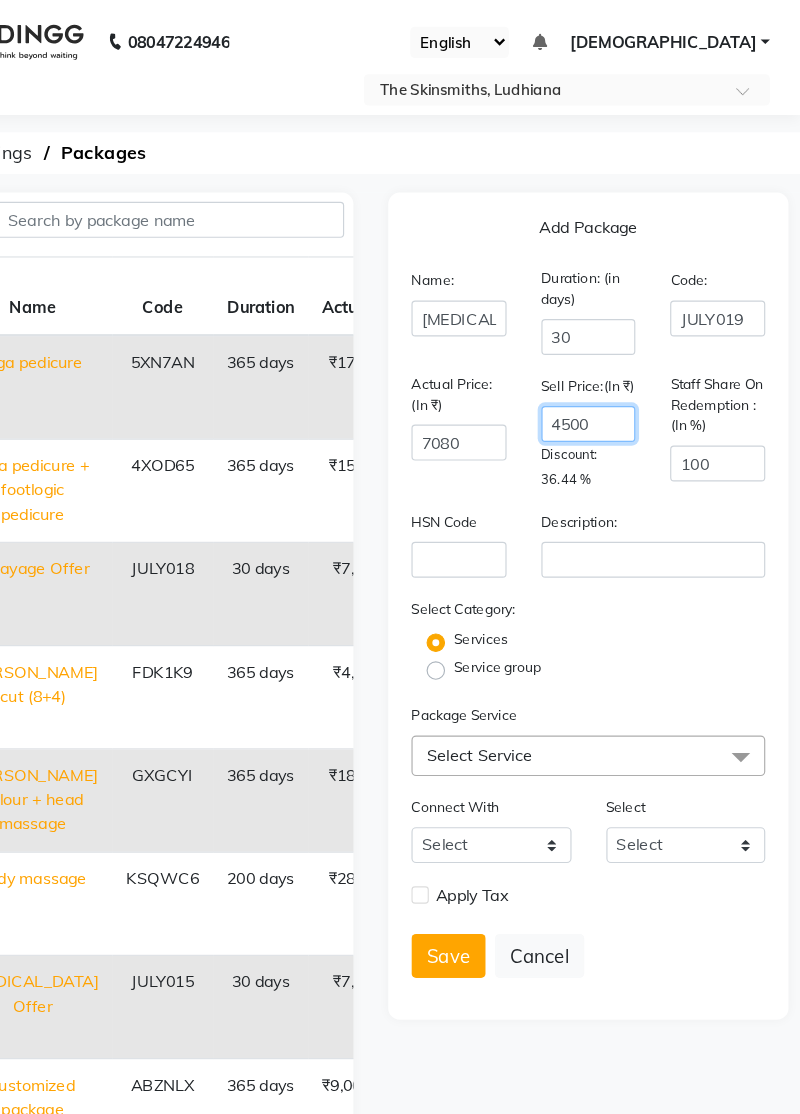 type on "4500" 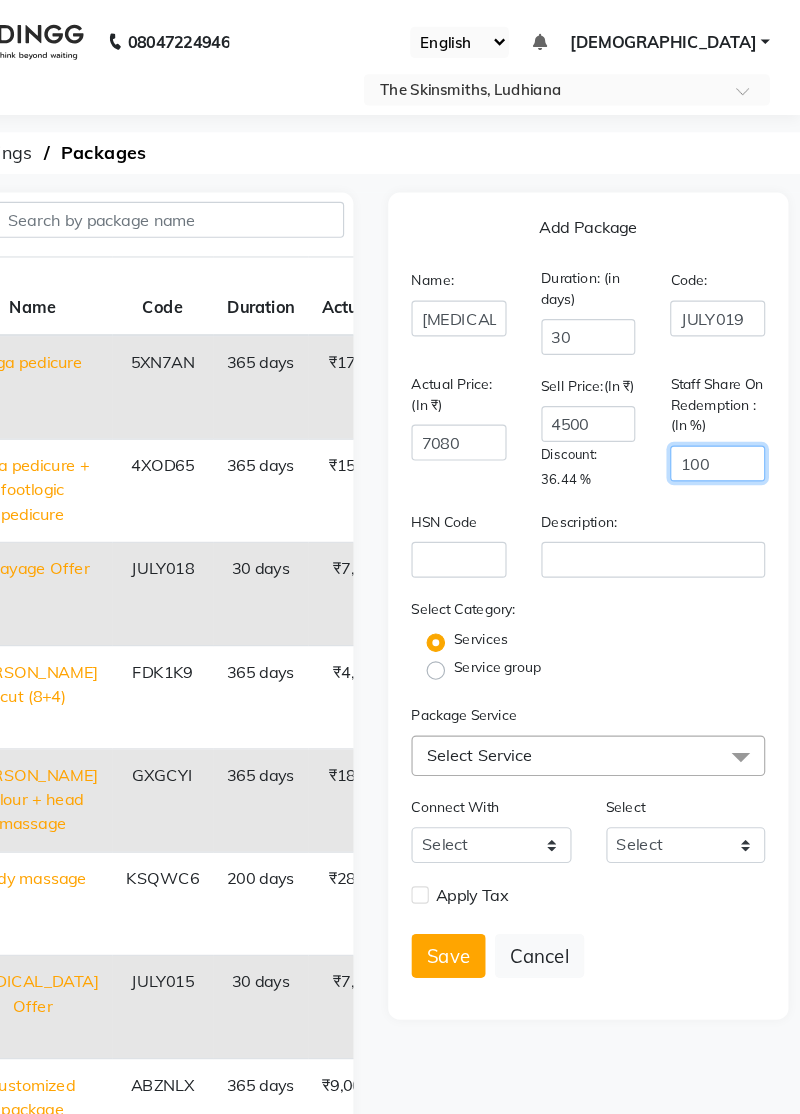 click on "100" 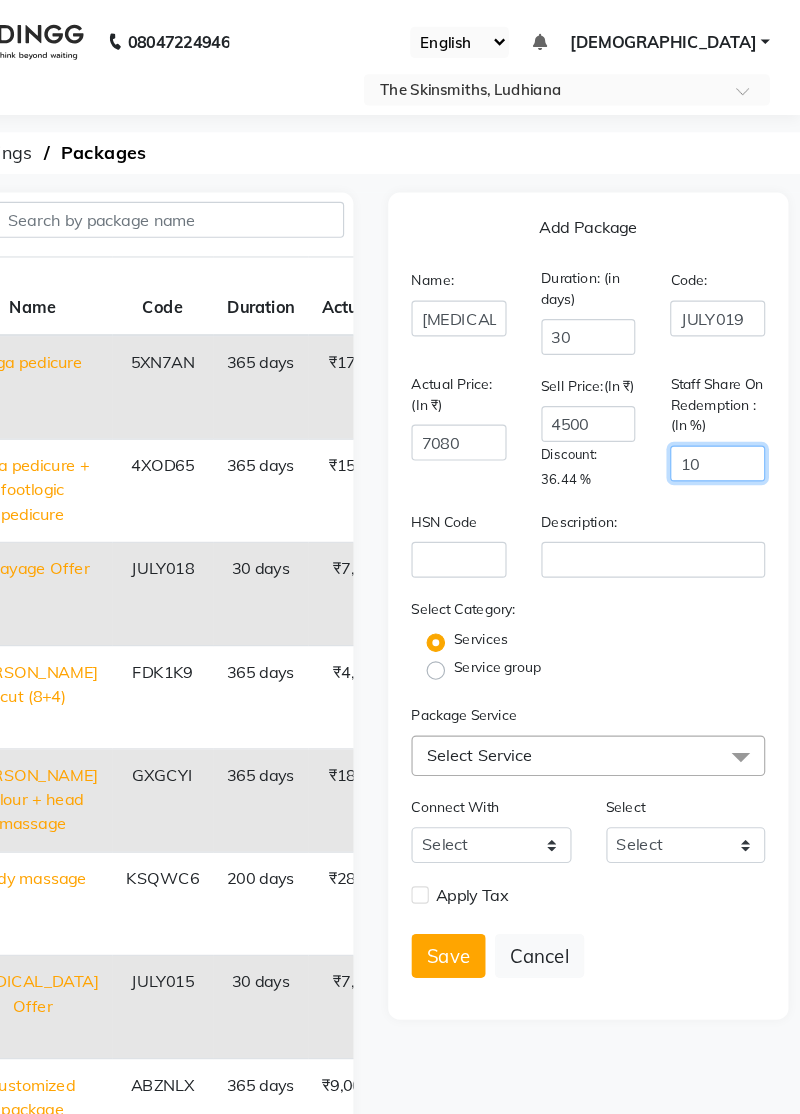 type on "1" 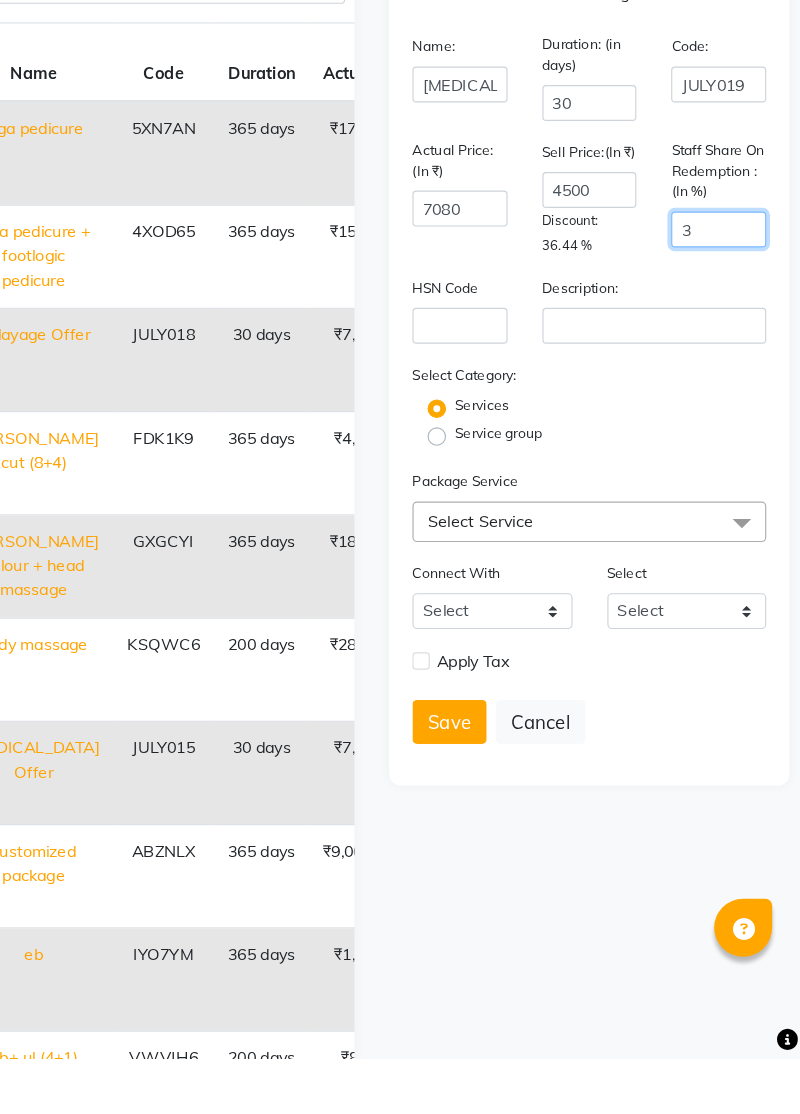 scroll, scrollTop: 0, scrollLeft: 0, axis: both 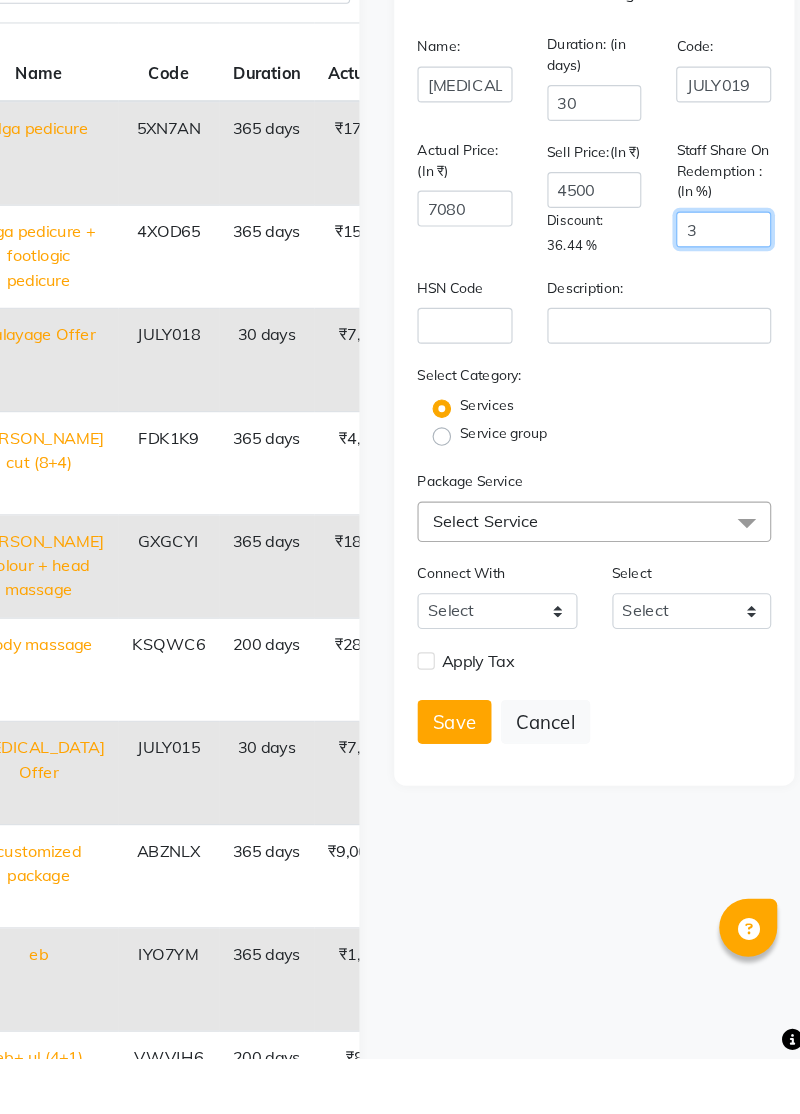 type on "3" 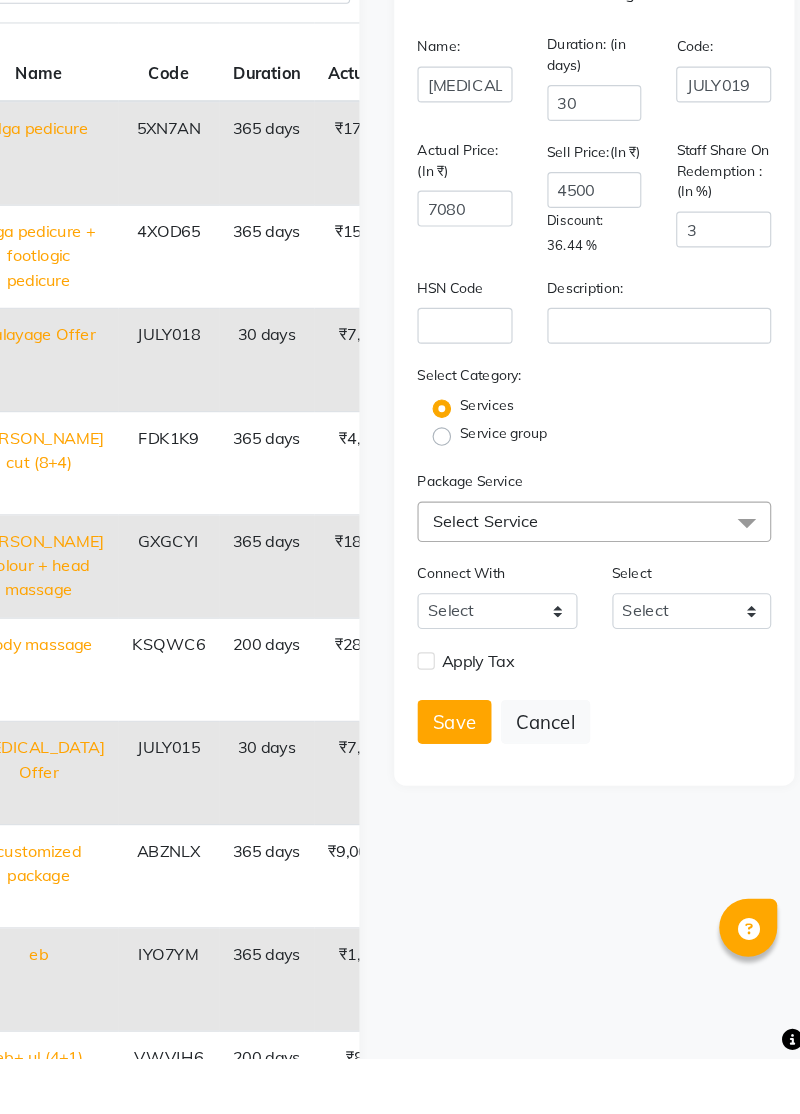 click on "Select Service" 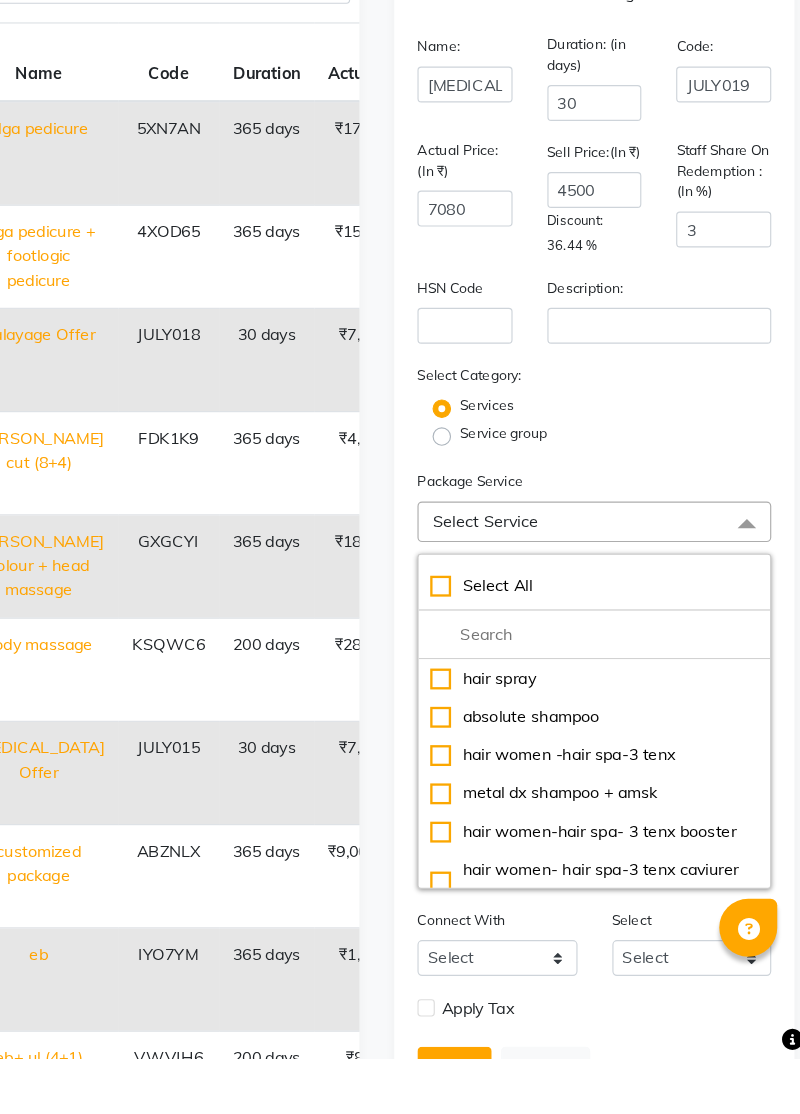 scroll, scrollTop: 0, scrollLeft: 0, axis: both 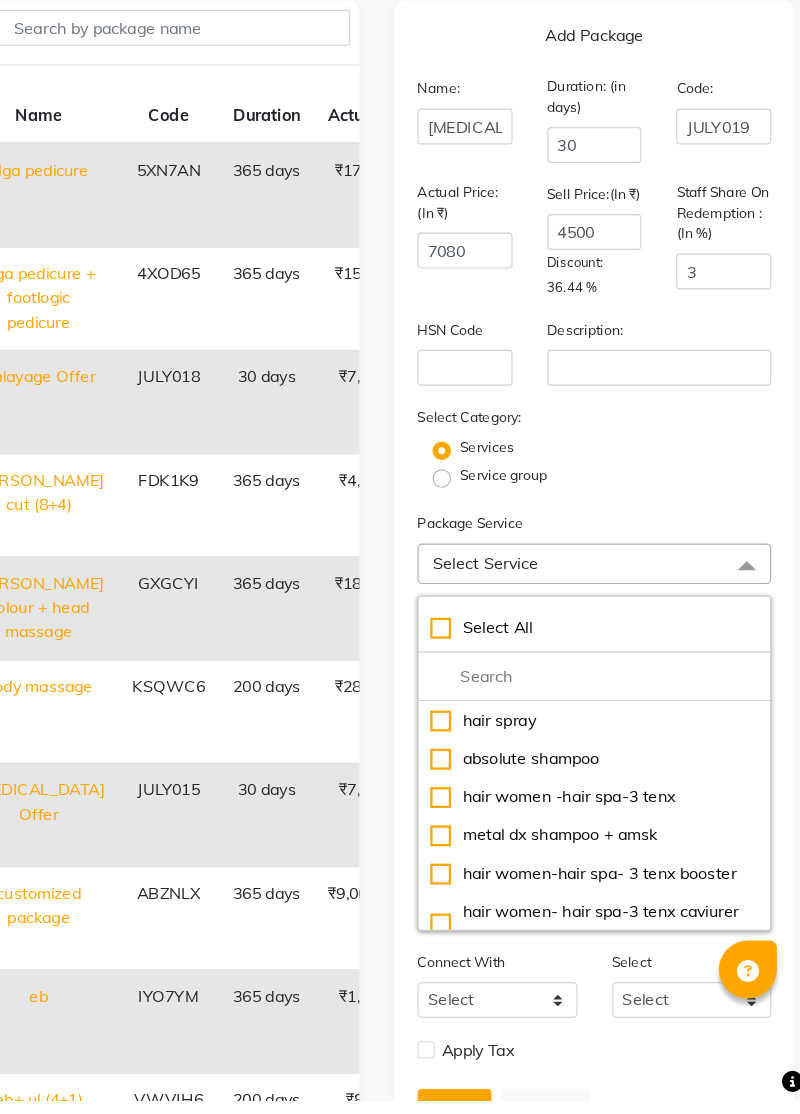 click 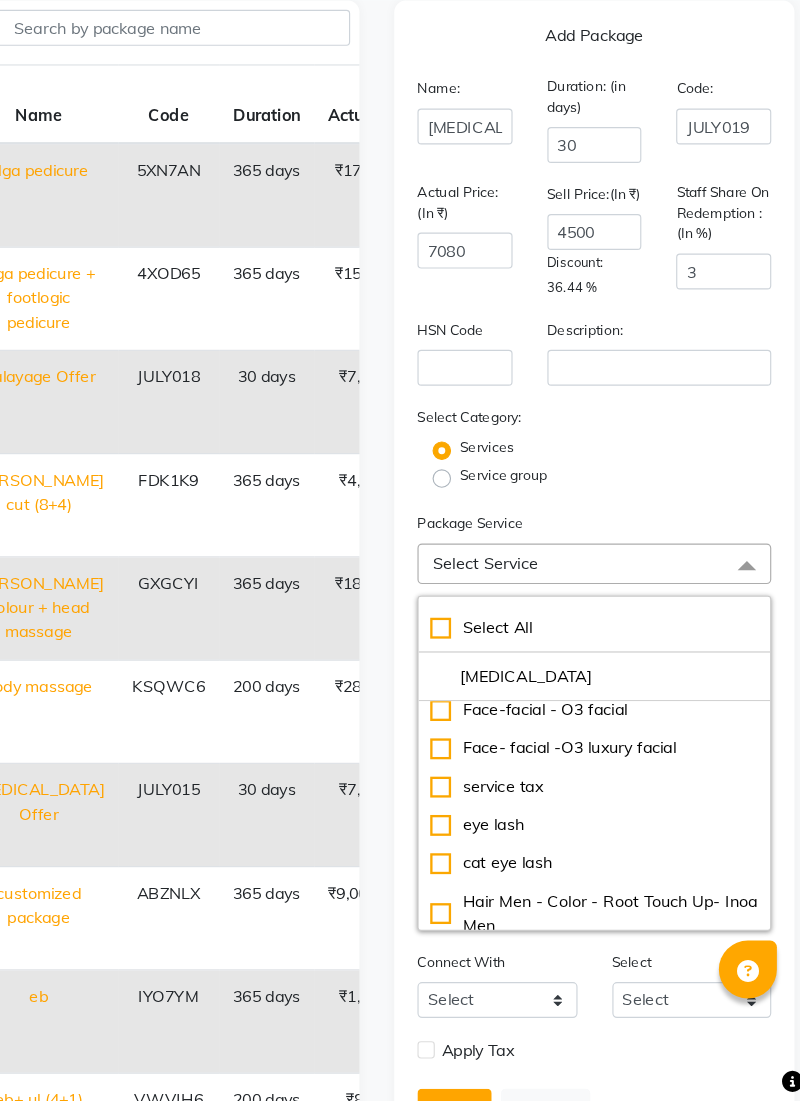 scroll, scrollTop: 296, scrollLeft: 0, axis: vertical 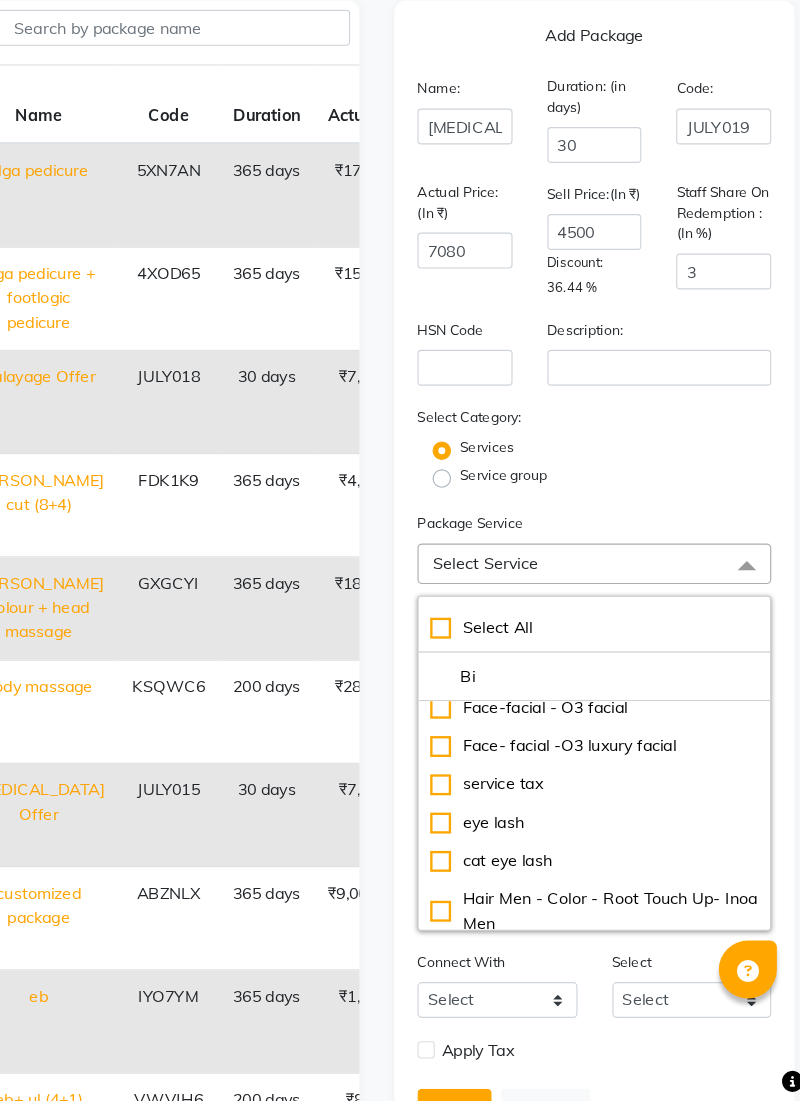 type on "B" 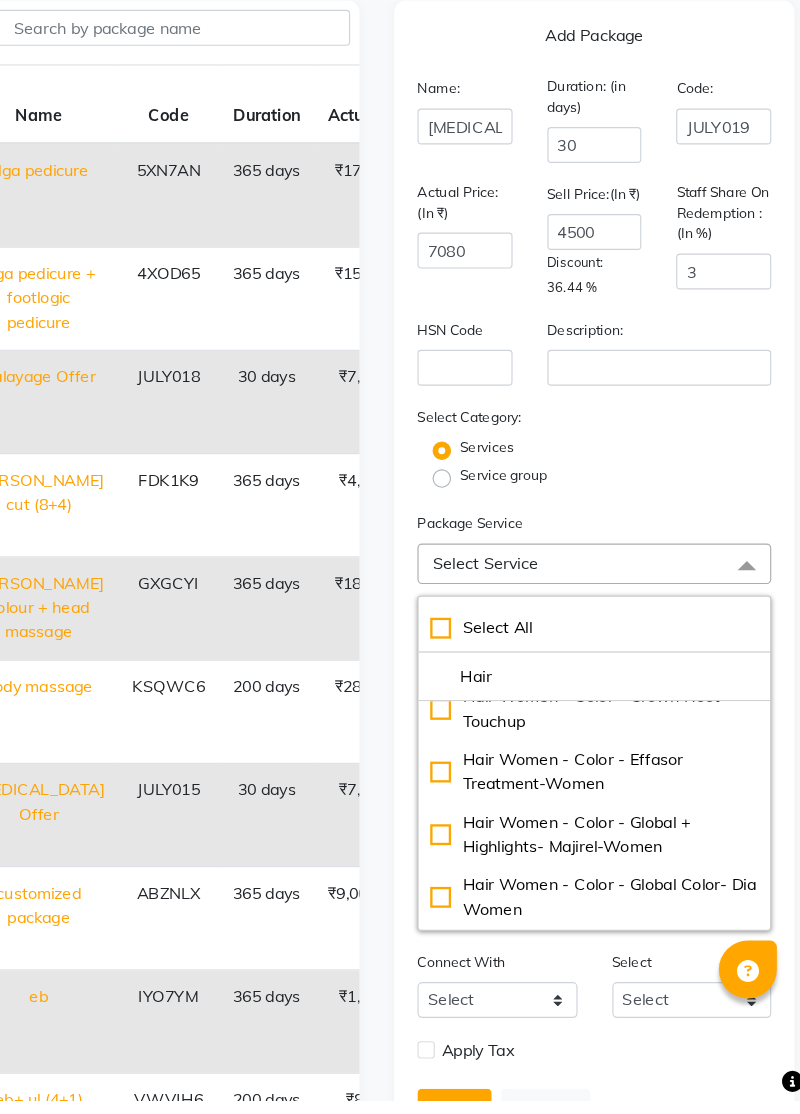 scroll, scrollTop: 1081, scrollLeft: 0, axis: vertical 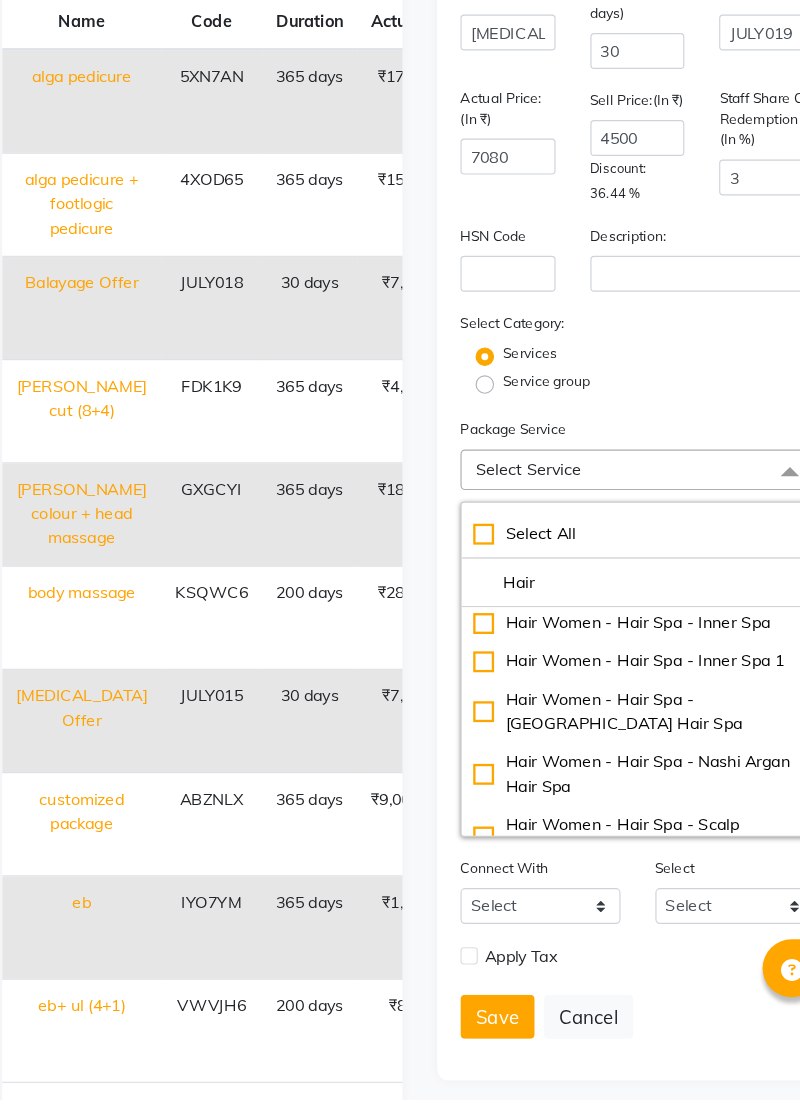 type on "Hair" 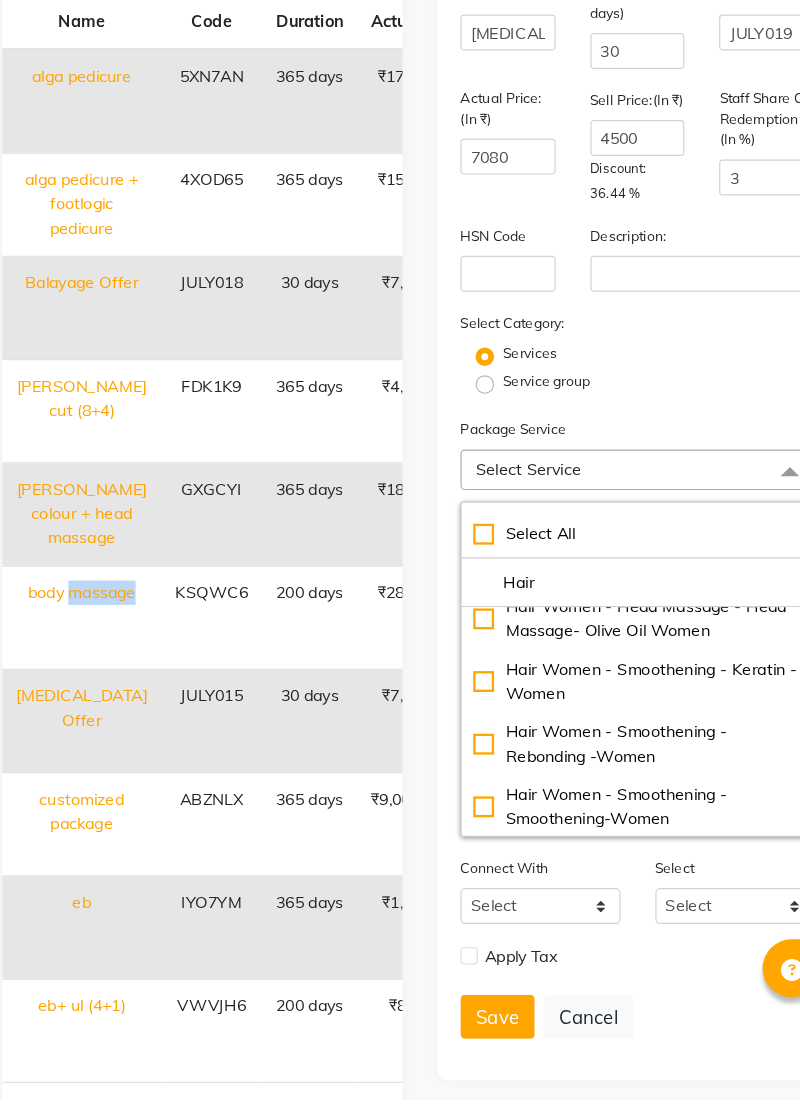 scroll, scrollTop: 4026, scrollLeft: 0, axis: vertical 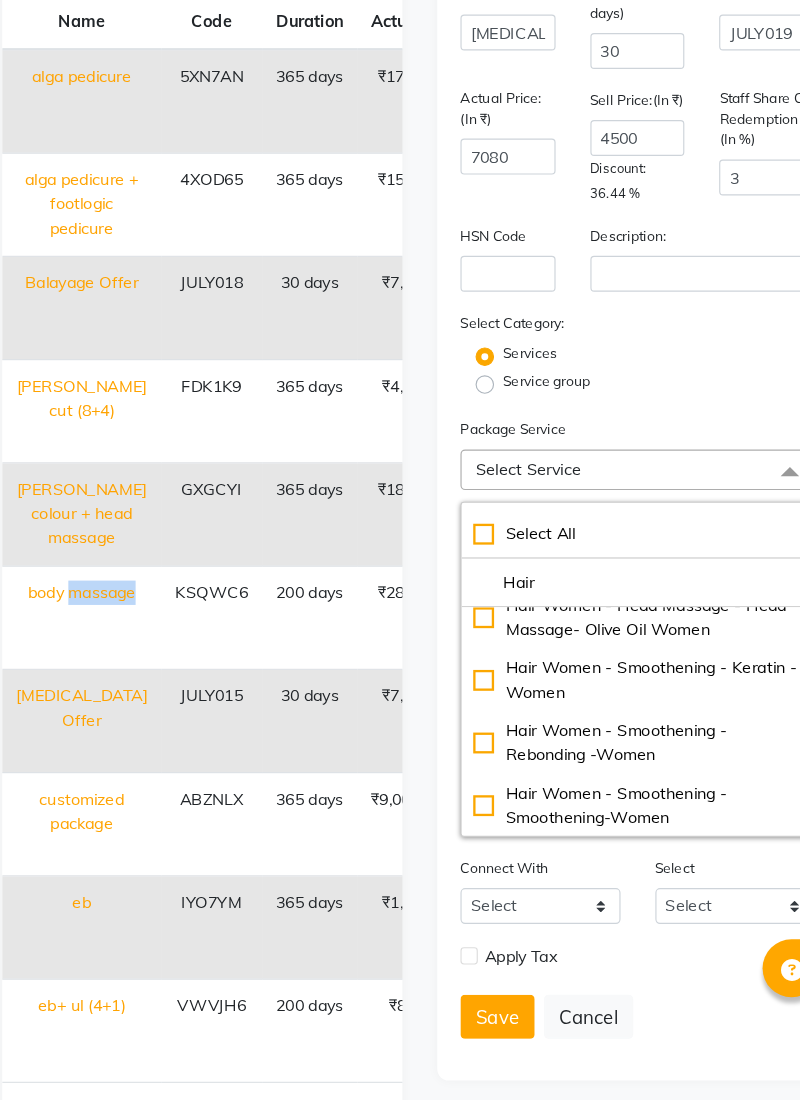 click on "Hair Women - Smoothening  - Smoothening-Women" 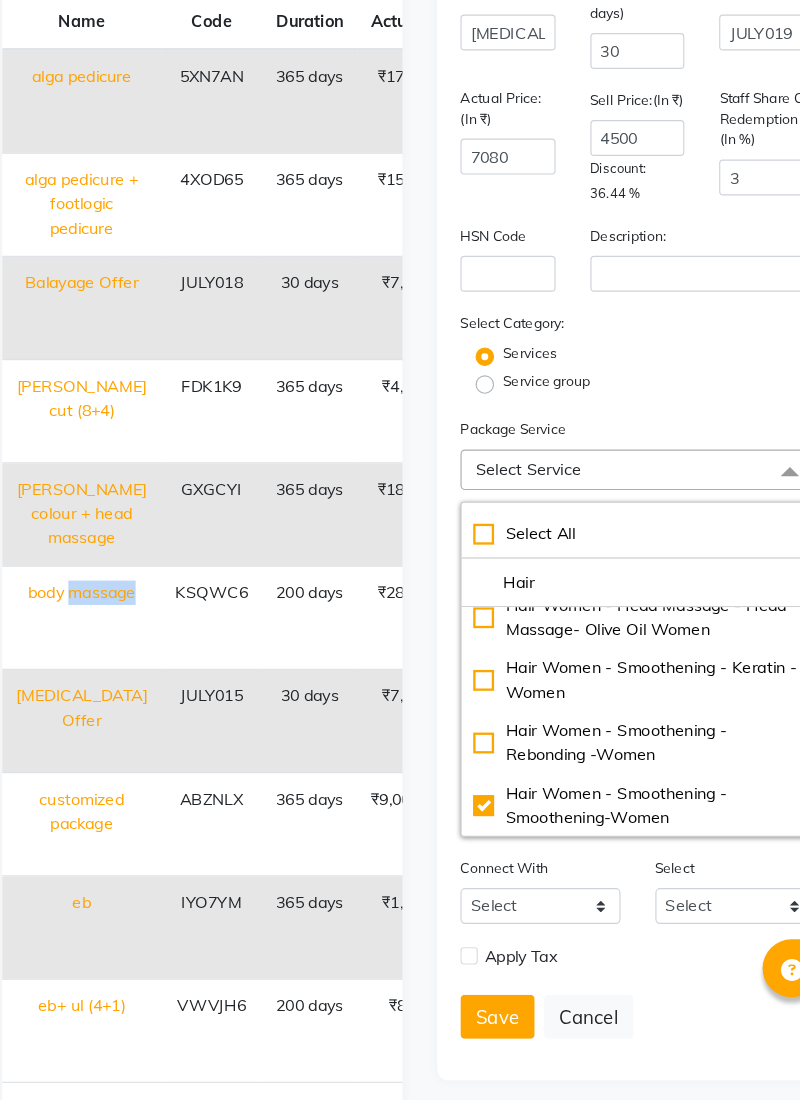 checkbox on "true" 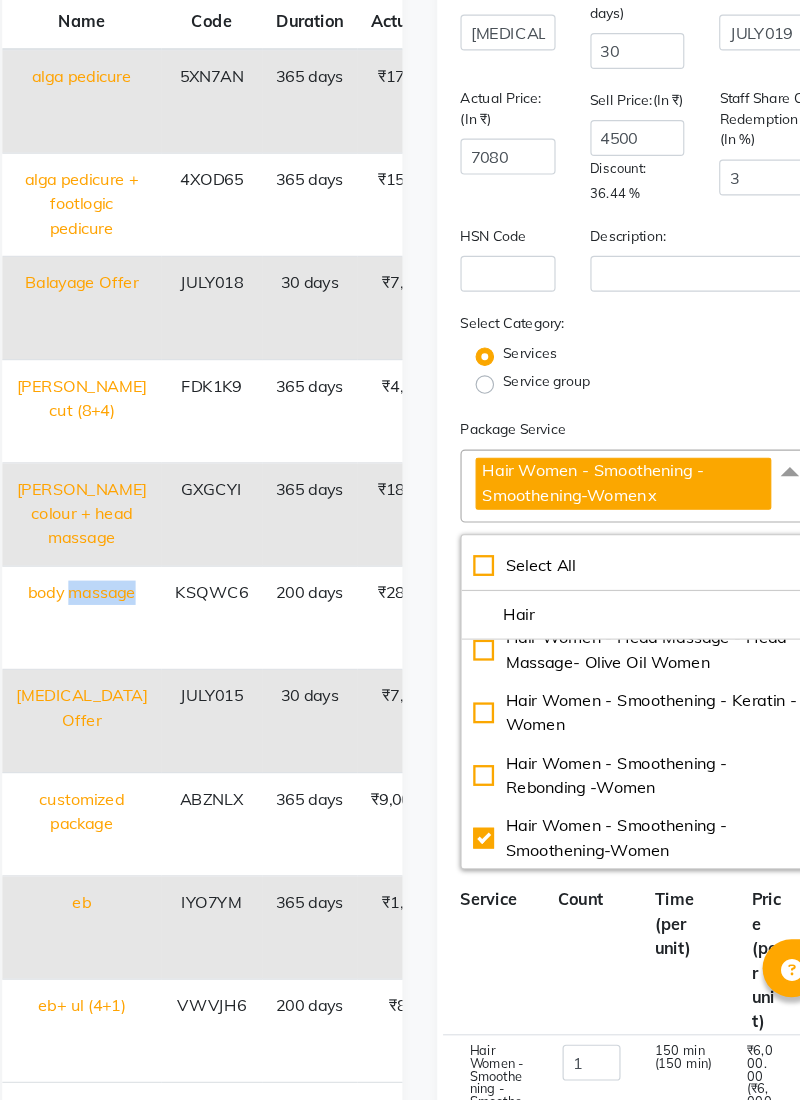 click on "Services" 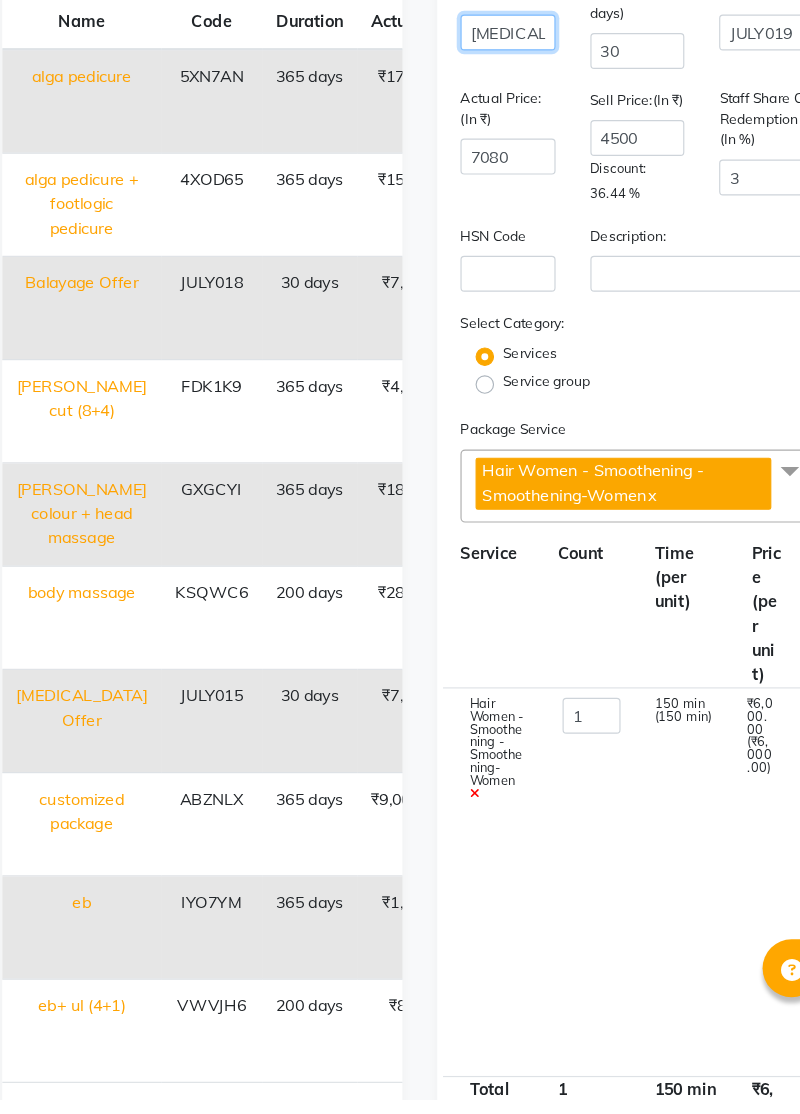 click on "[MEDICAL_DATA] Offer" 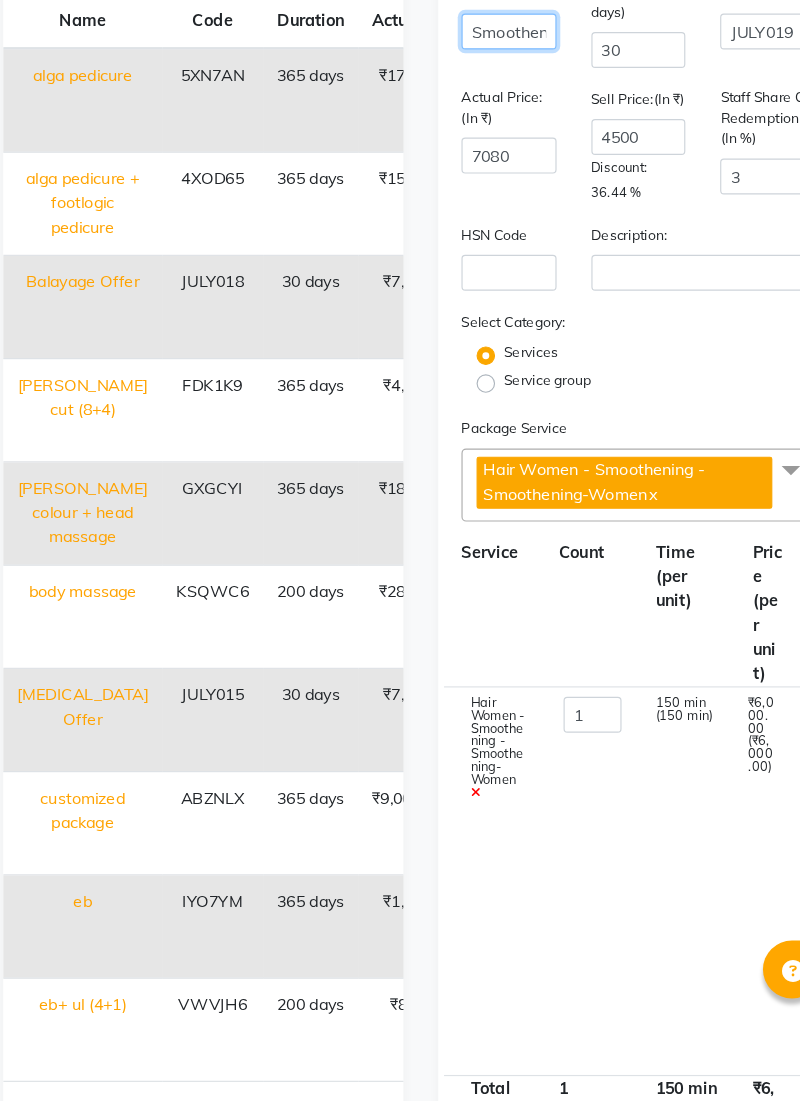 scroll, scrollTop: 0, scrollLeft: 26, axis: horizontal 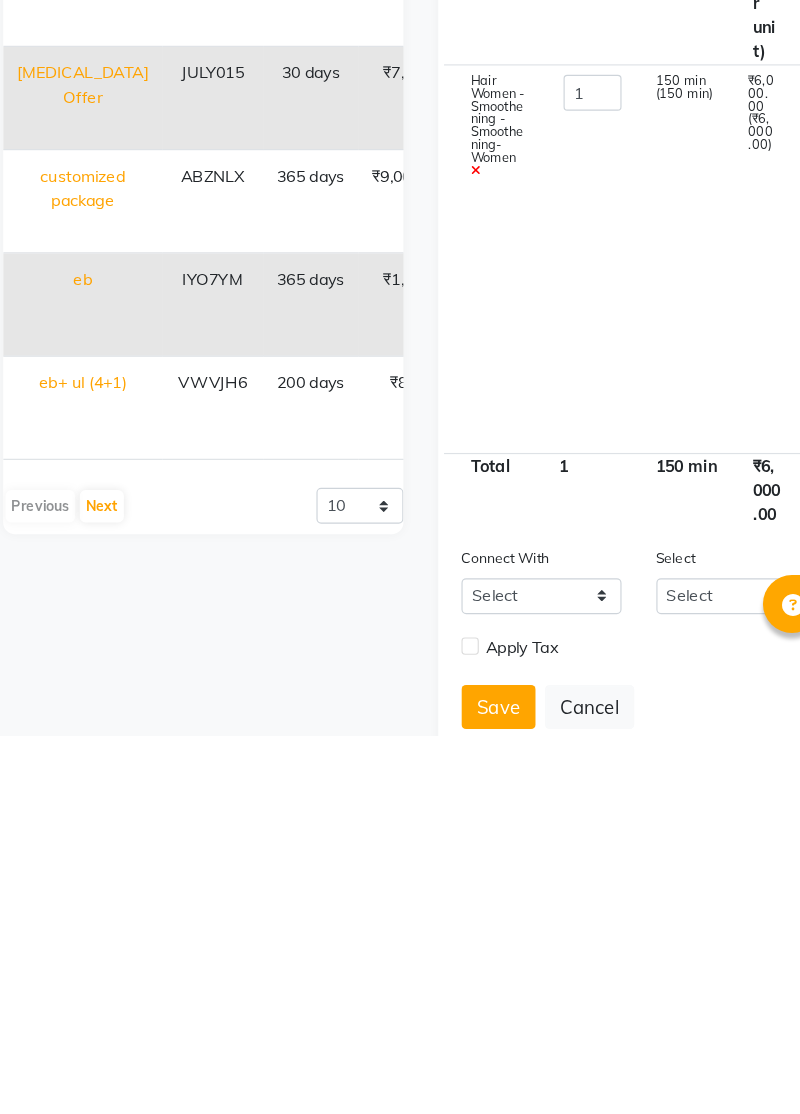 type on "Smoothening Offer" 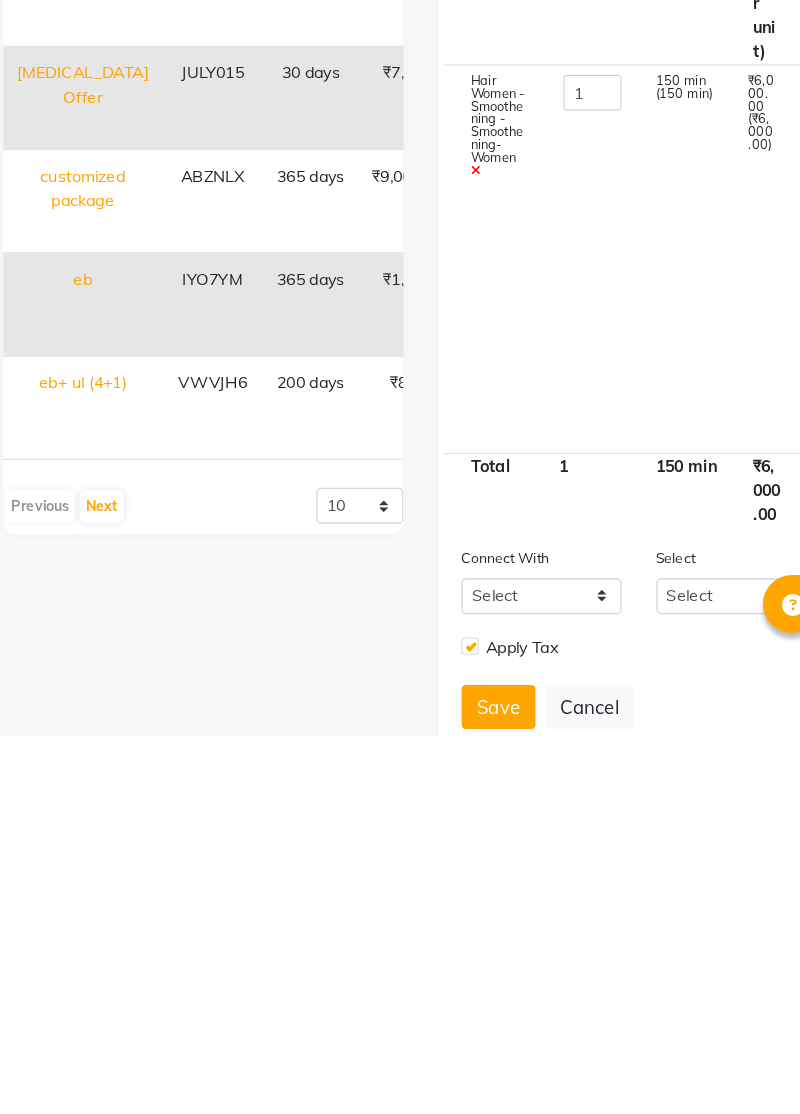 scroll, scrollTop: 304, scrollLeft: 0, axis: vertical 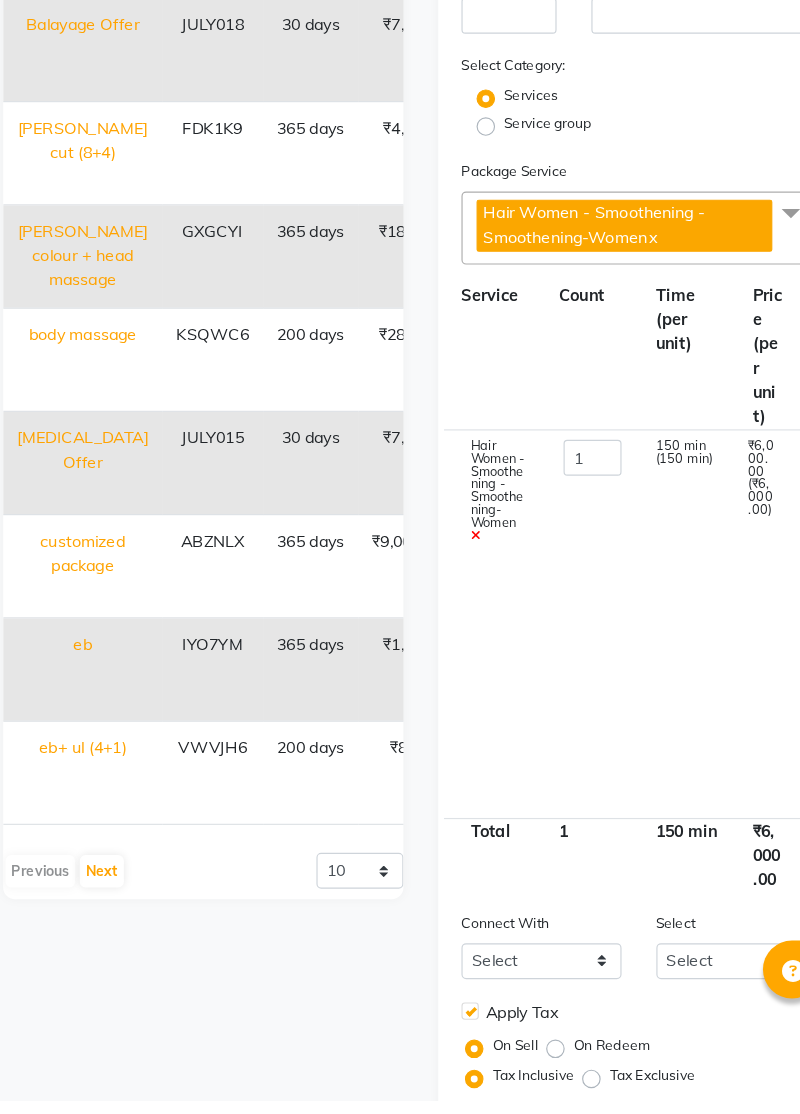 click on "Save" 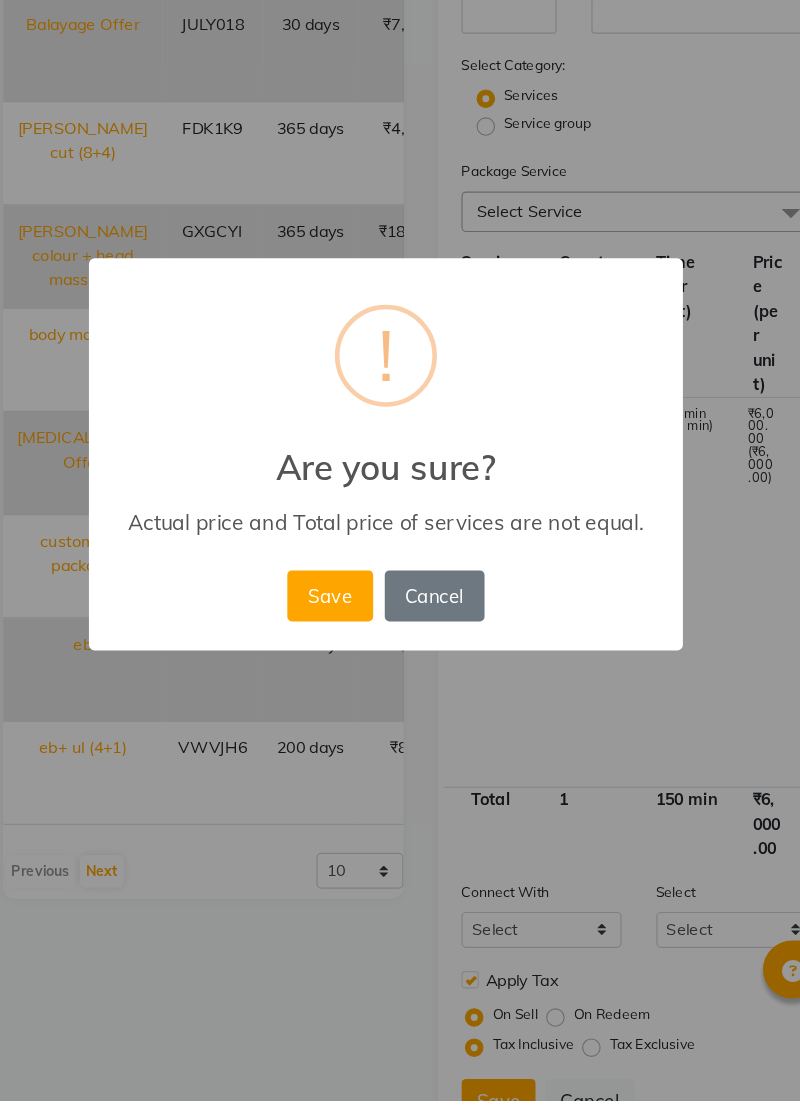 click on "Save" at bounding box center (351, 679) 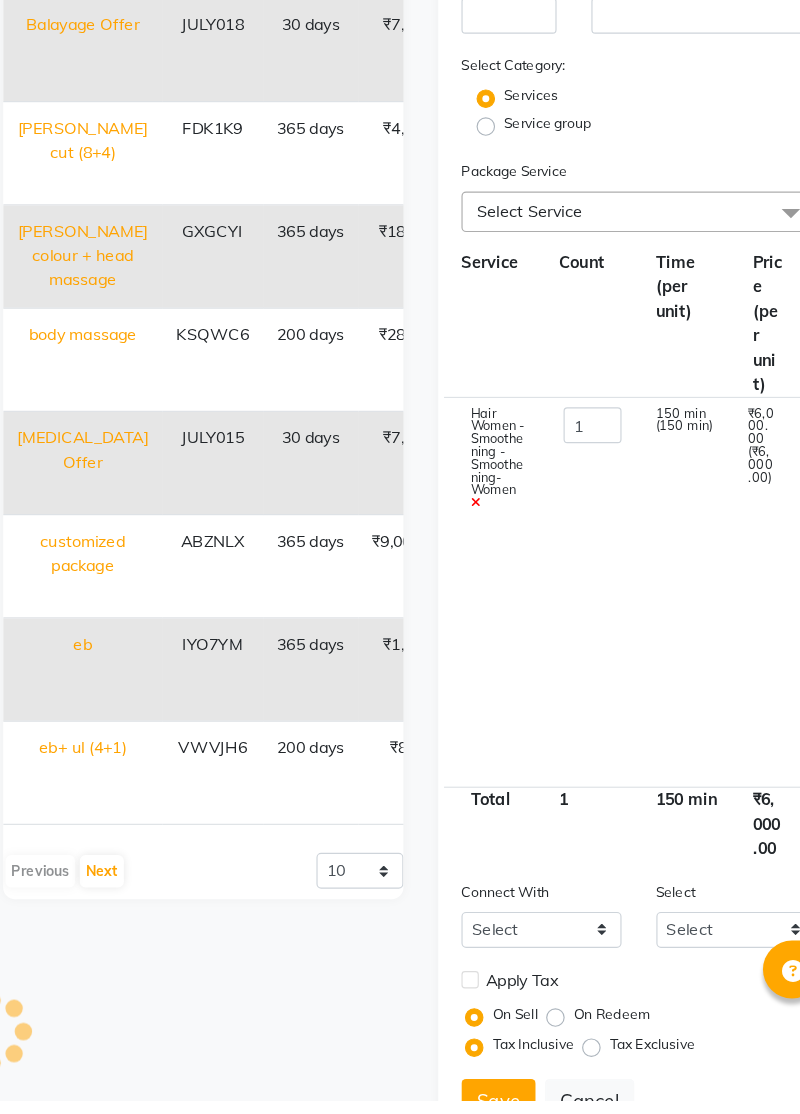 type 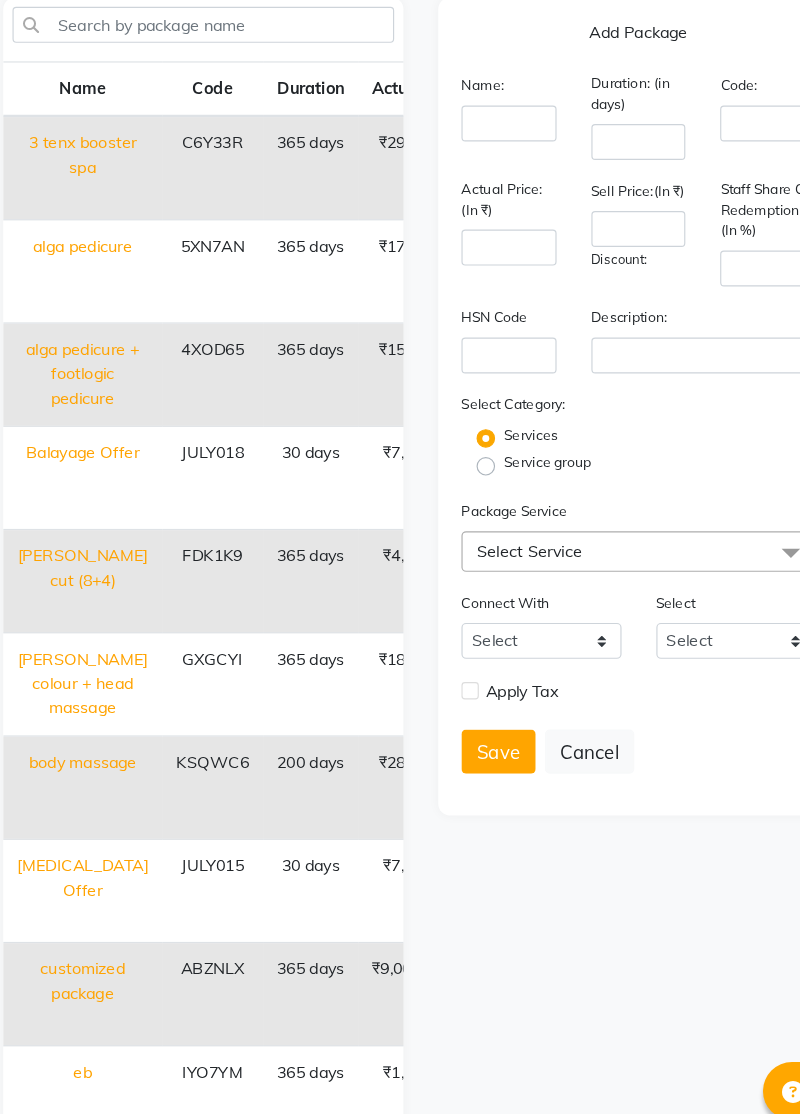 scroll, scrollTop: 0, scrollLeft: 0, axis: both 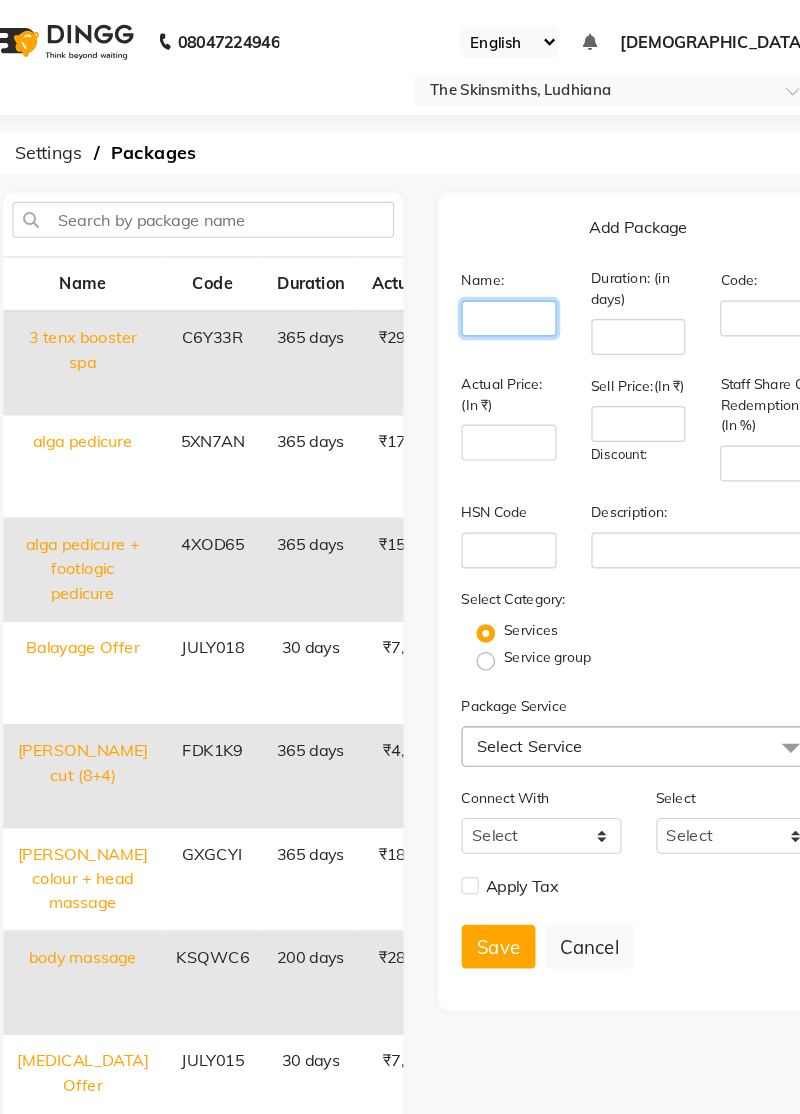 click 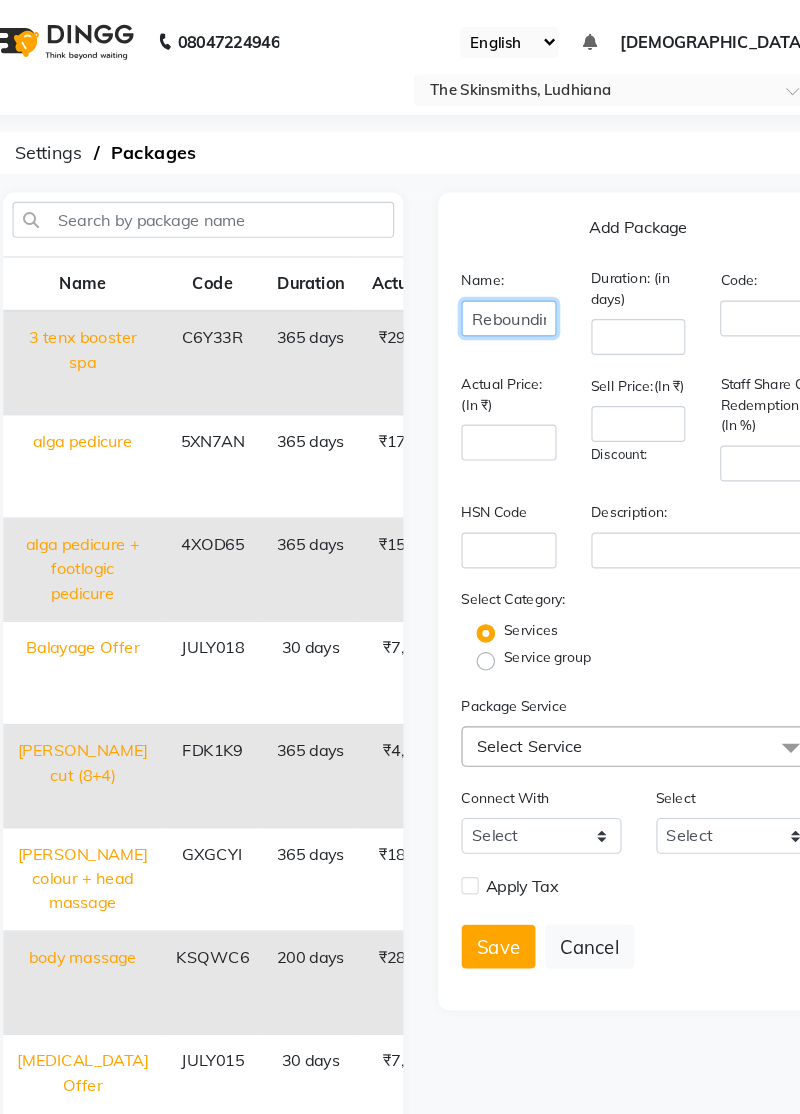 scroll, scrollTop: 0, scrollLeft: 17, axis: horizontal 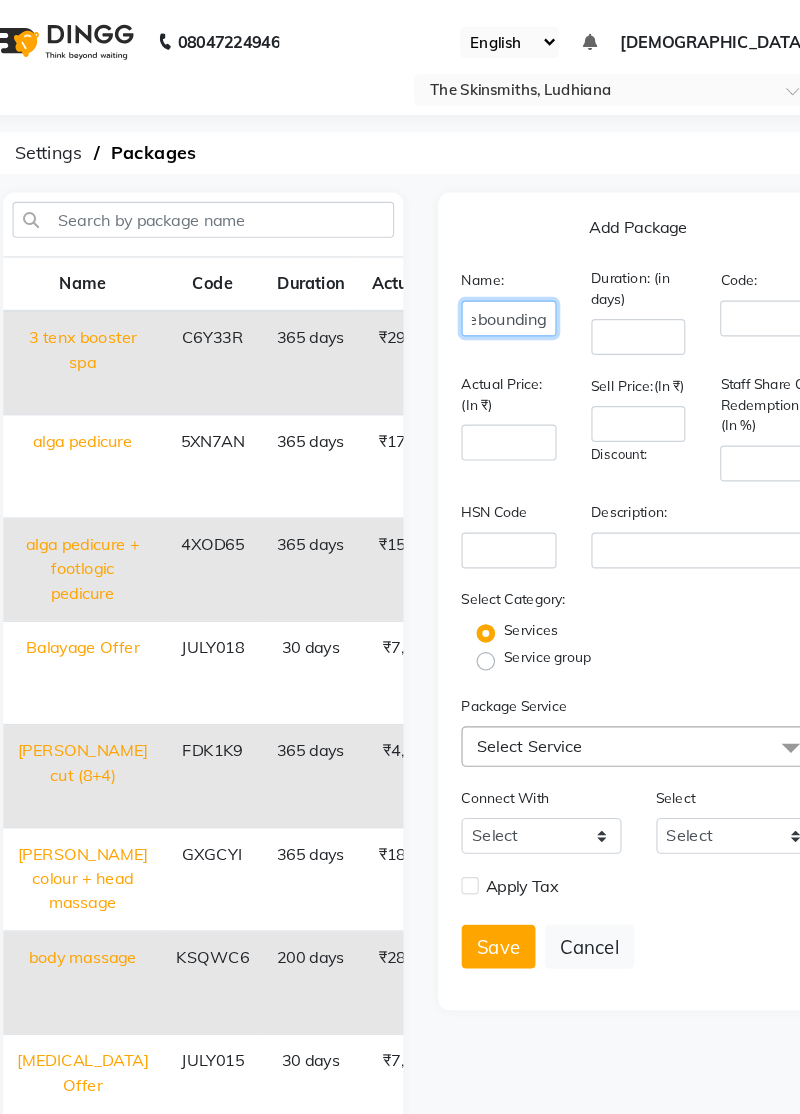 type on "Rebounding" 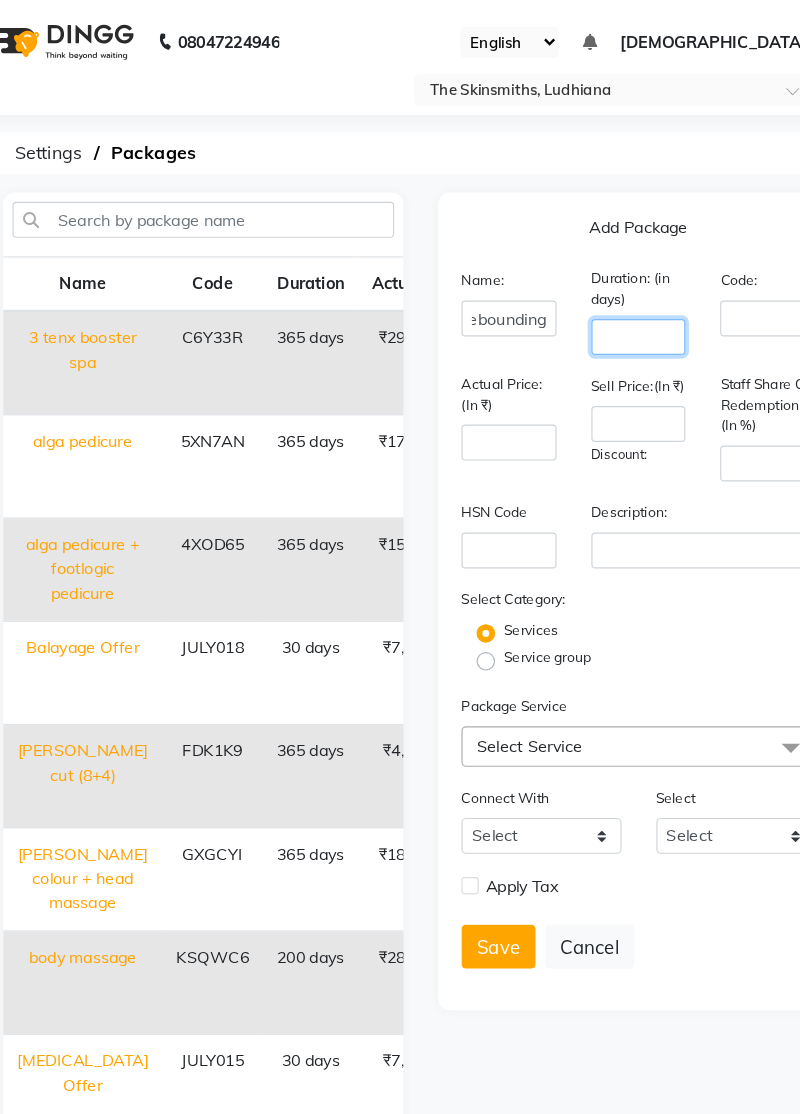 click 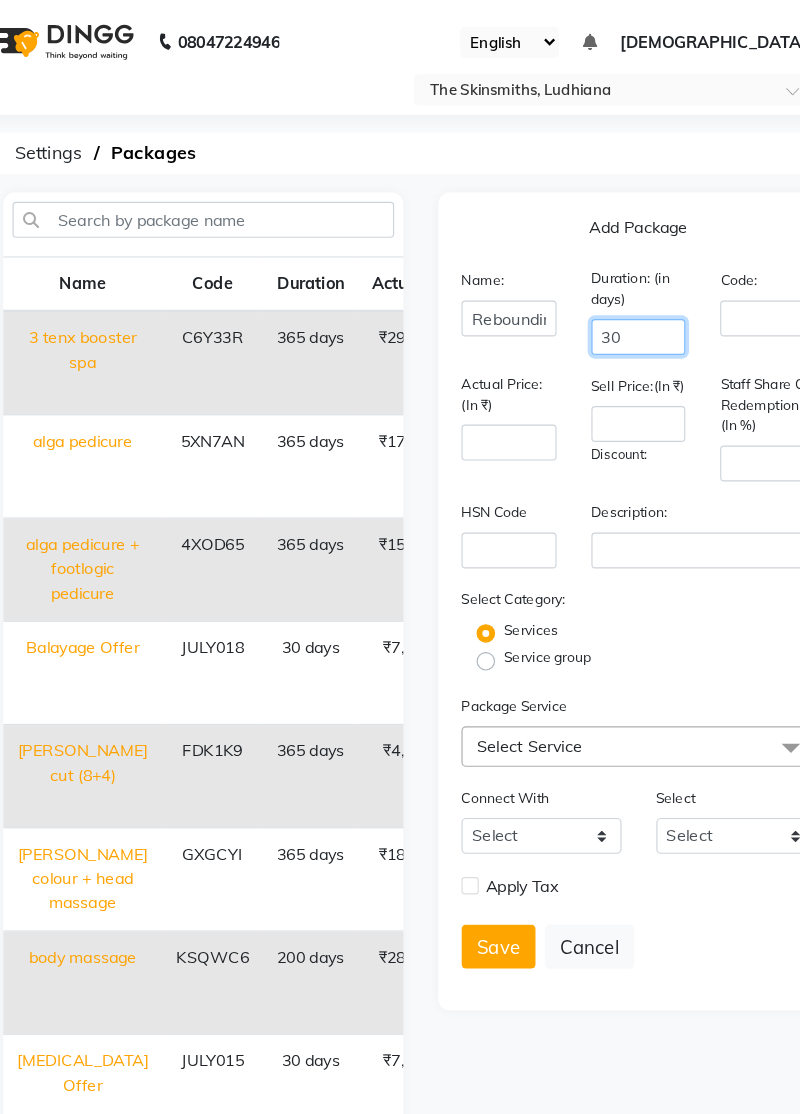 type on "30" 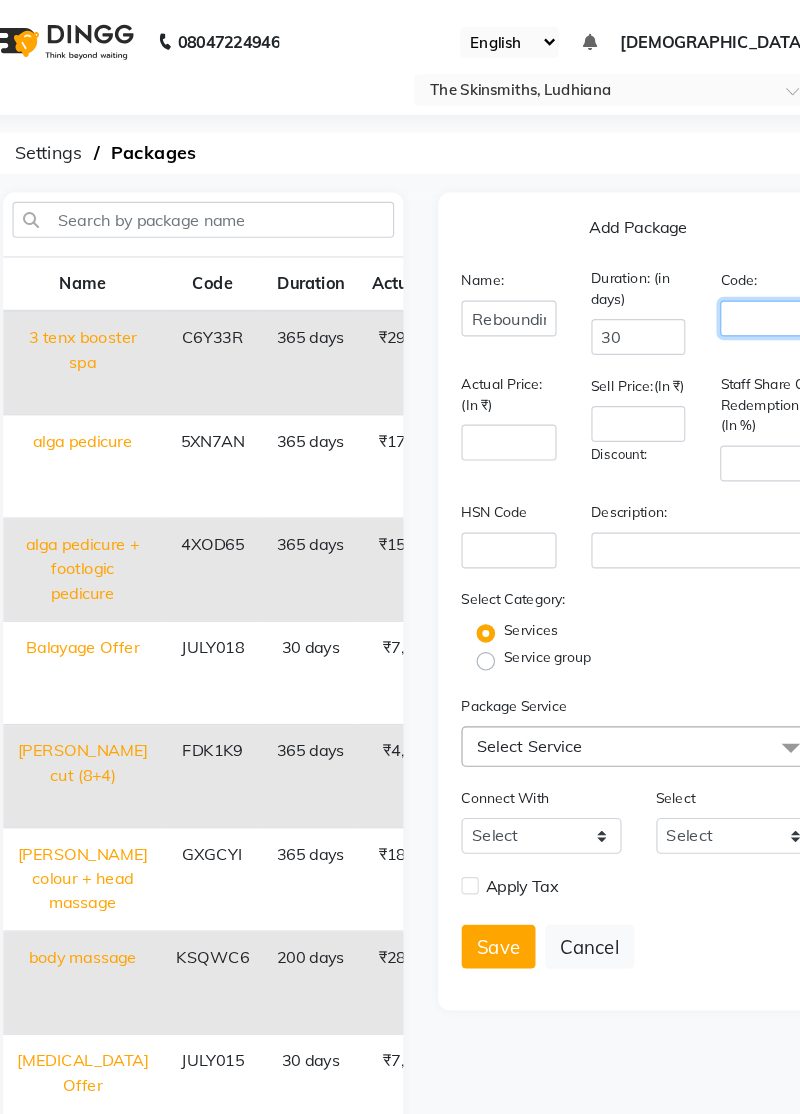 click 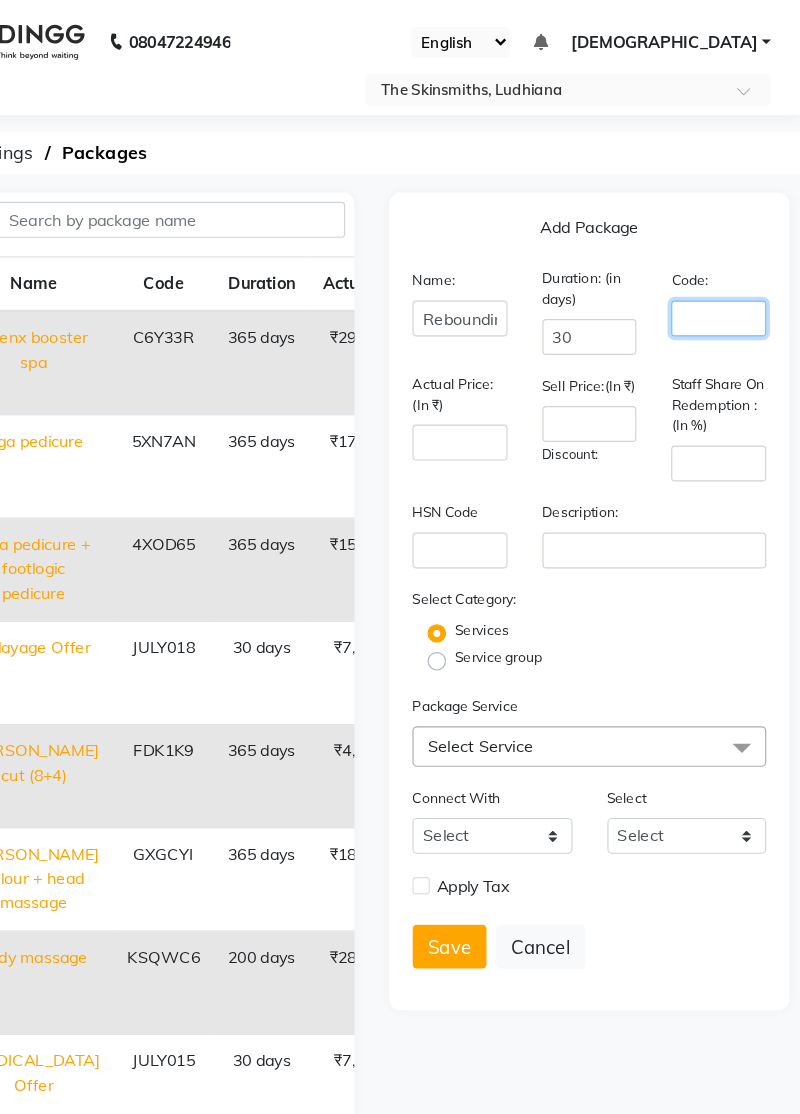 scroll, scrollTop: 0, scrollLeft: 0, axis: both 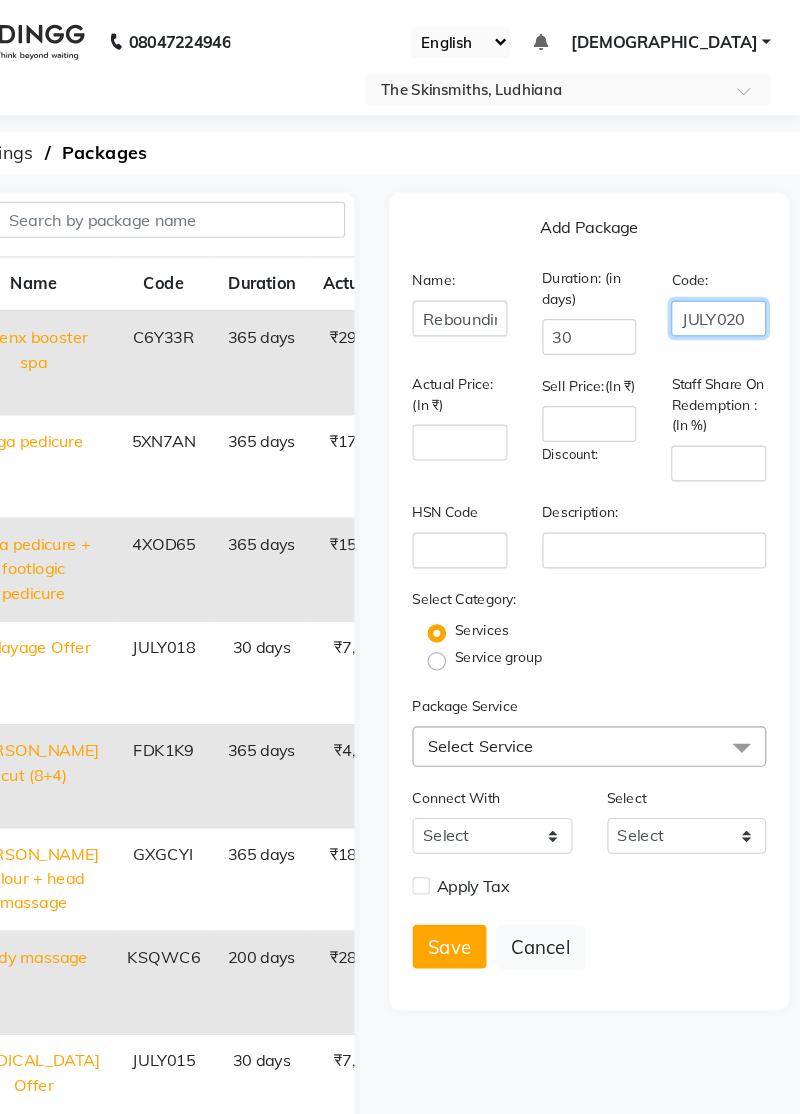type on "JULY020" 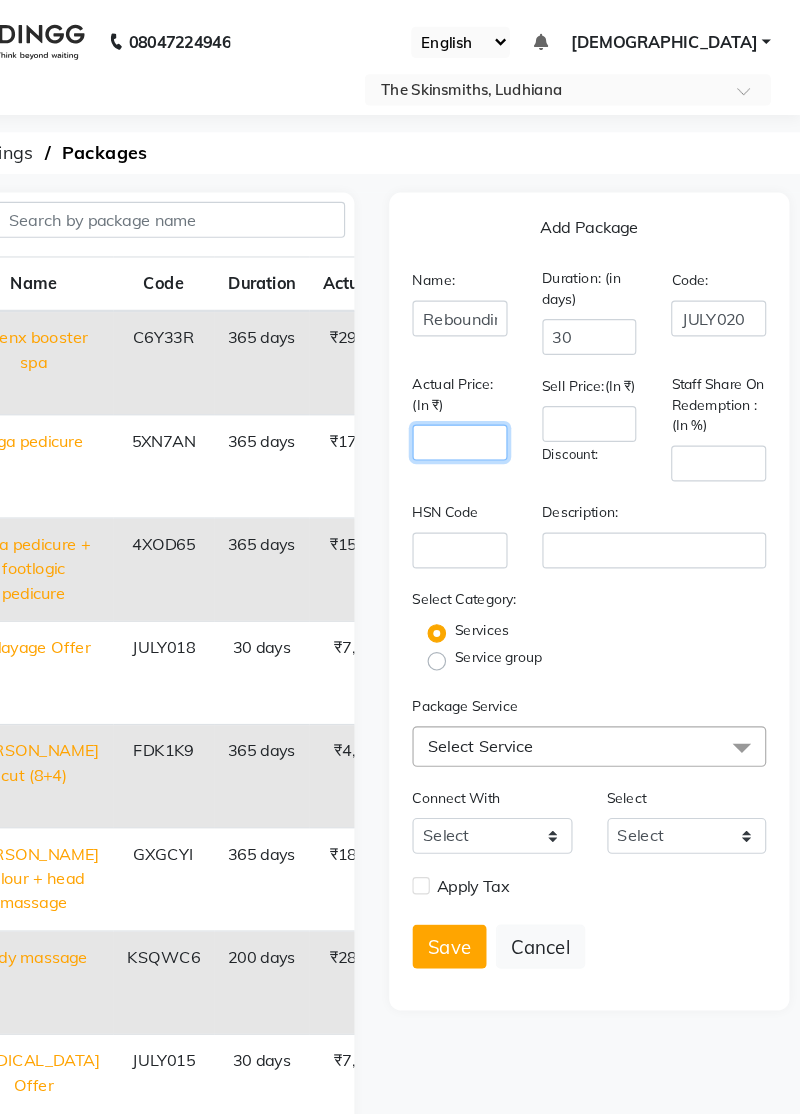 click 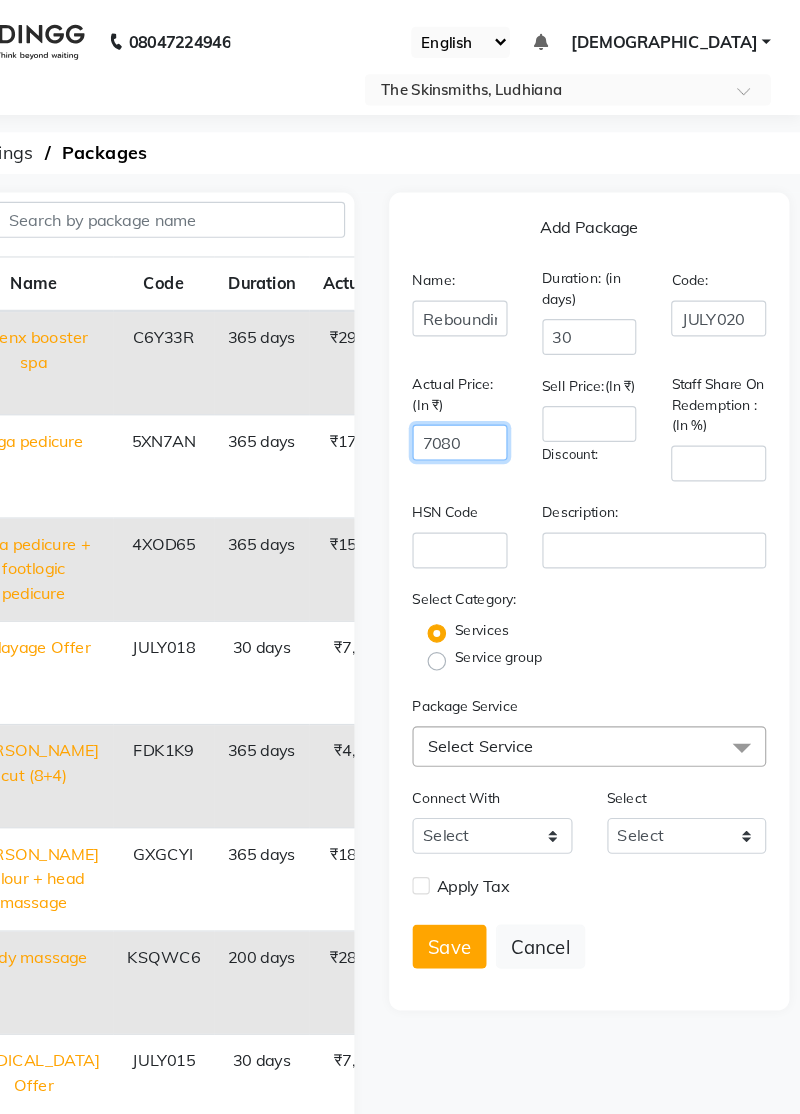 type on "7080" 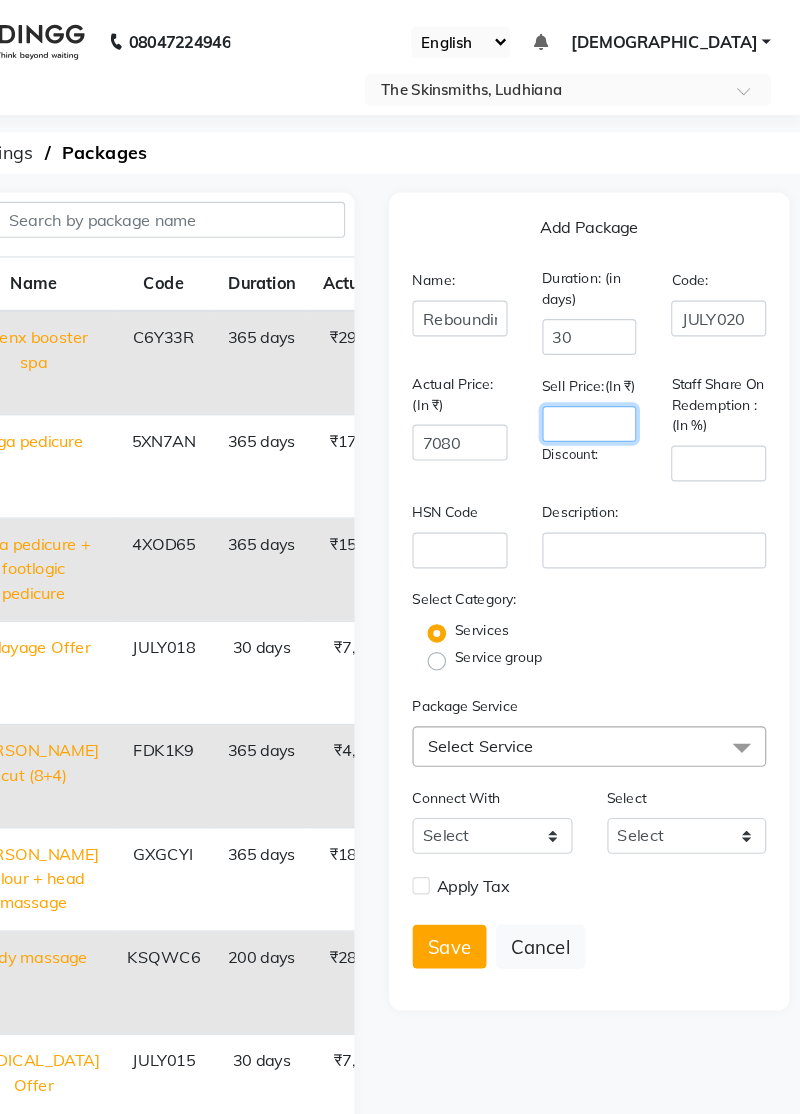 click 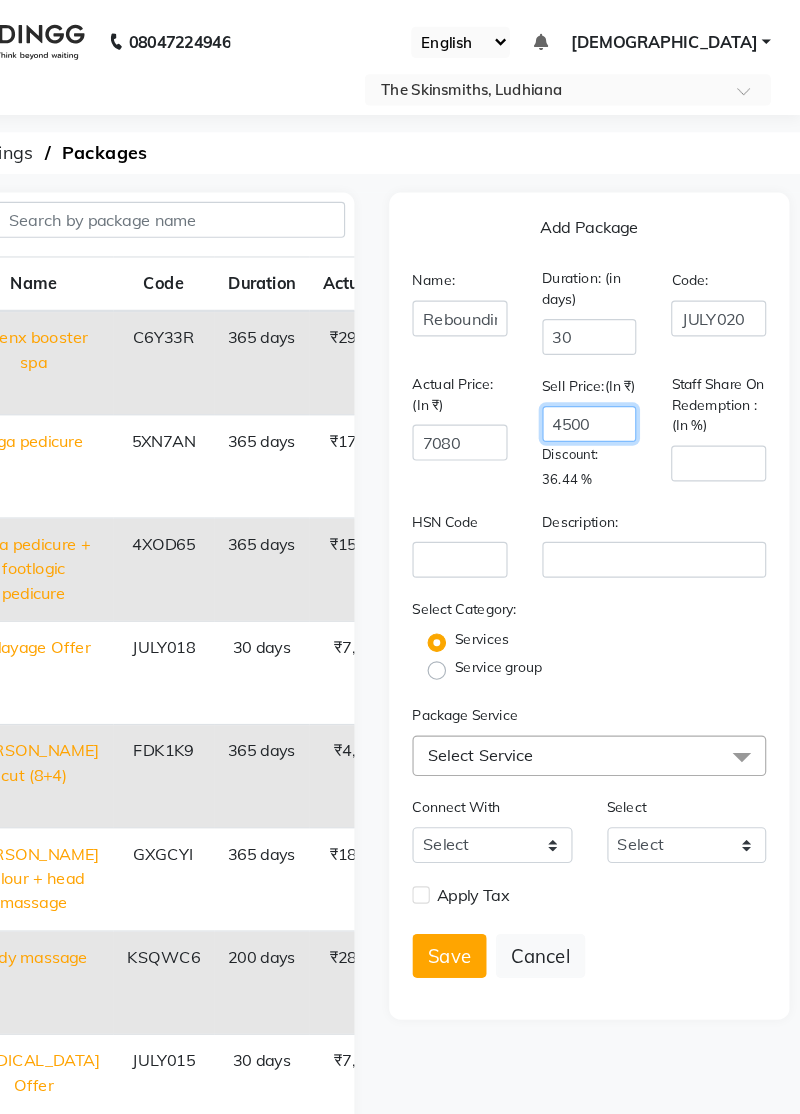 type on "4500" 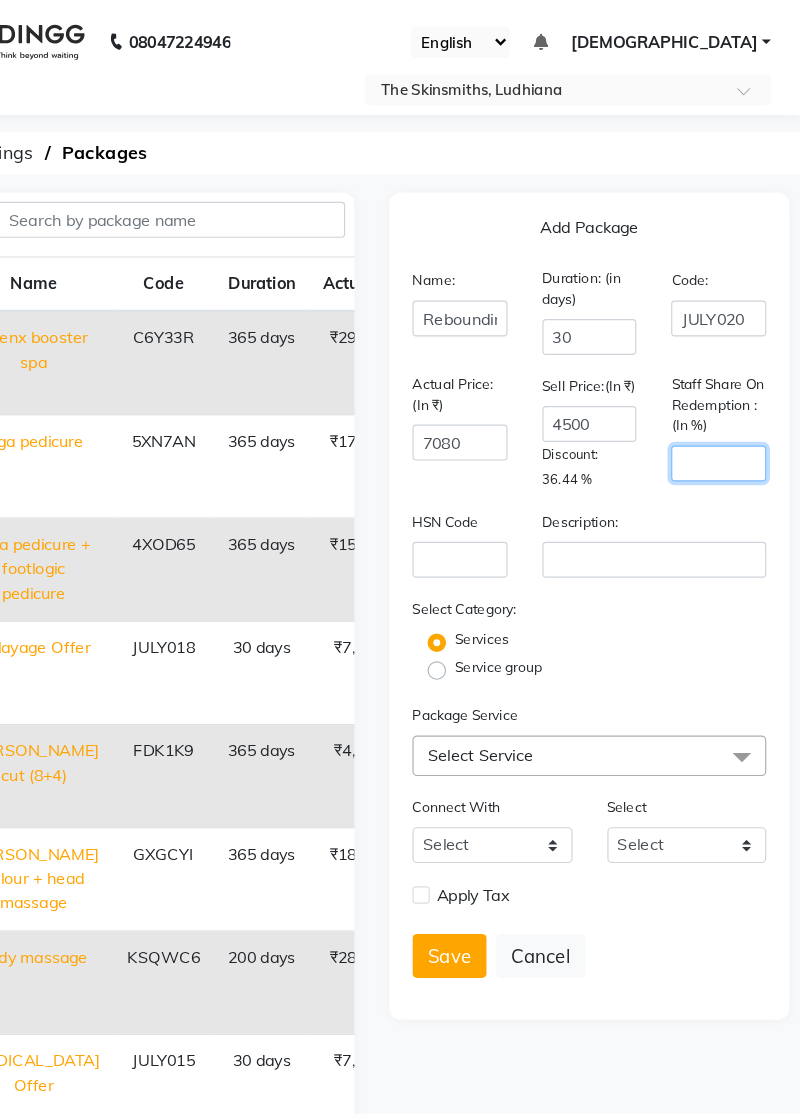 click 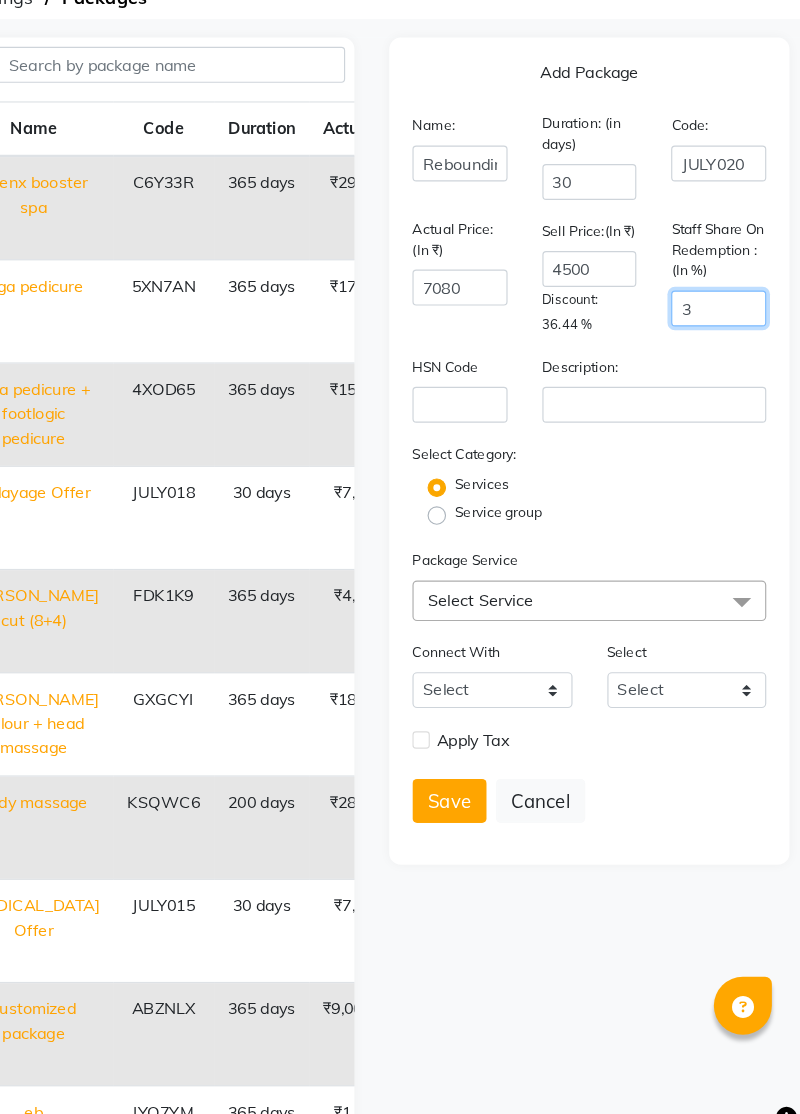 scroll, scrollTop: 0, scrollLeft: 0, axis: both 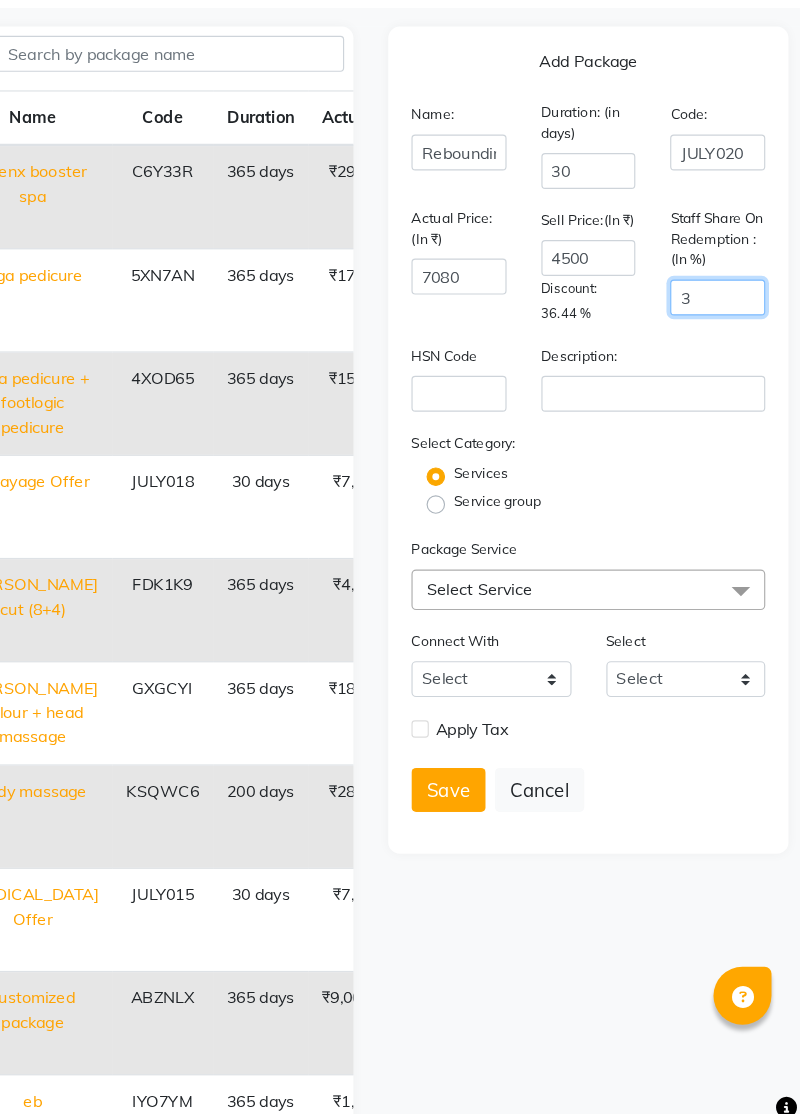 type on "3" 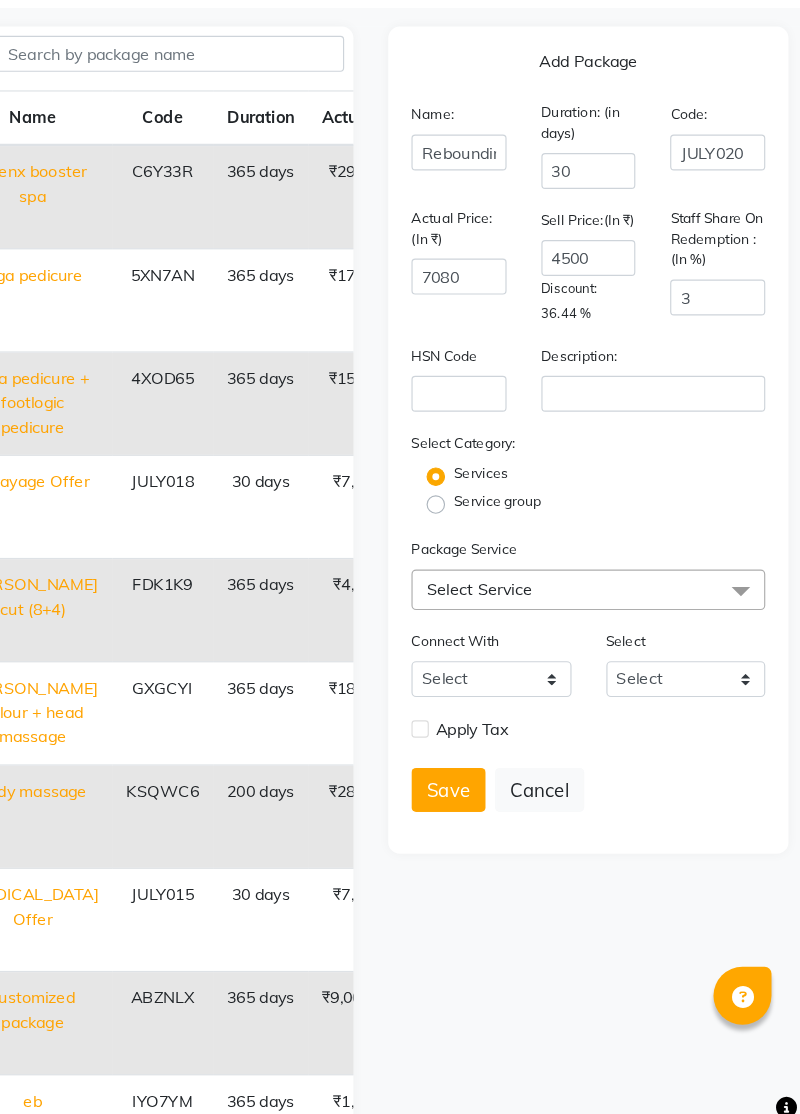 click on "Select Service" 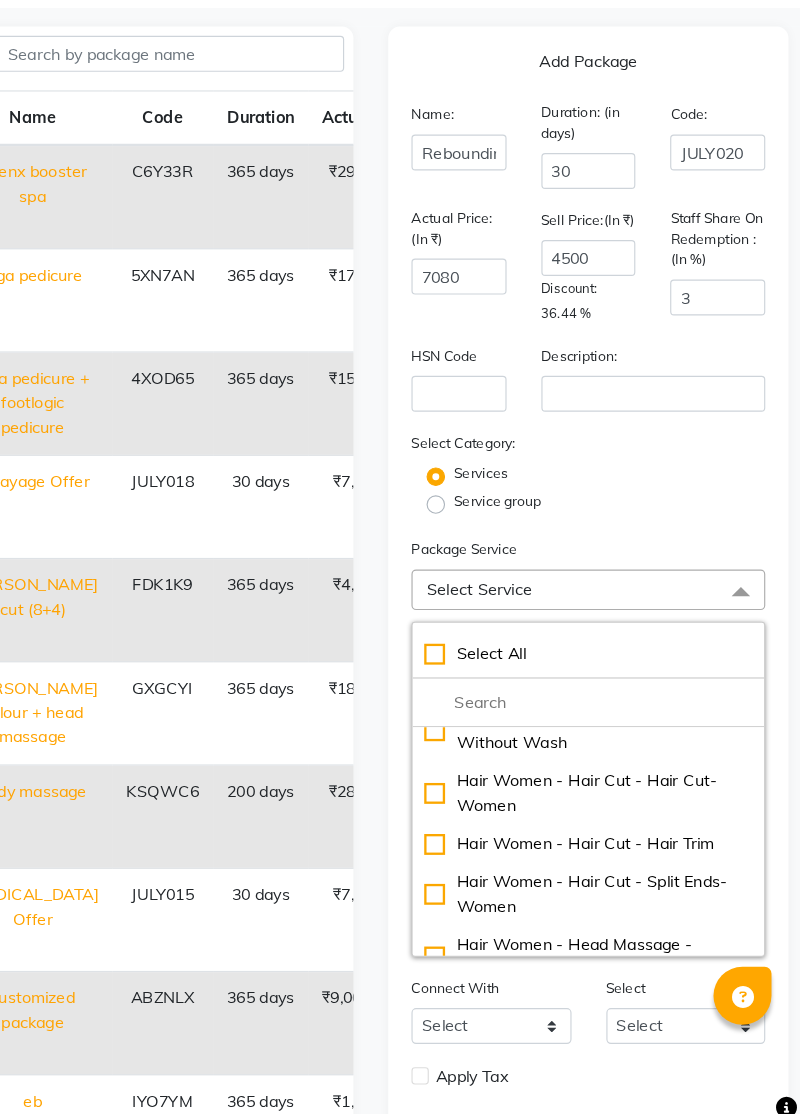 click 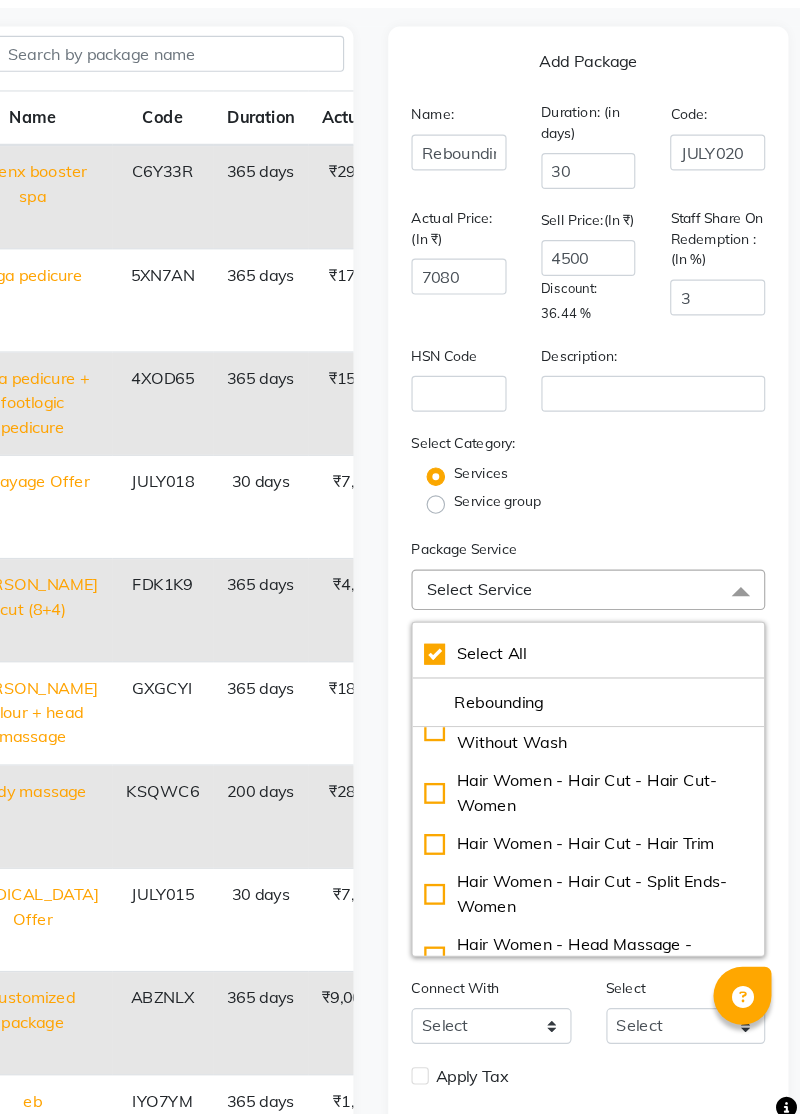 type on "Rebounding" 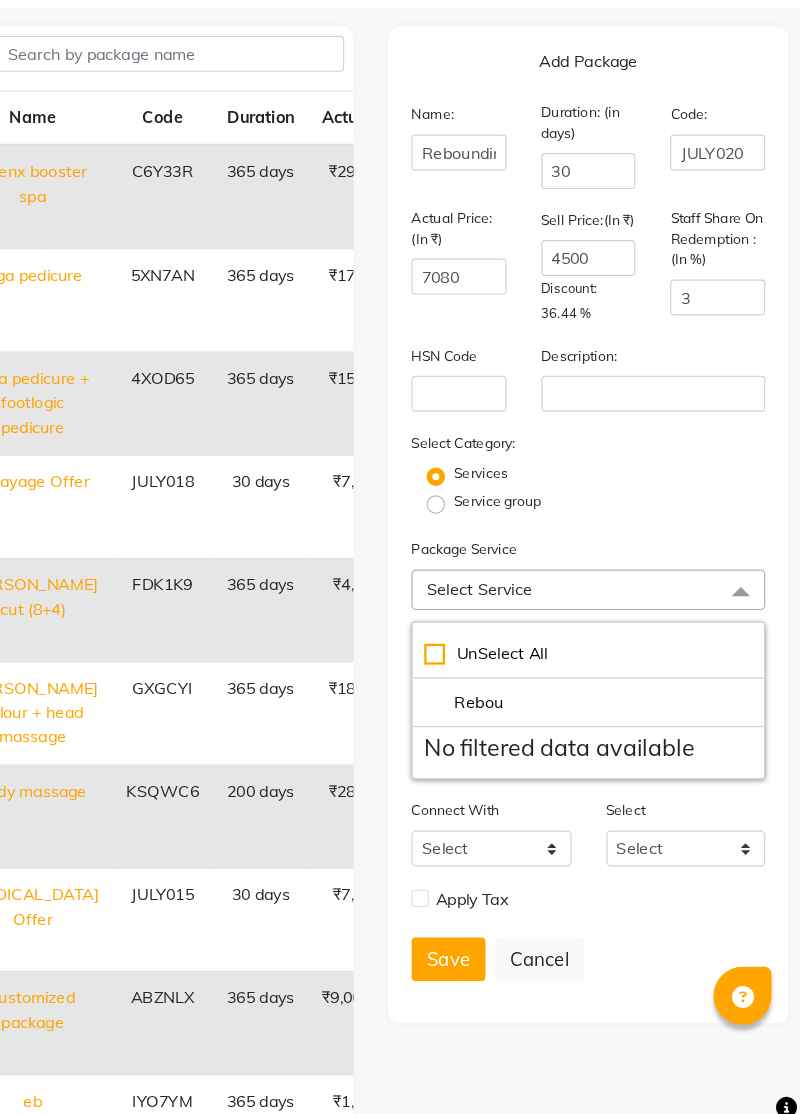 type on "Rebo" 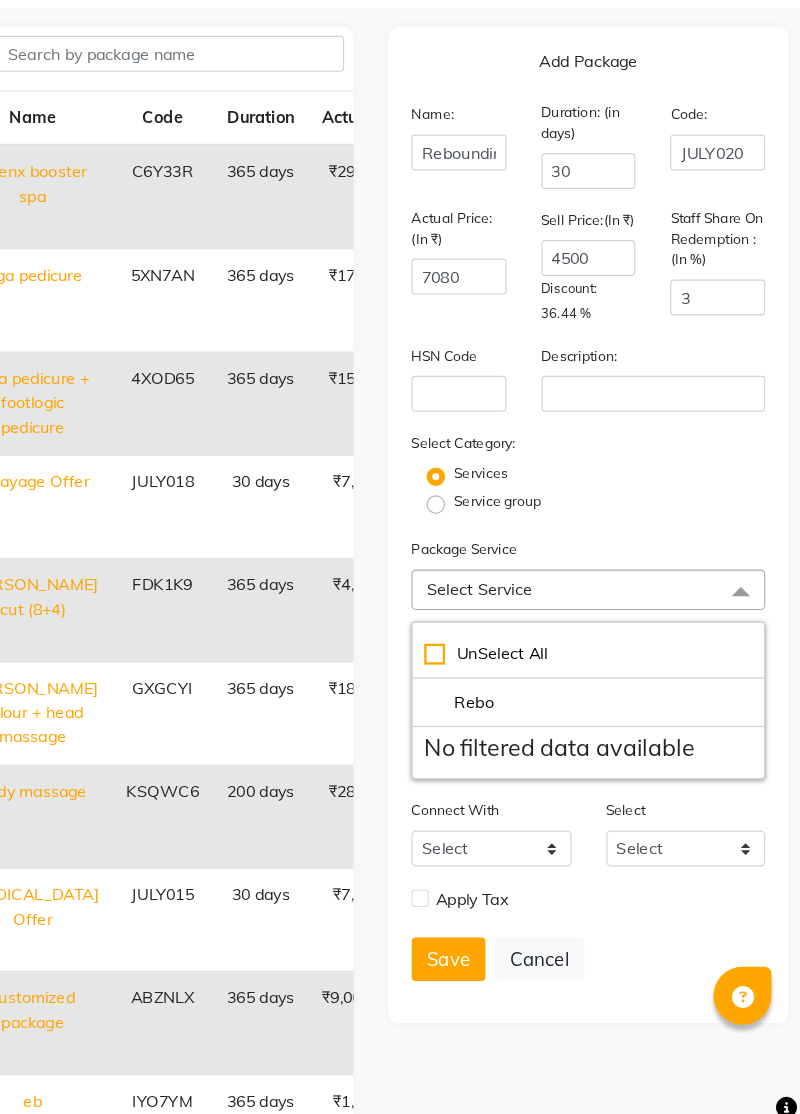 checkbox on "false" 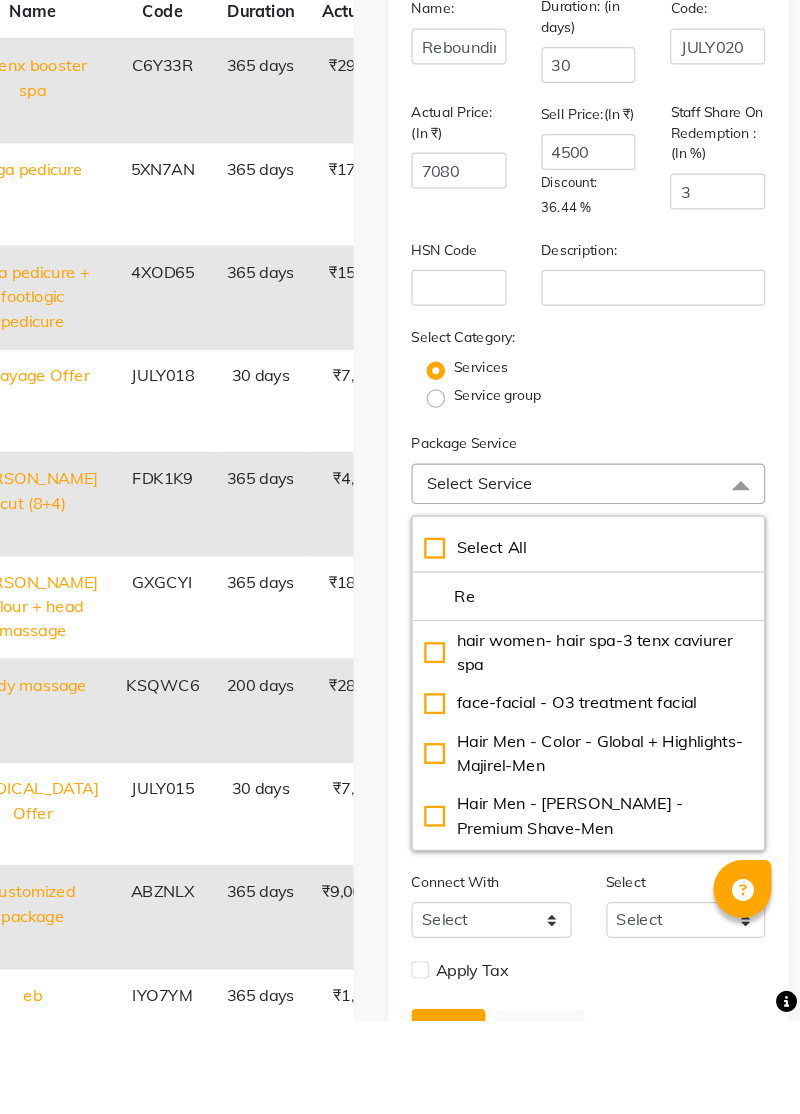 type on "R" 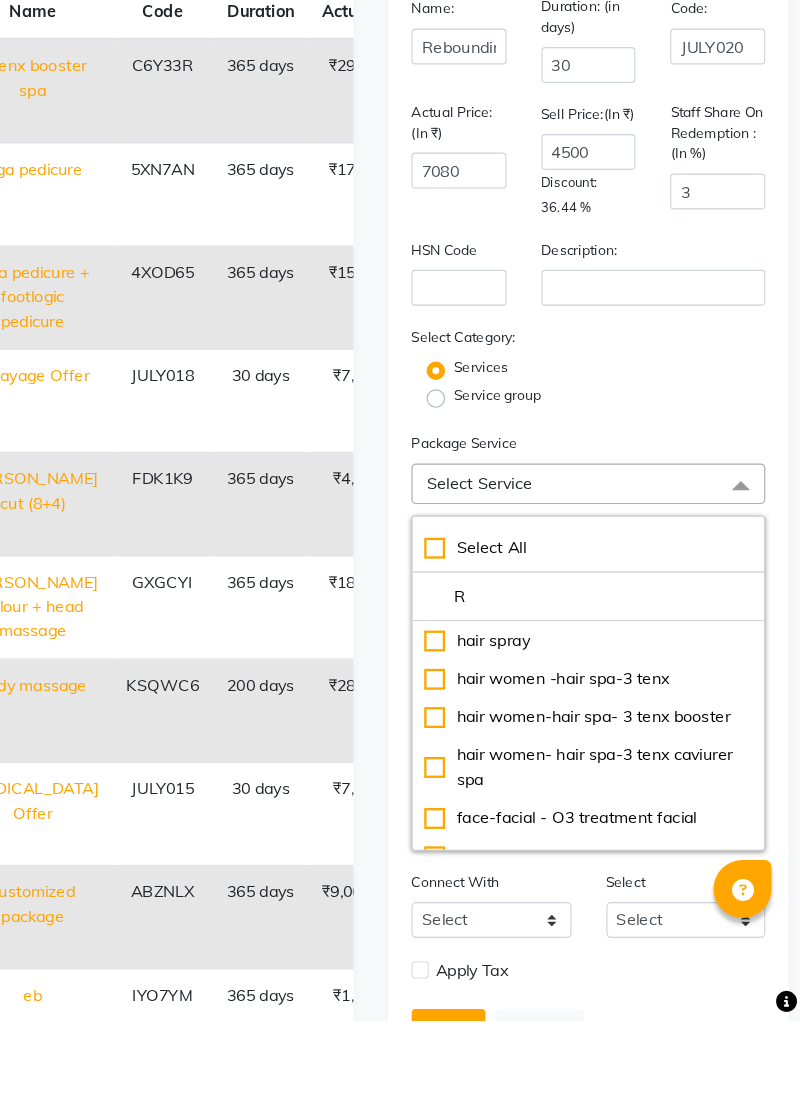 type 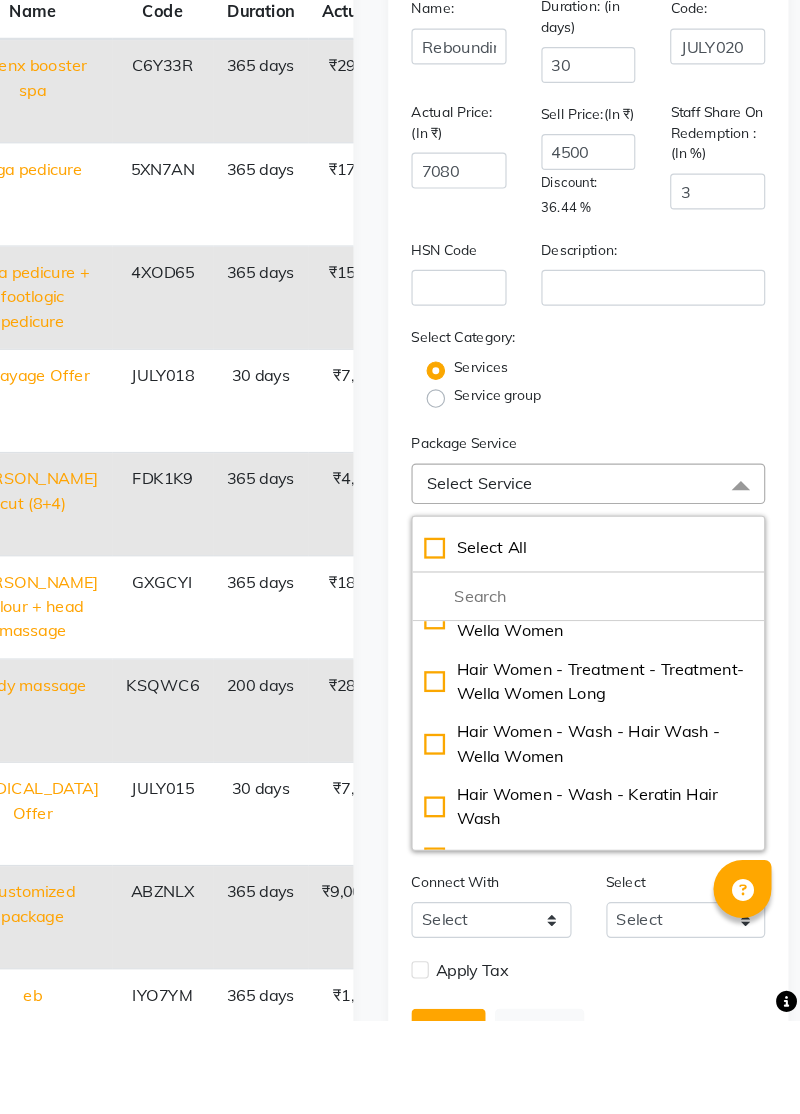 scroll, scrollTop: 5209, scrollLeft: 0, axis: vertical 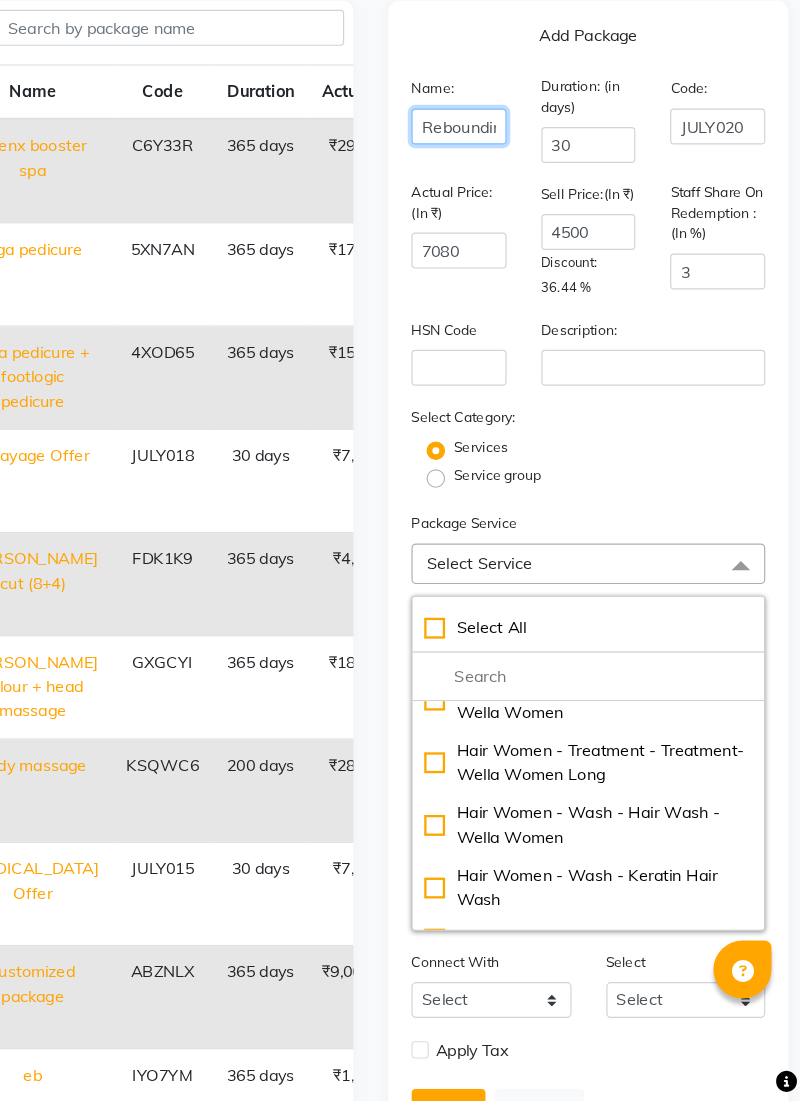 click on "Rebounding" 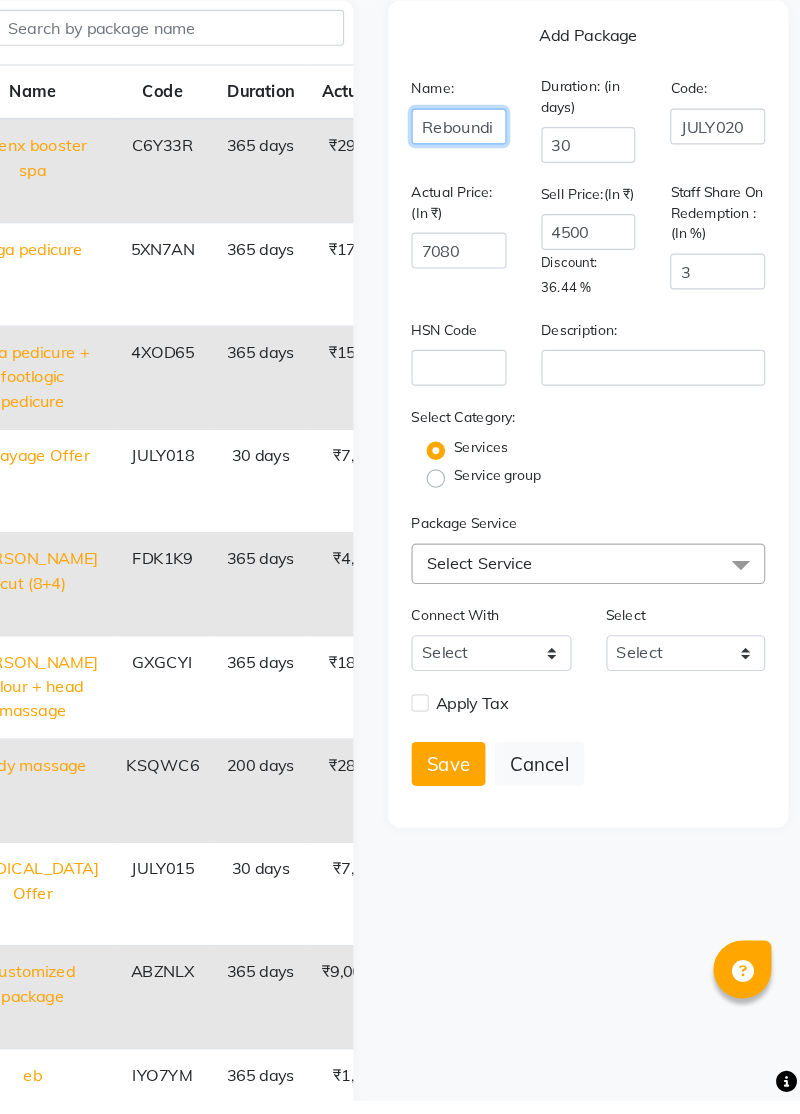 scroll, scrollTop: 0, scrollLeft: 0, axis: both 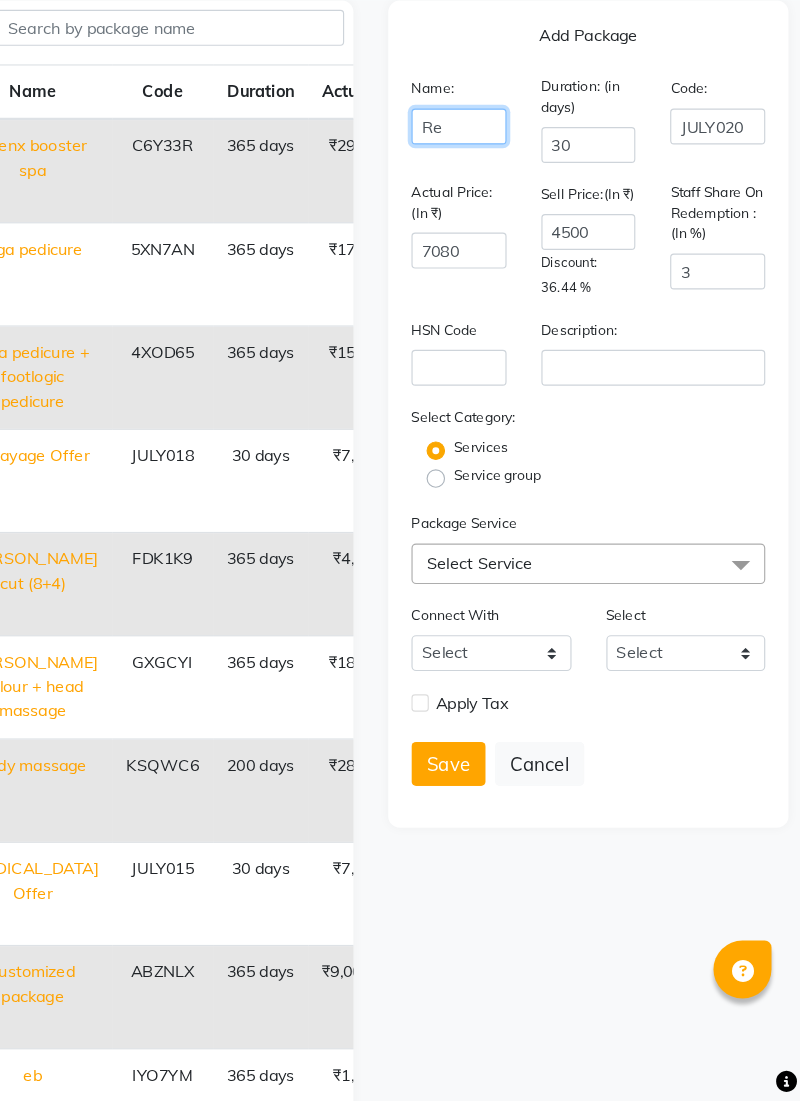 type on "R" 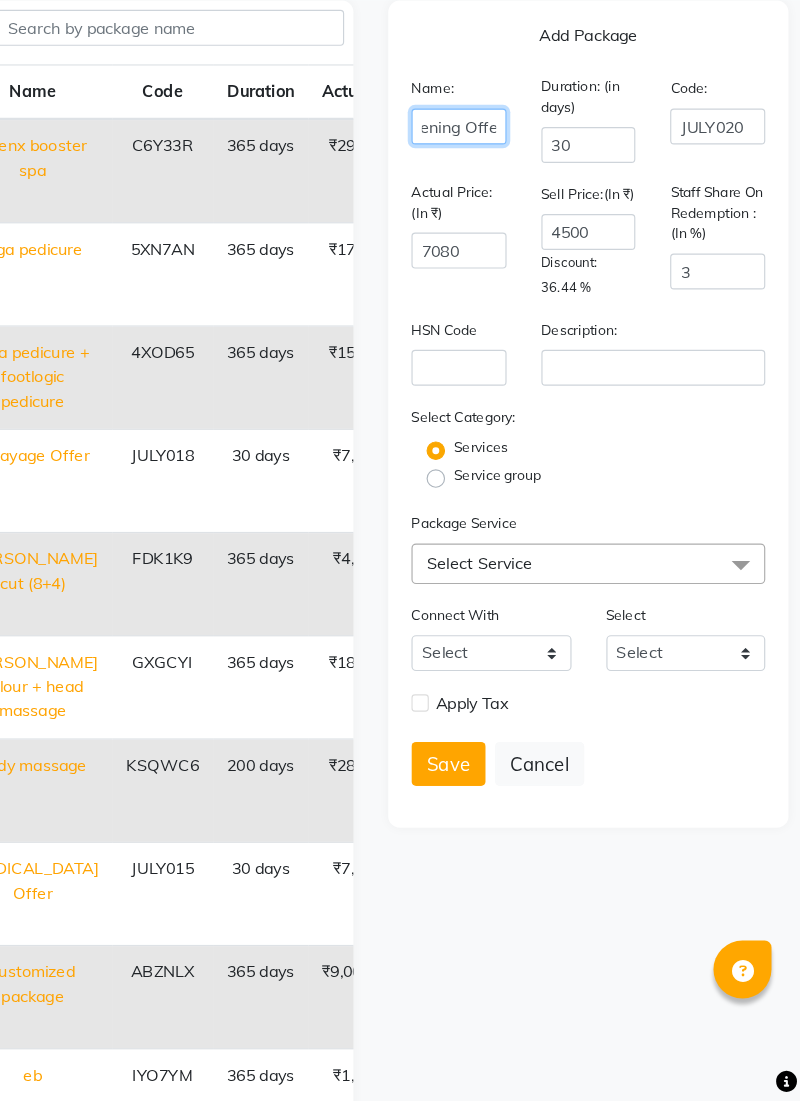 scroll, scrollTop: 0, scrollLeft: 107, axis: horizontal 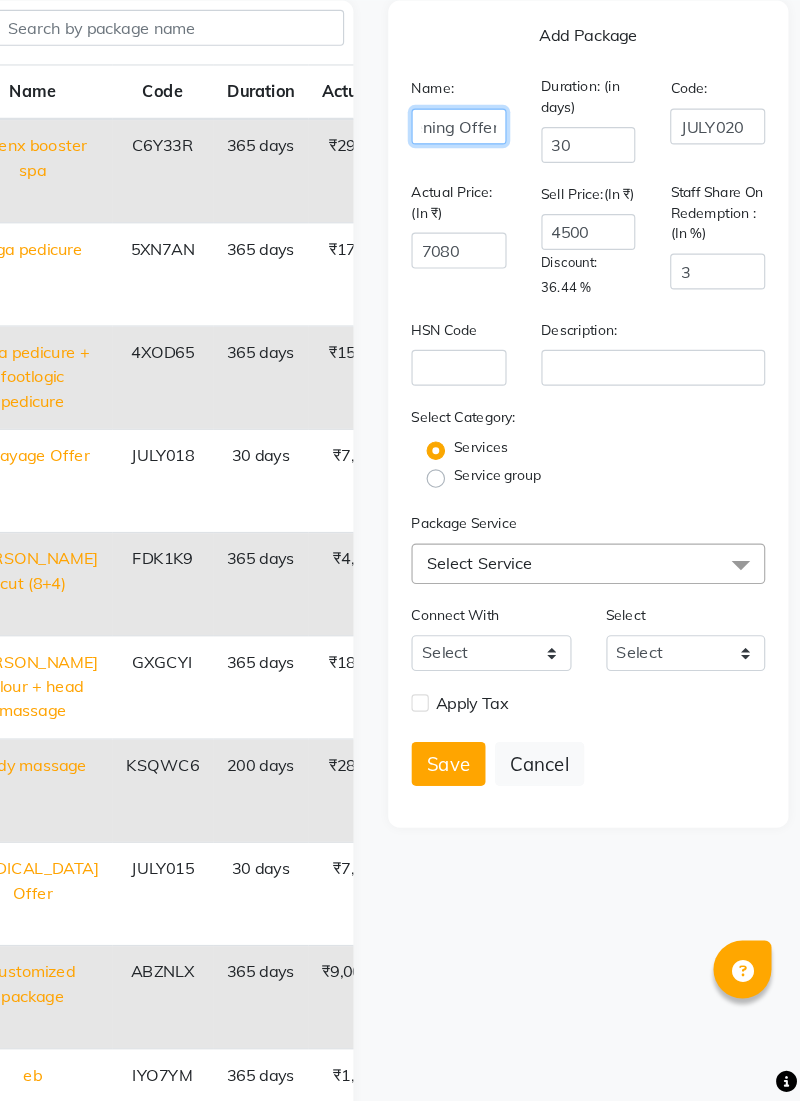 type on "Keratin Smoothening Offer" 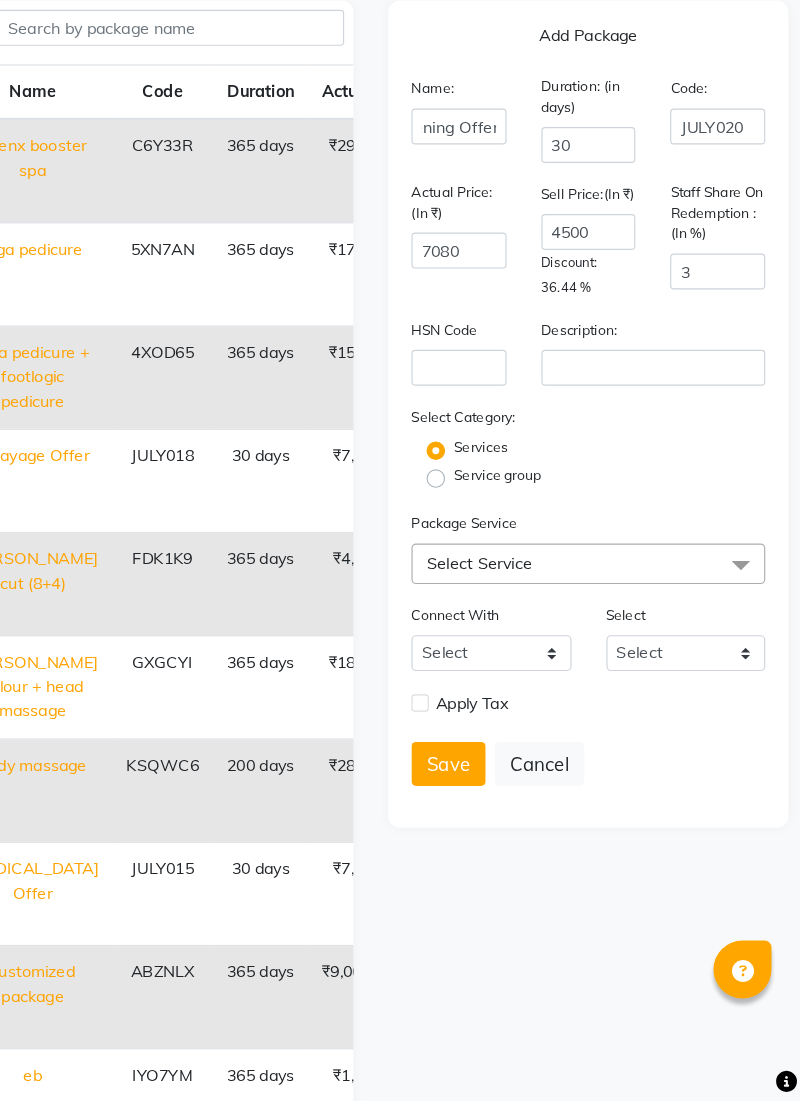 click on "Select Service" 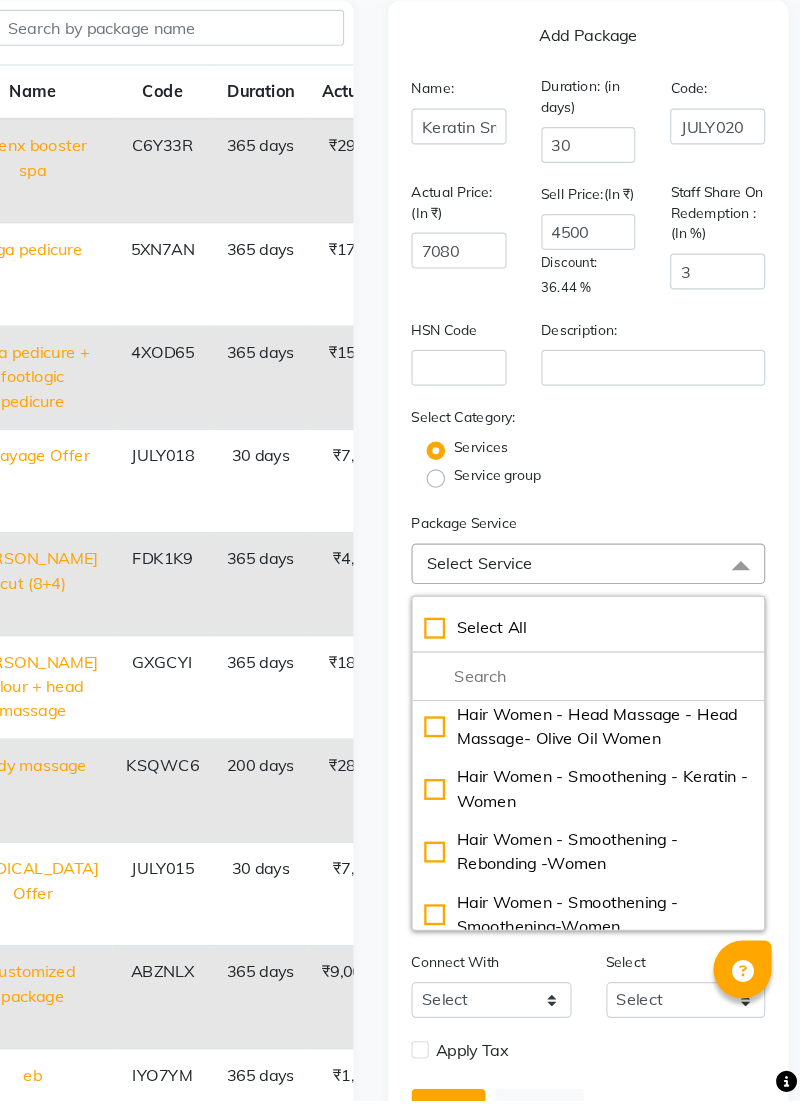 scroll, scrollTop: 4301, scrollLeft: 0, axis: vertical 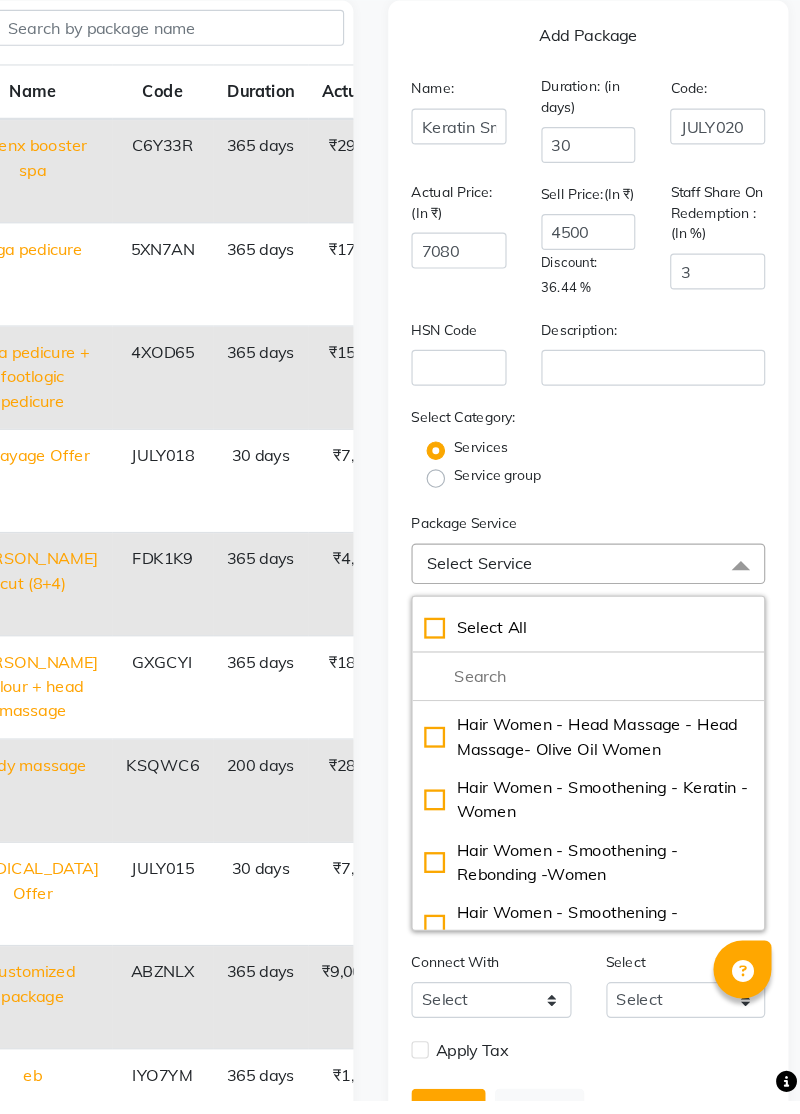 click on "Hair Women - Smoothening  - Keratin -Women" 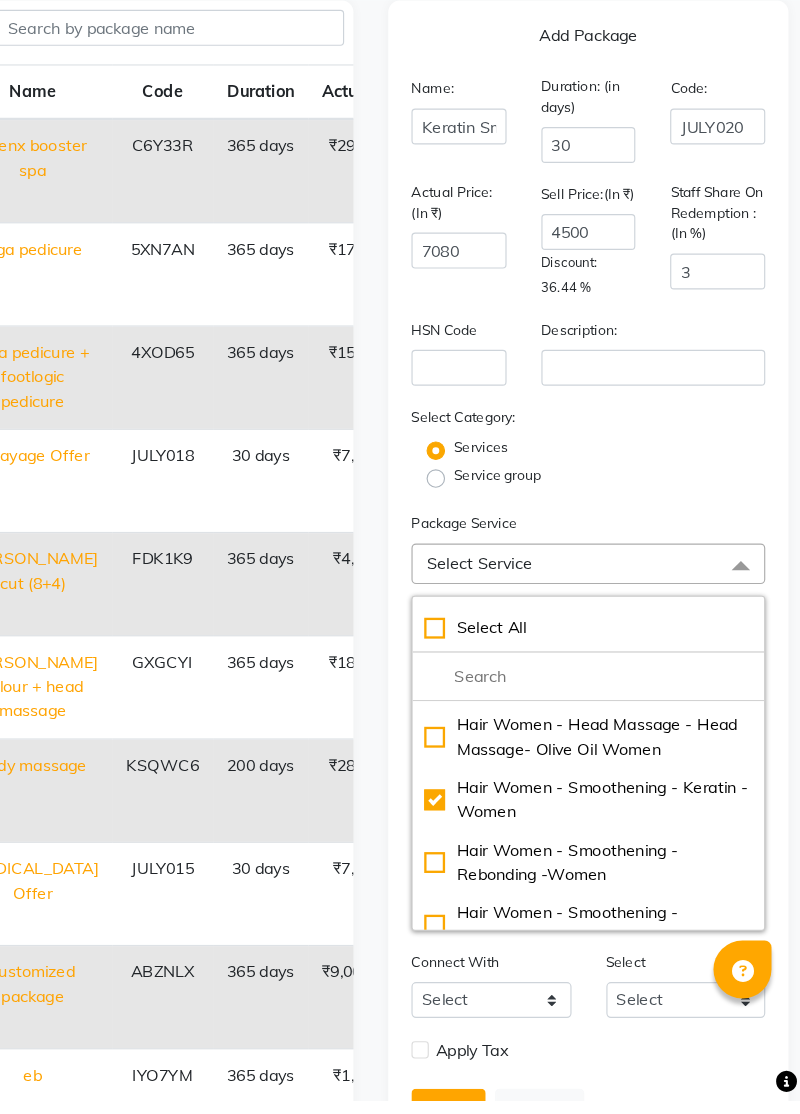 checkbox on "true" 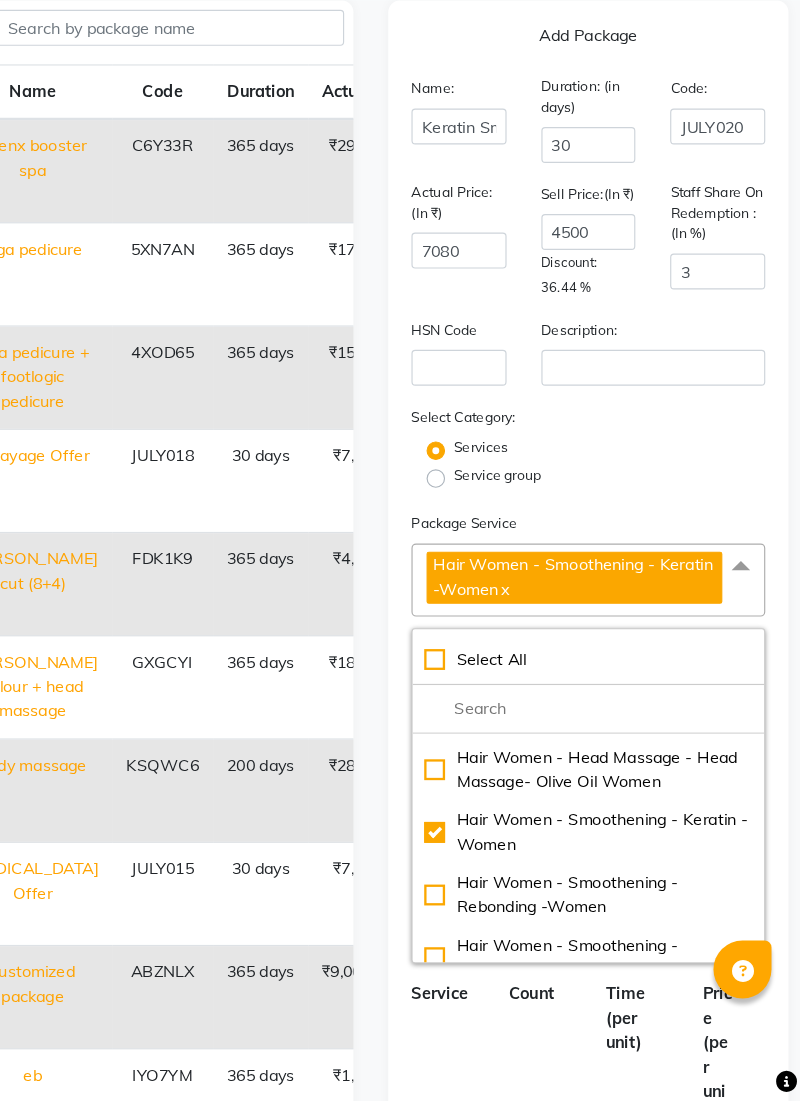 click on "Count" 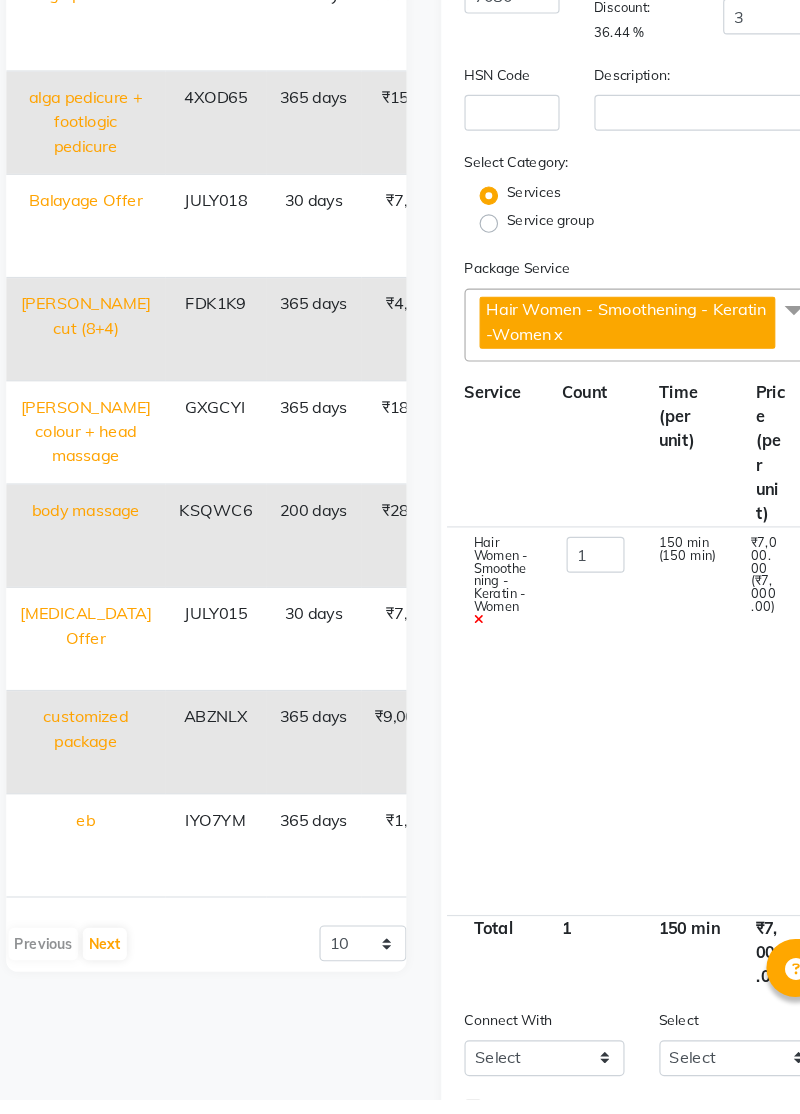 scroll, scrollTop: 303, scrollLeft: 0, axis: vertical 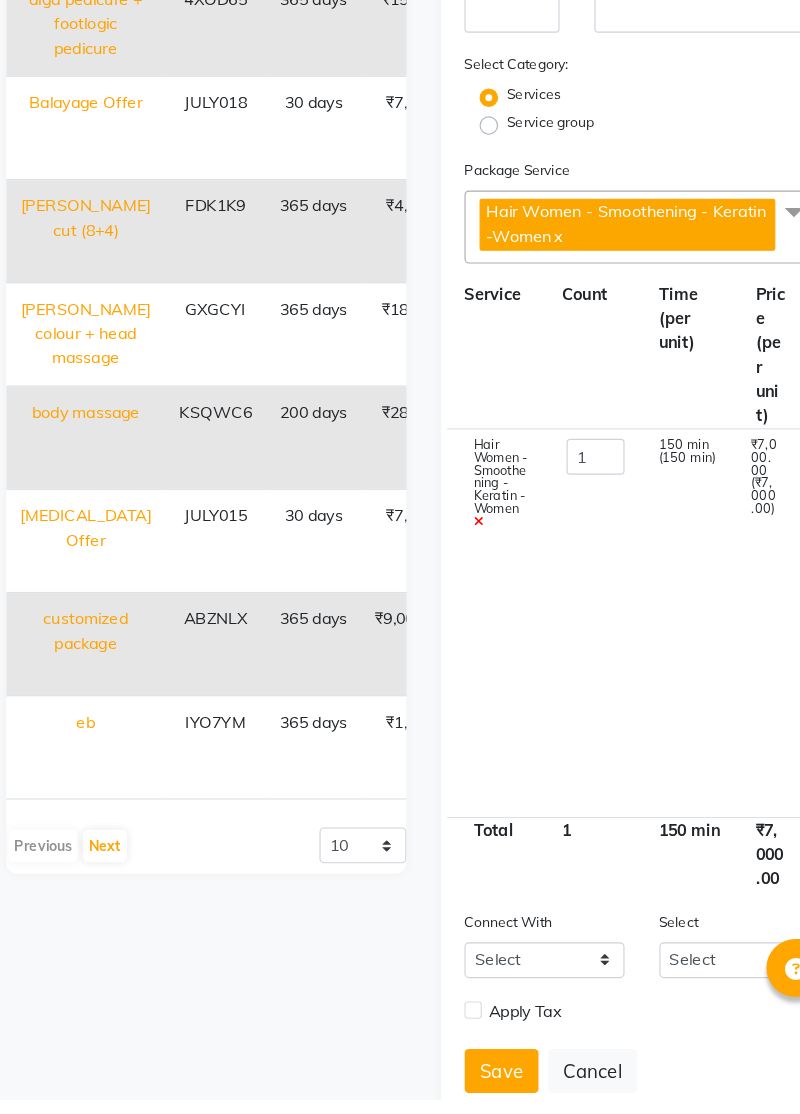 click 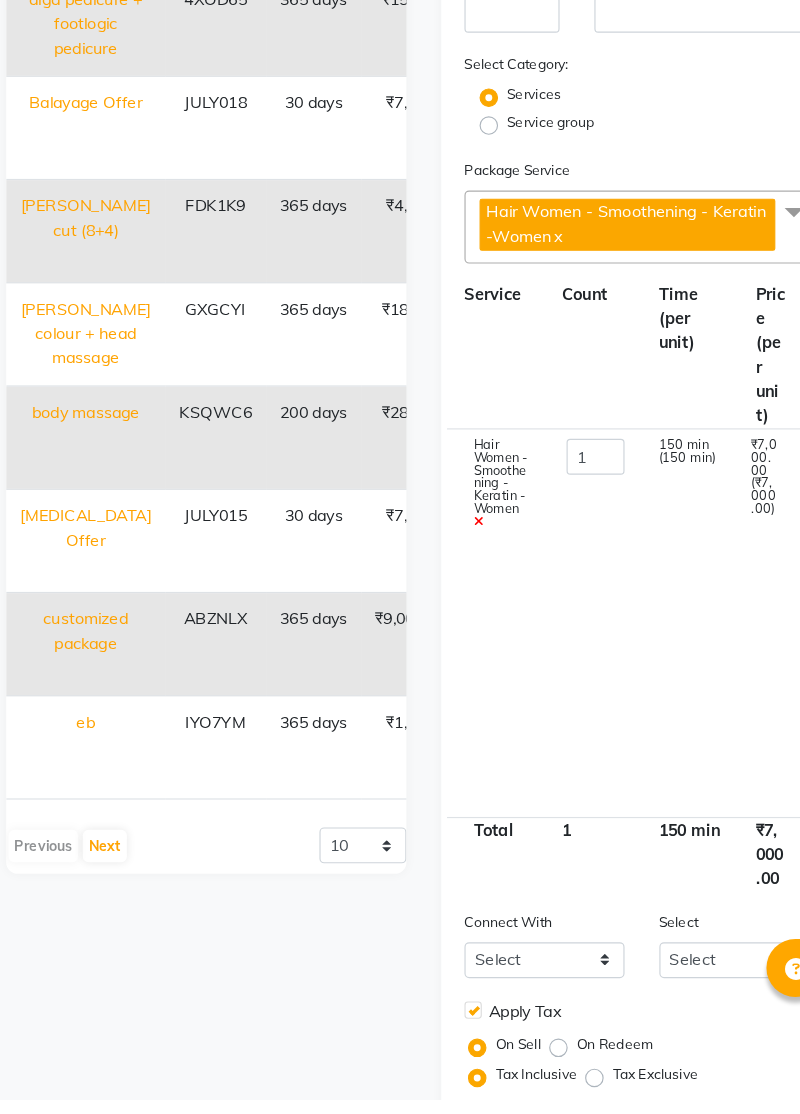 click on "Save" 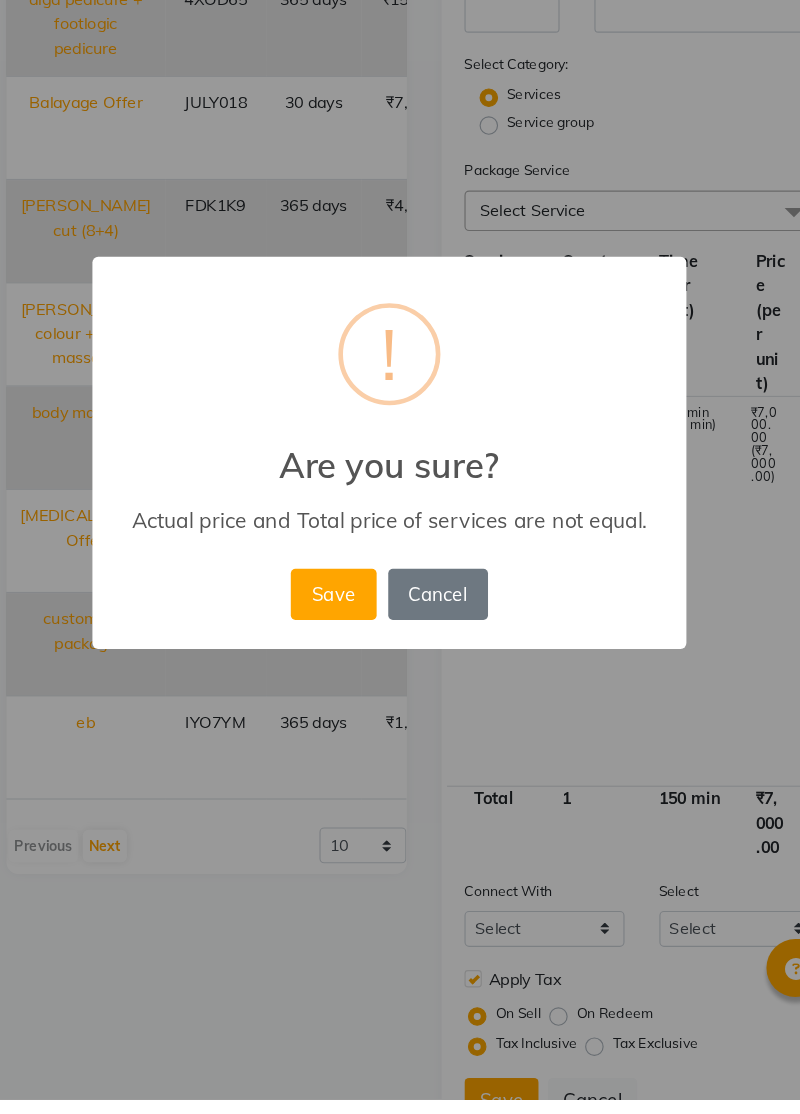 click on "Save" at bounding box center [351, 679] 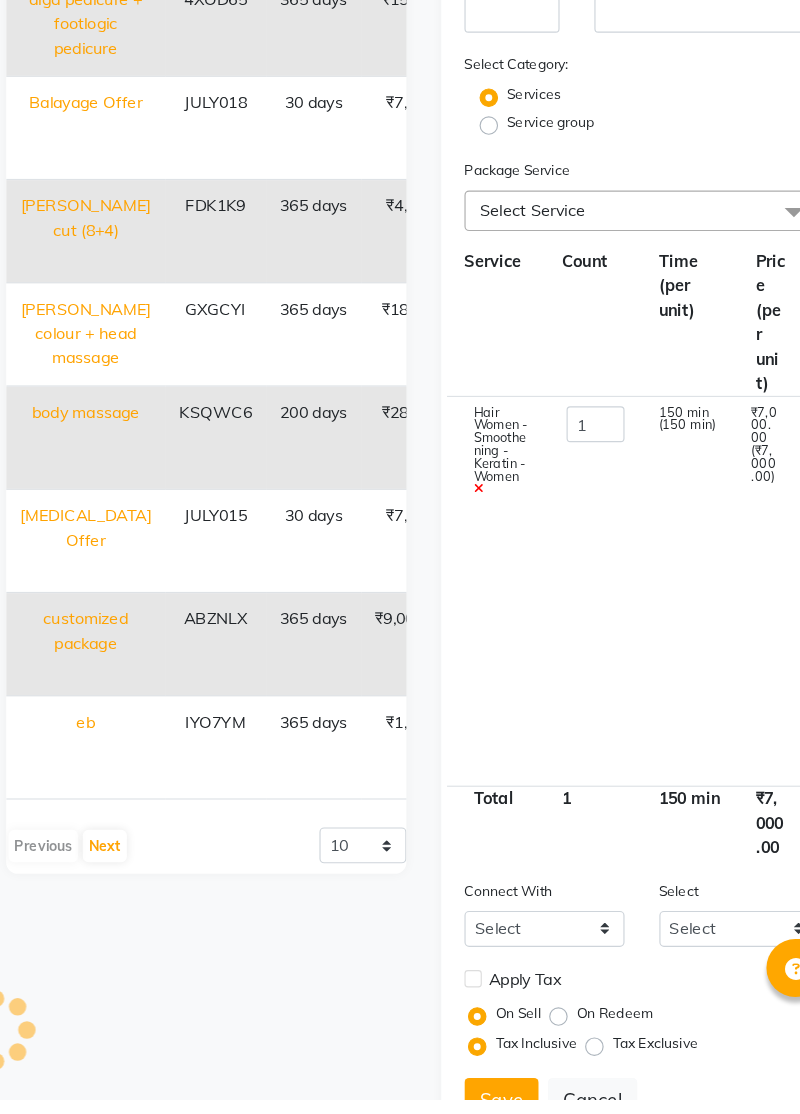 type 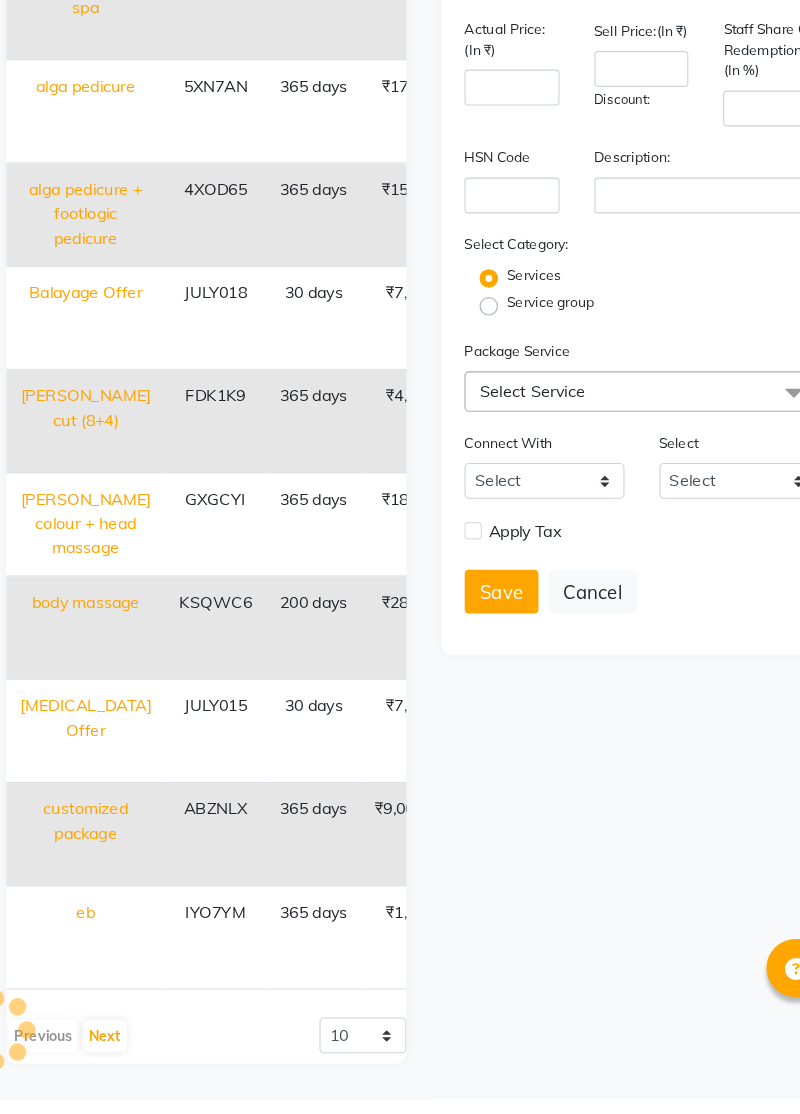 scroll, scrollTop: 81, scrollLeft: 0, axis: vertical 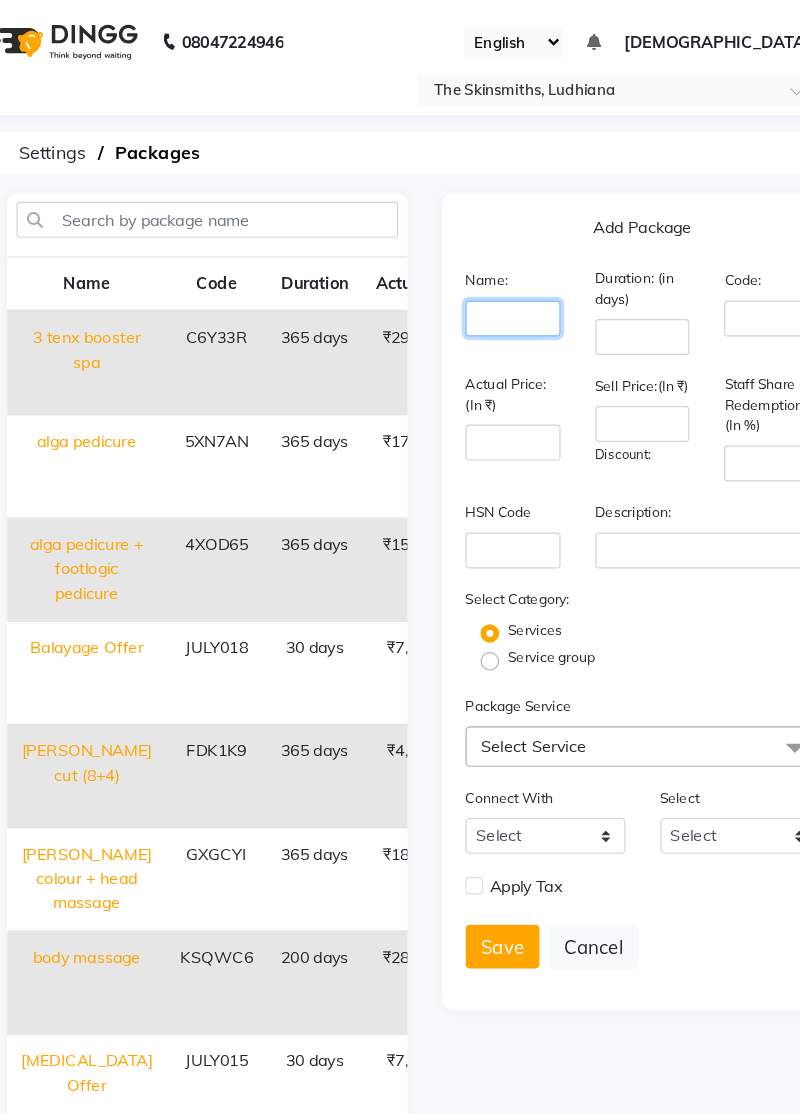 click 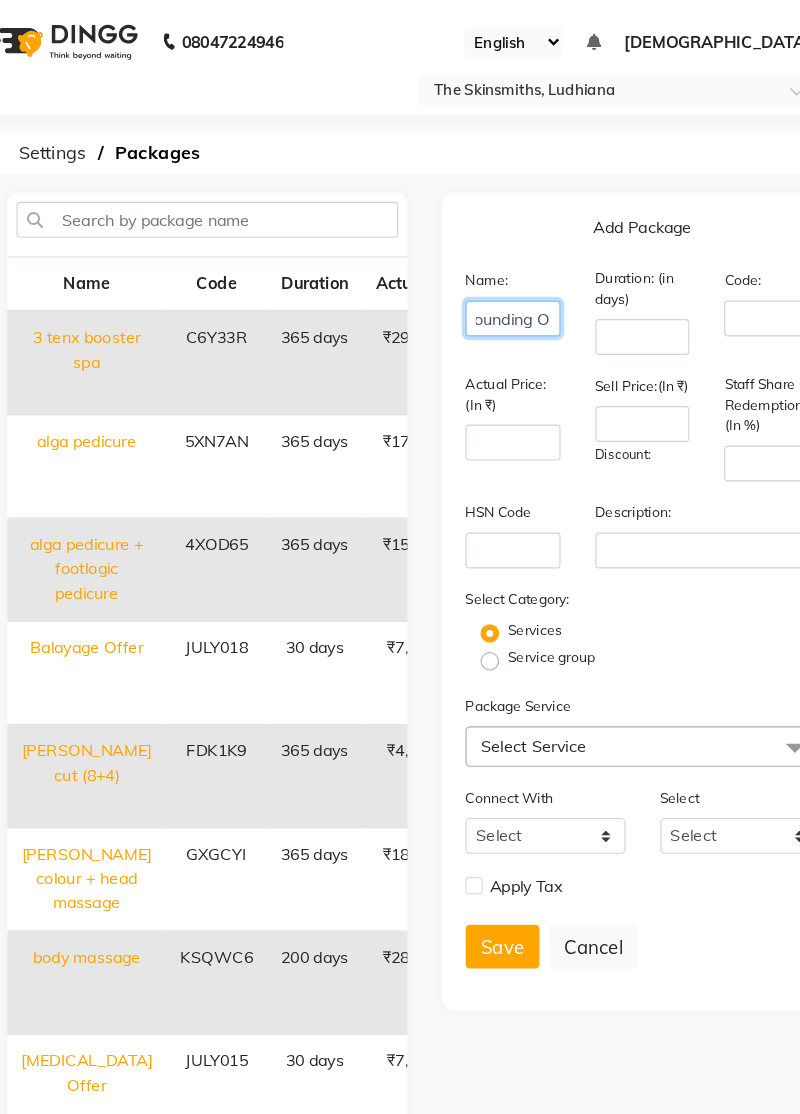 scroll, scrollTop: 0, scrollLeft: 54, axis: horizontal 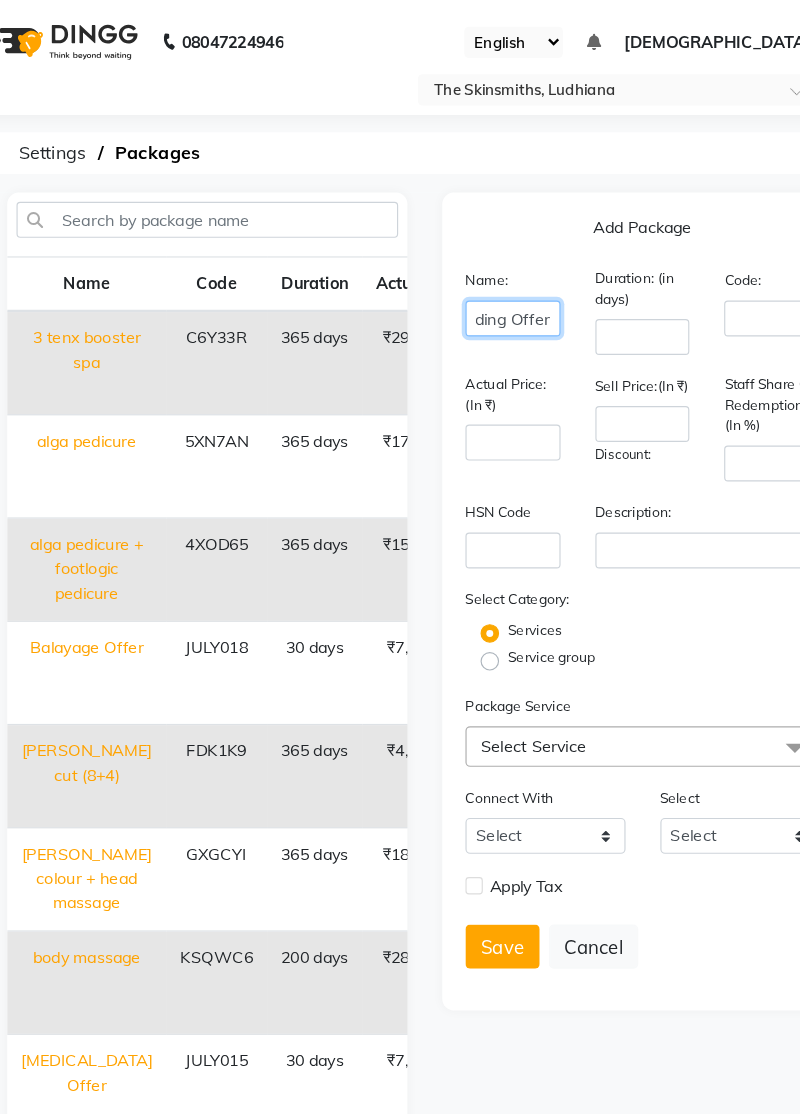 type on "Rebounding Offer" 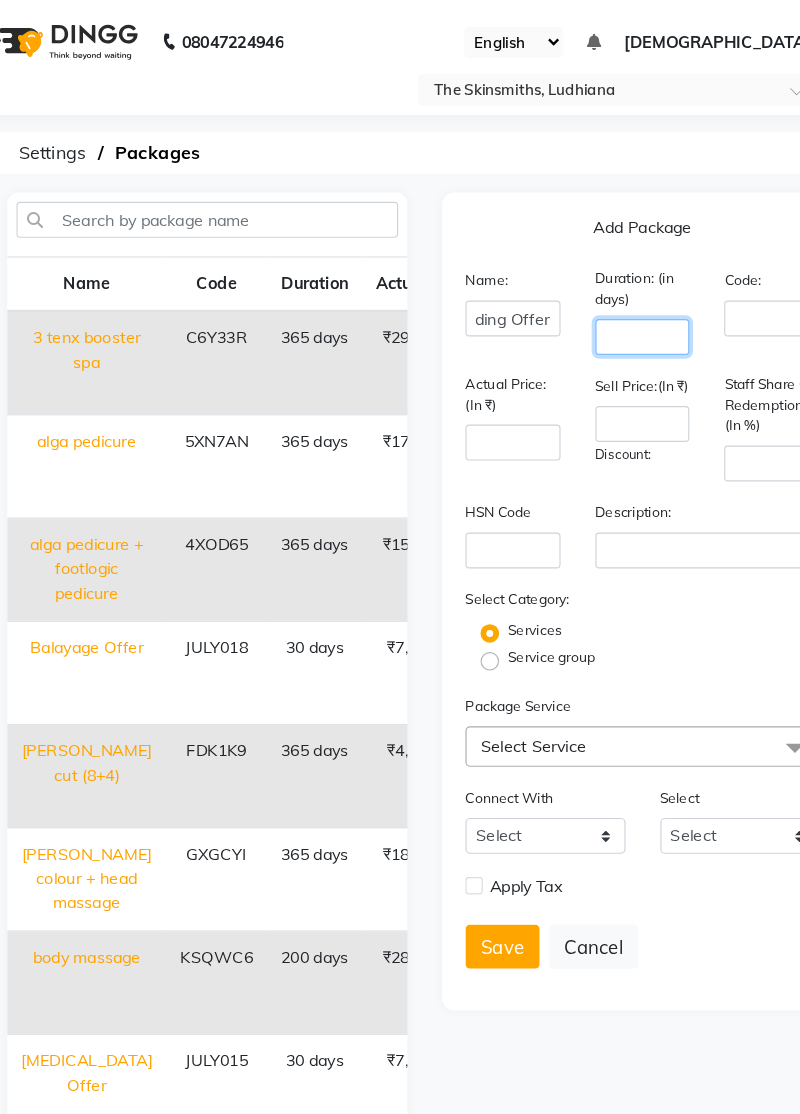 click 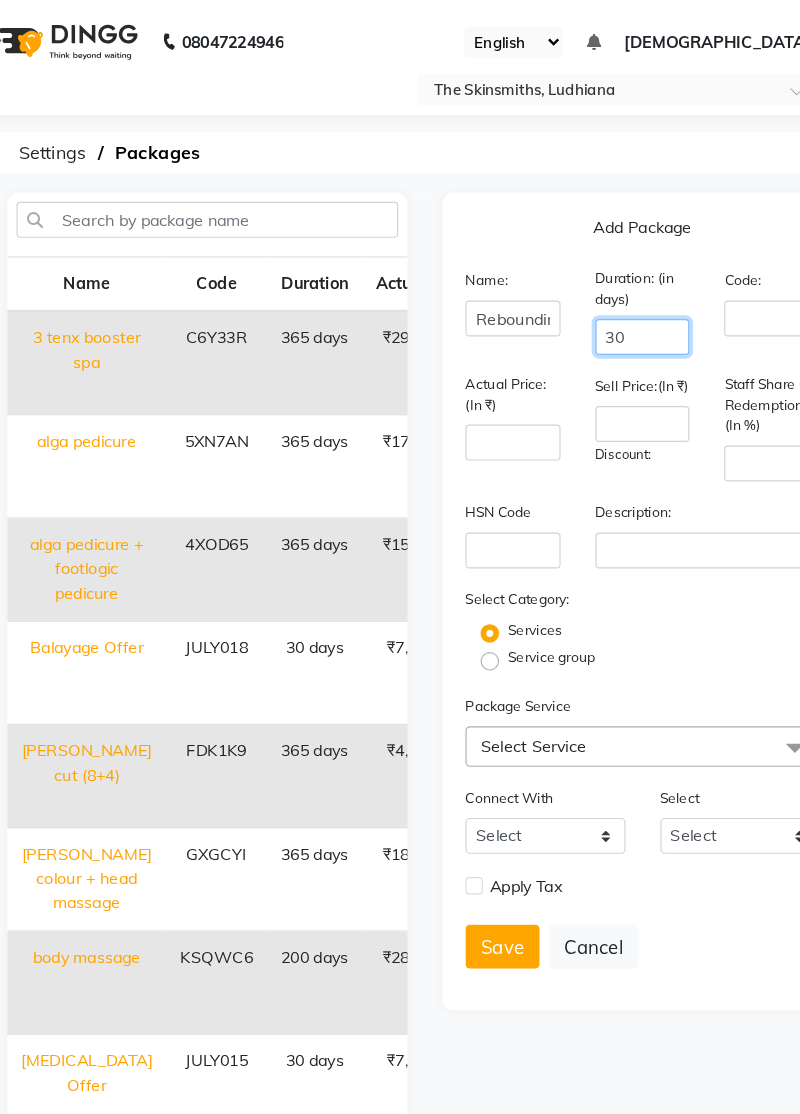 type on "30" 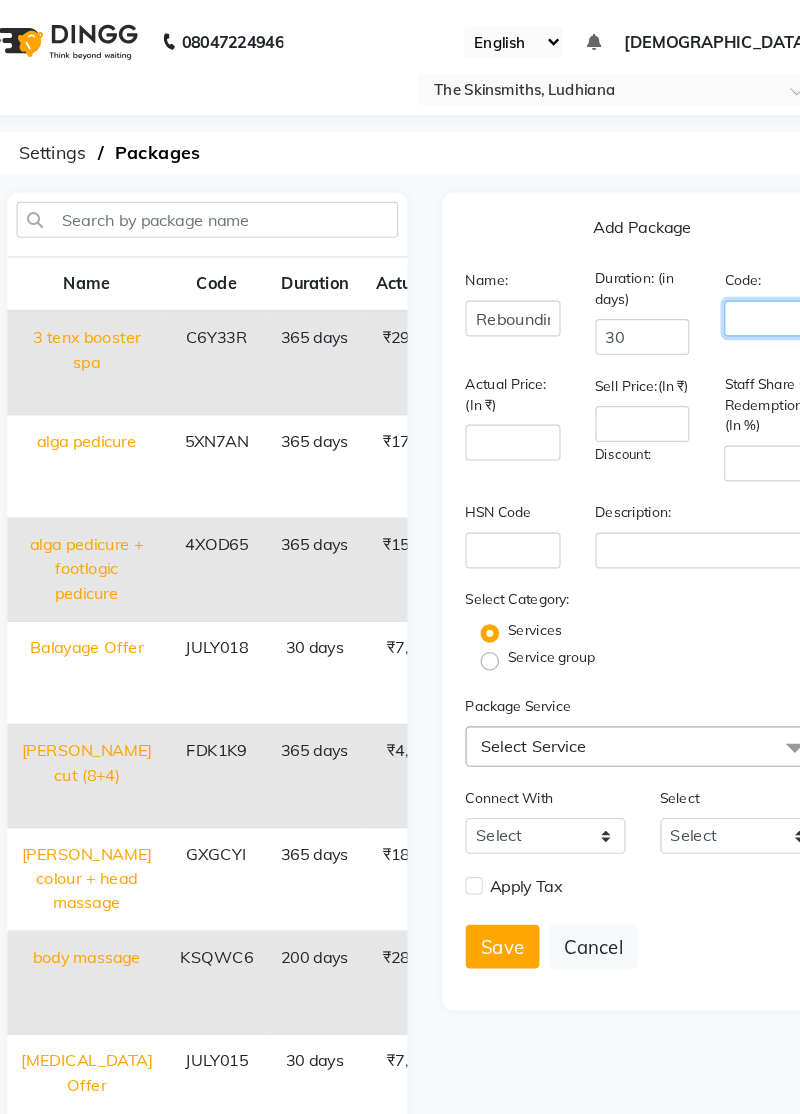 click 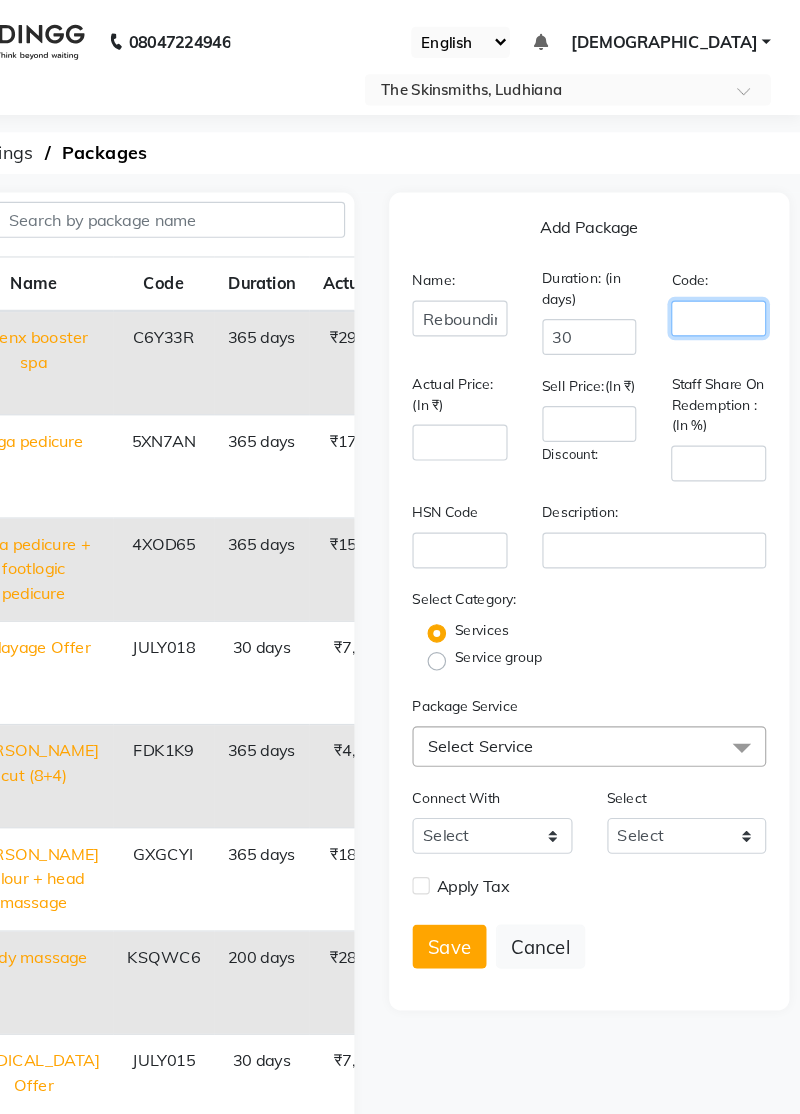 scroll, scrollTop: 0, scrollLeft: 0, axis: both 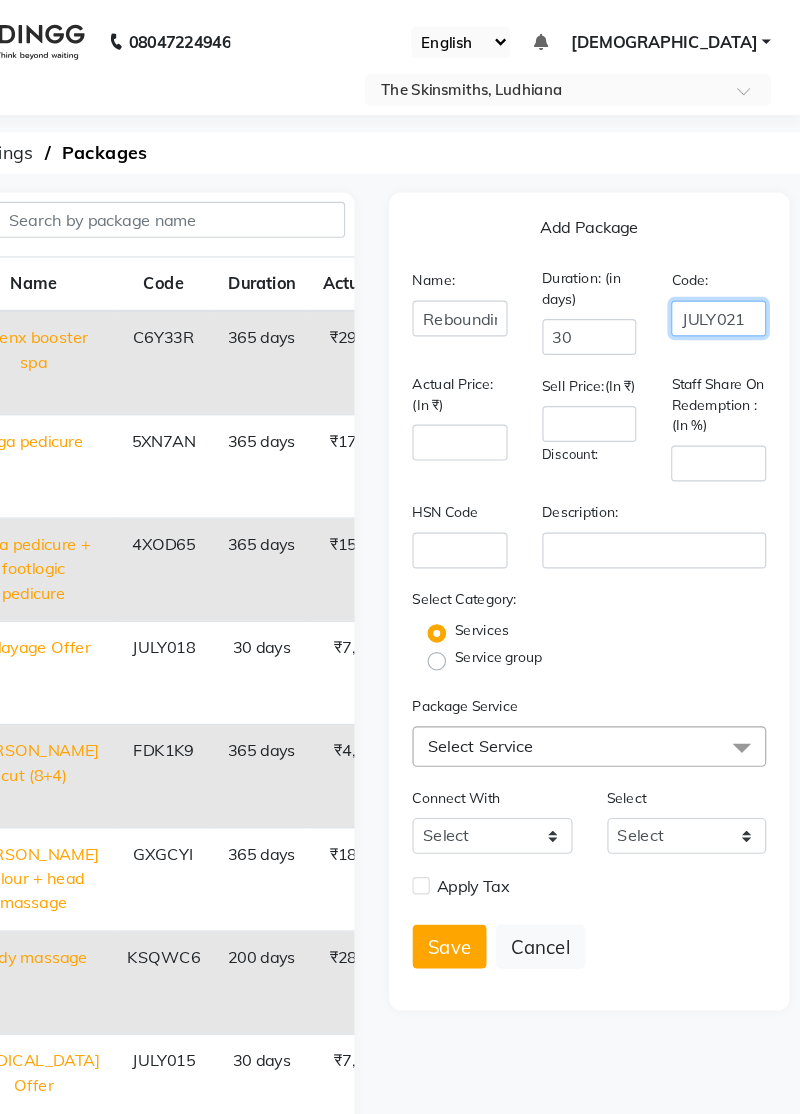 type on "JULY021" 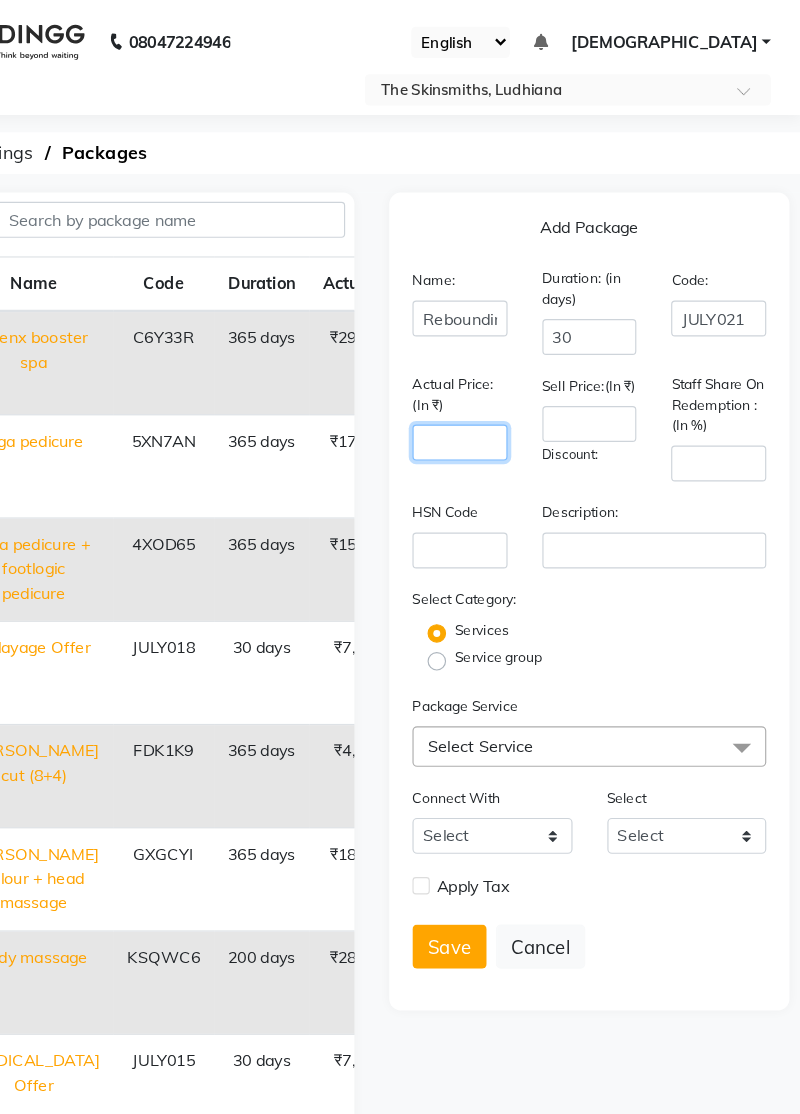 click 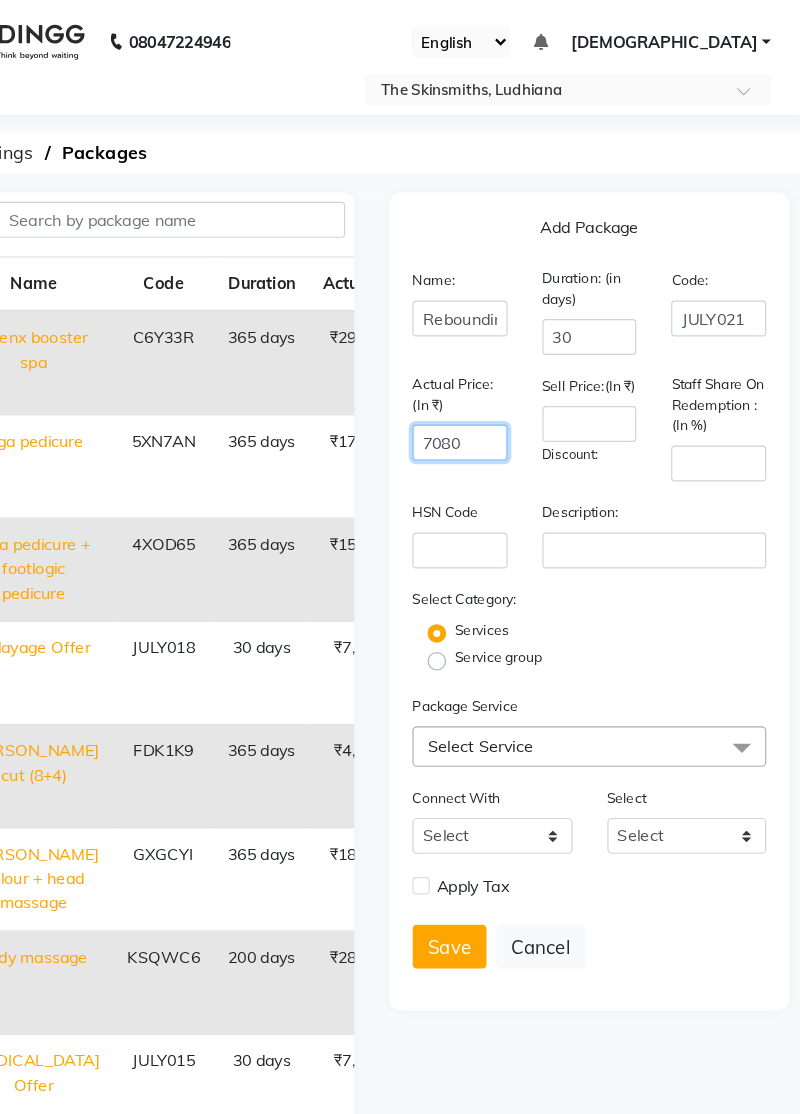 type on "7080" 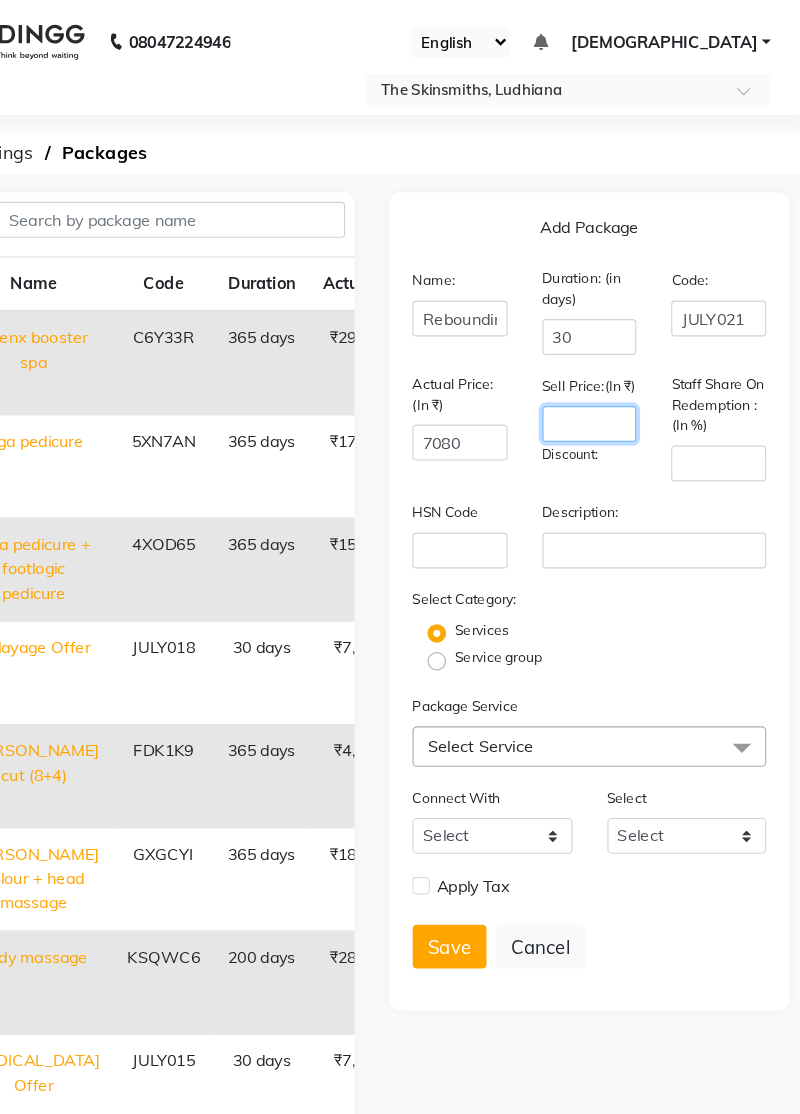 click 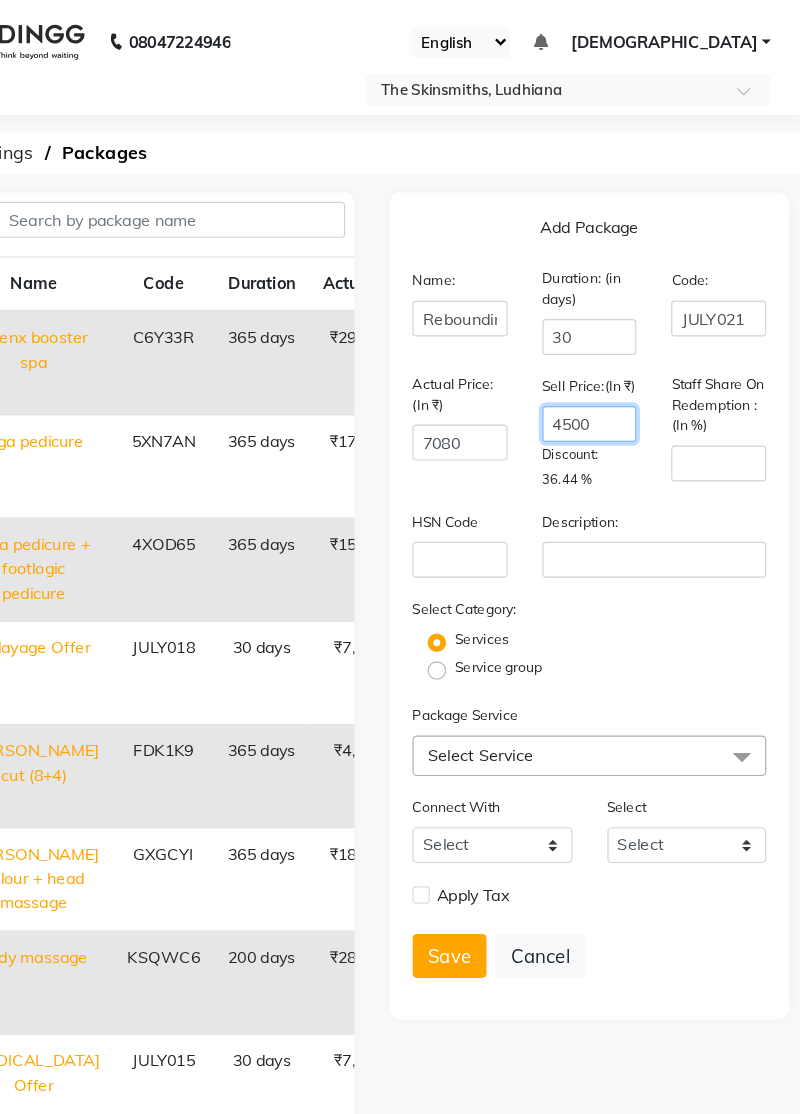 type on "4500" 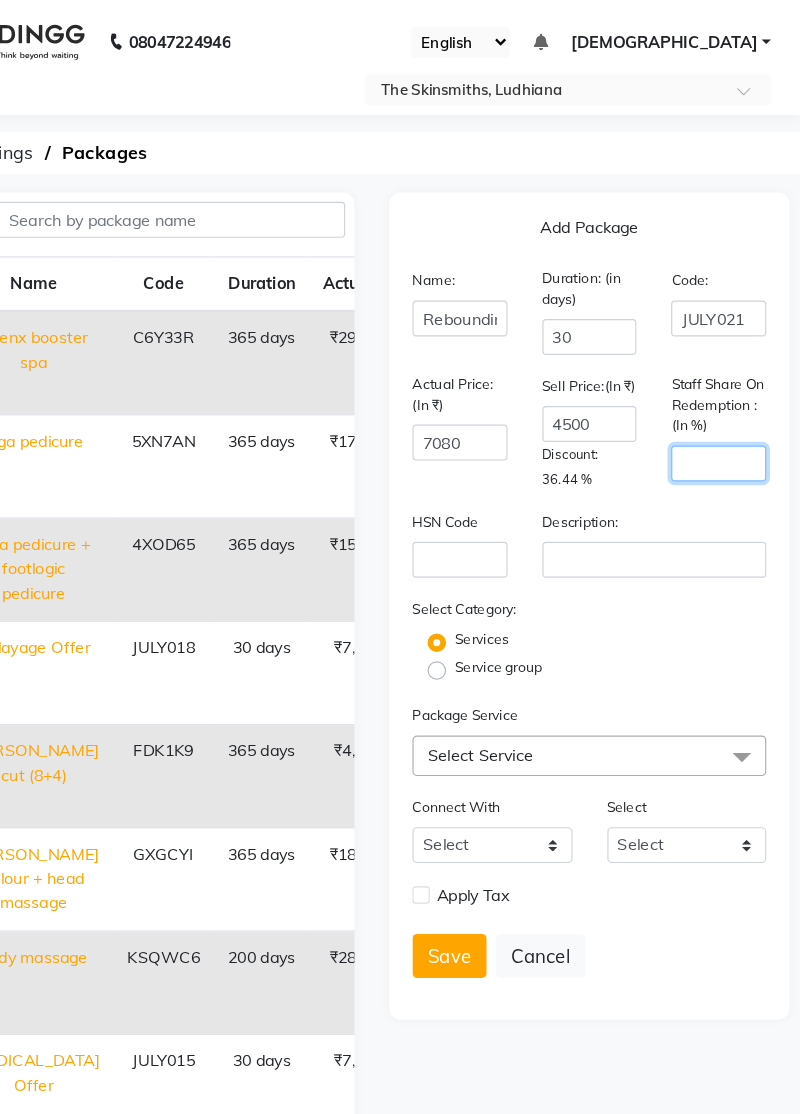 click 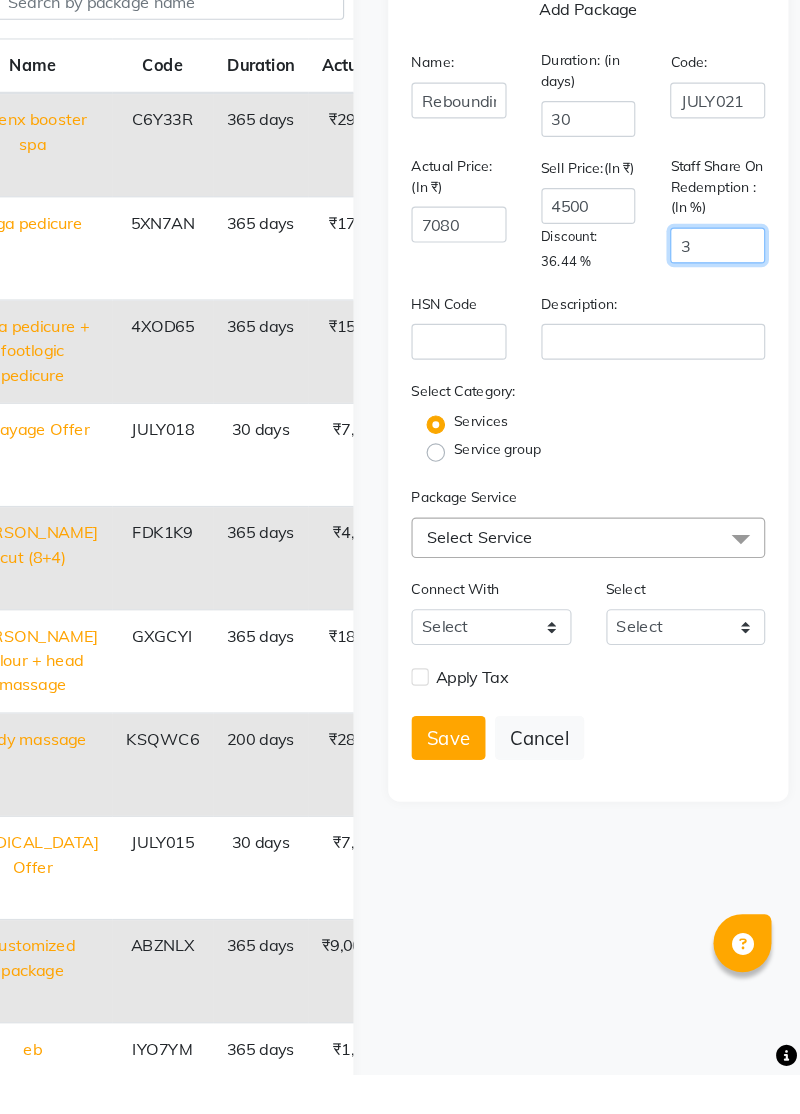 type on "3" 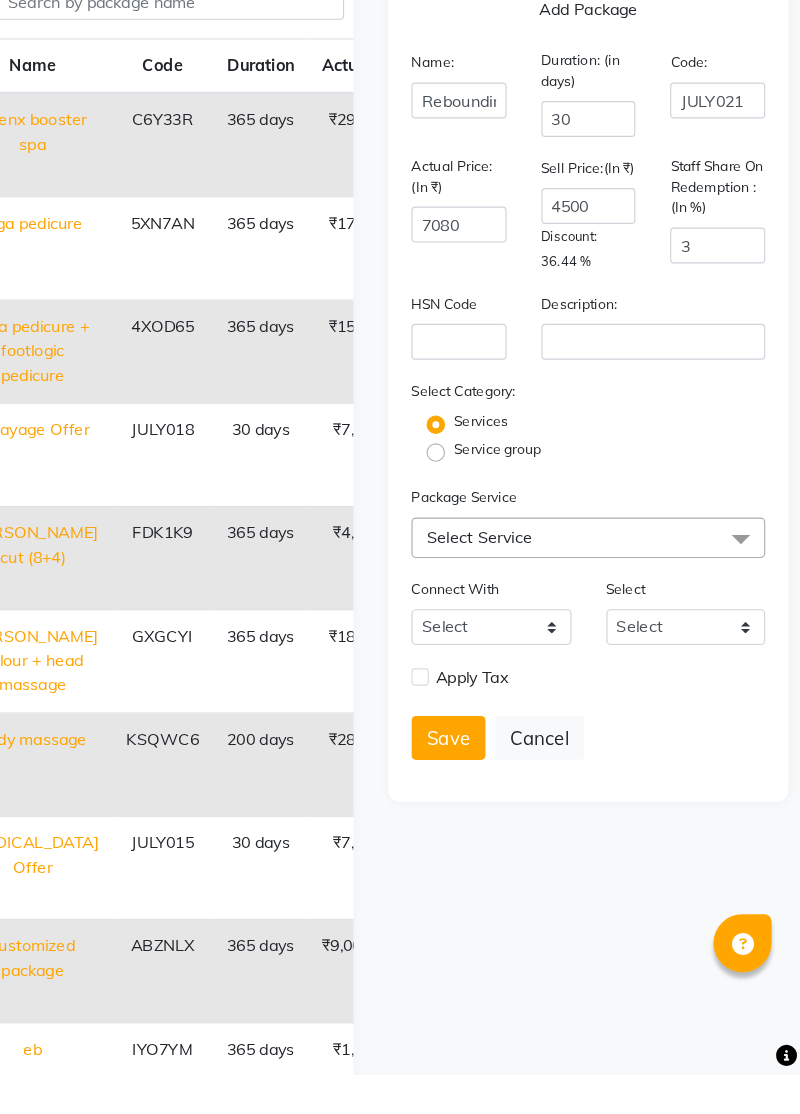 click on "Select Service" 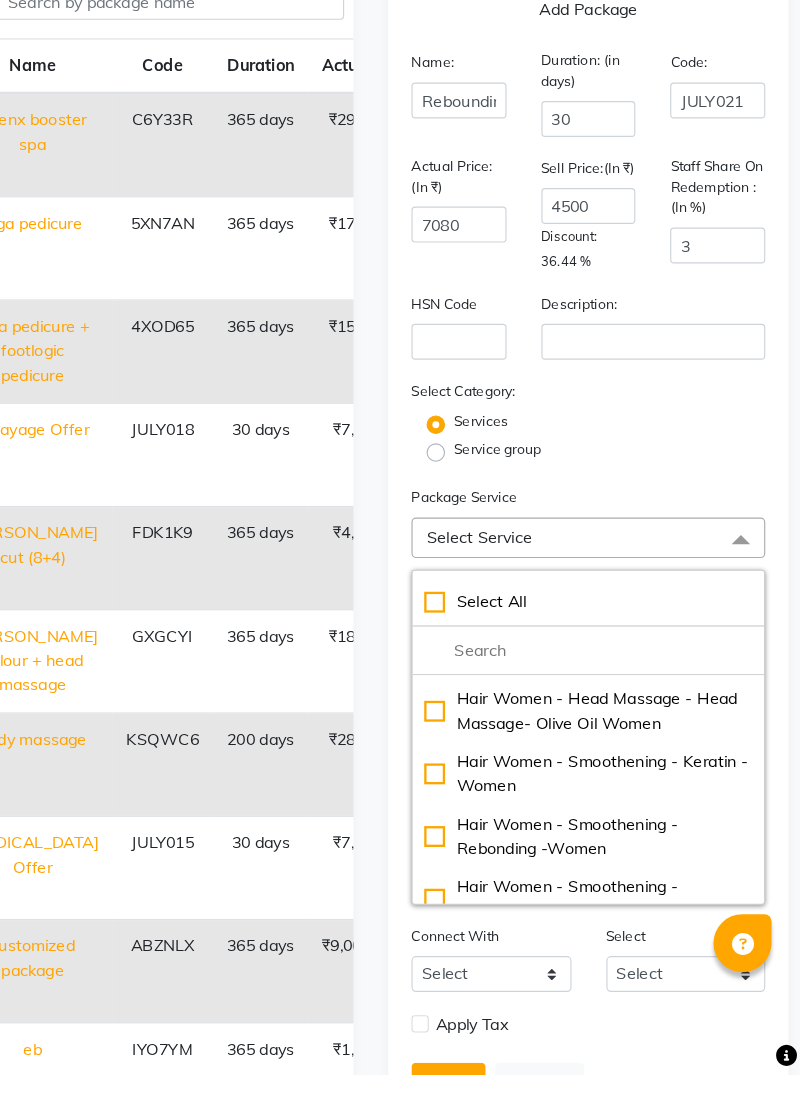 scroll, scrollTop: 0, scrollLeft: 0, axis: both 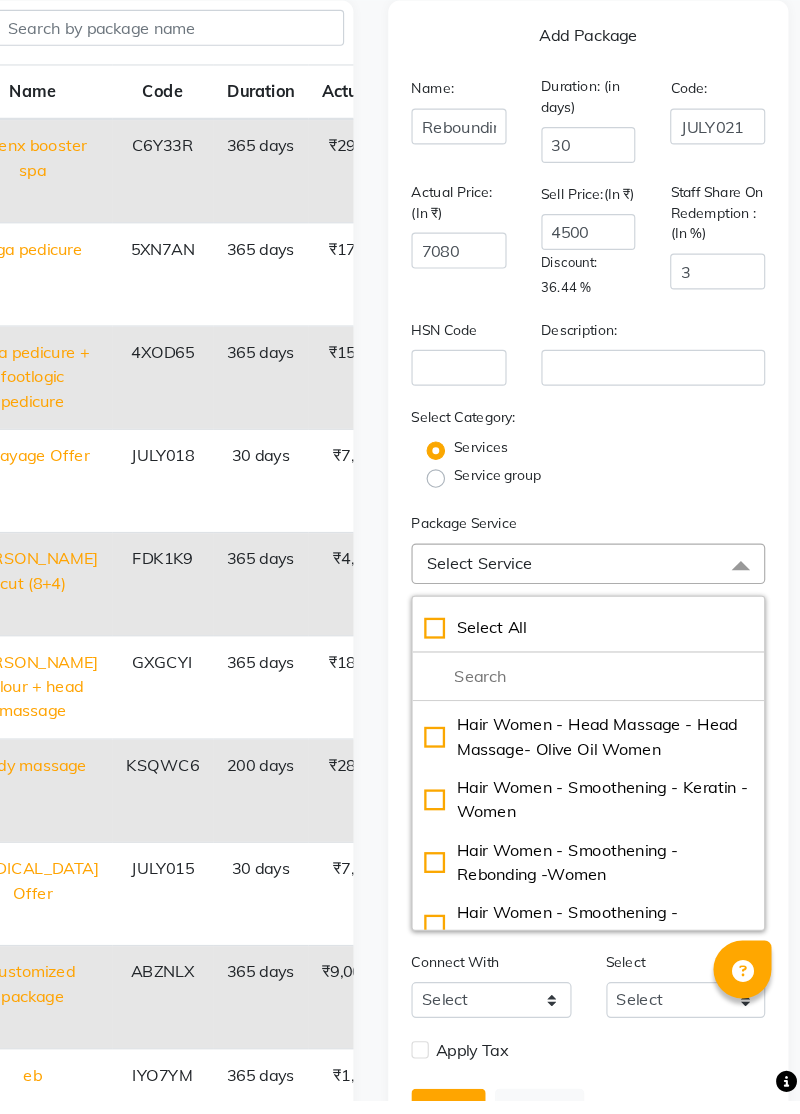 click on "Hair Women - Smoothening  - Rebonding -Women" 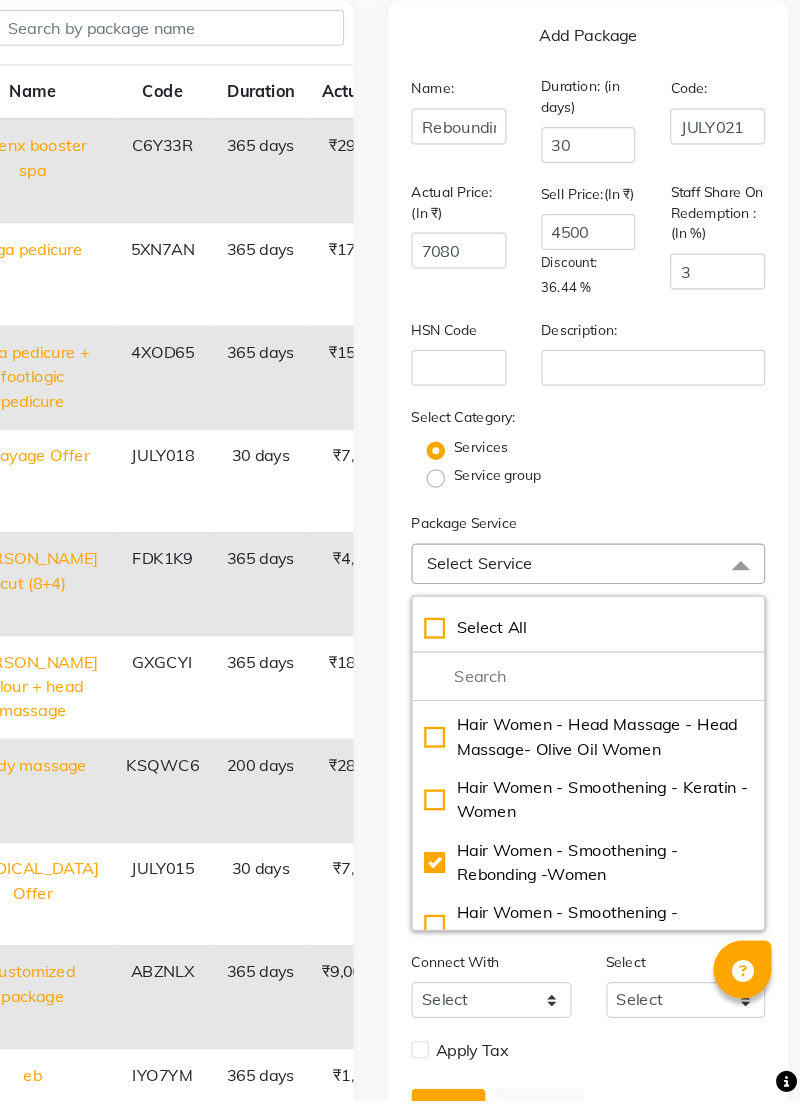 checkbox on "true" 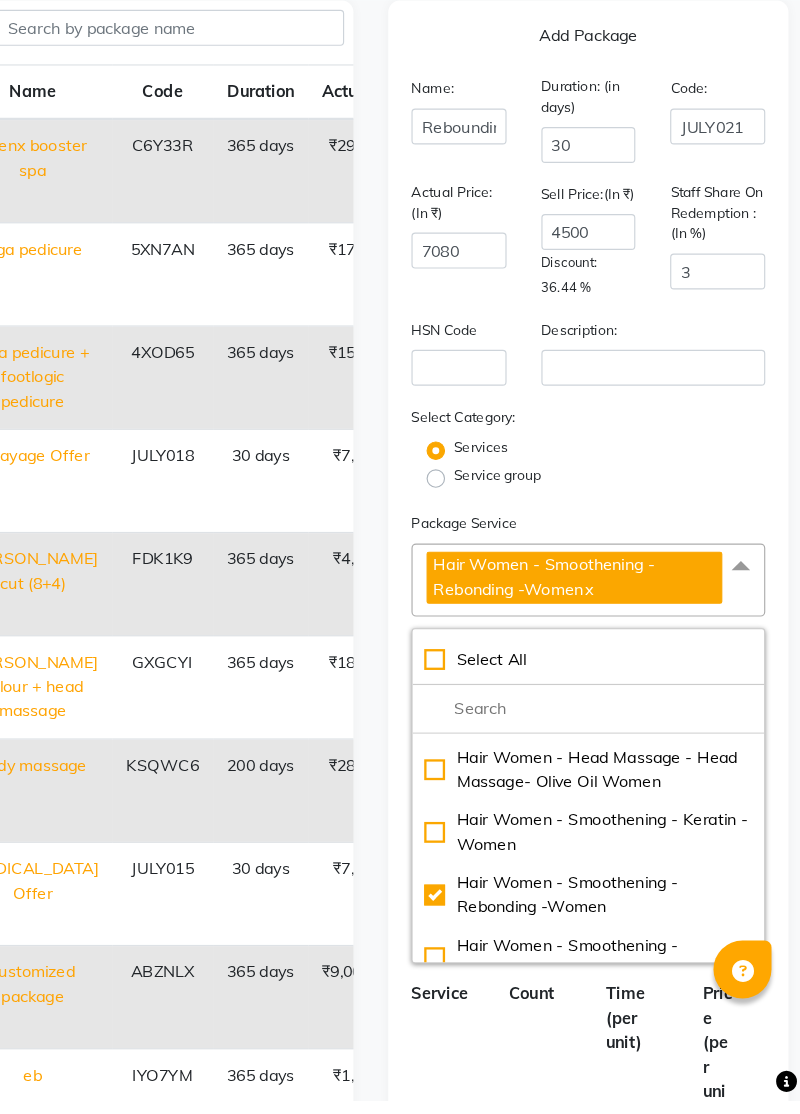 click on "Count" 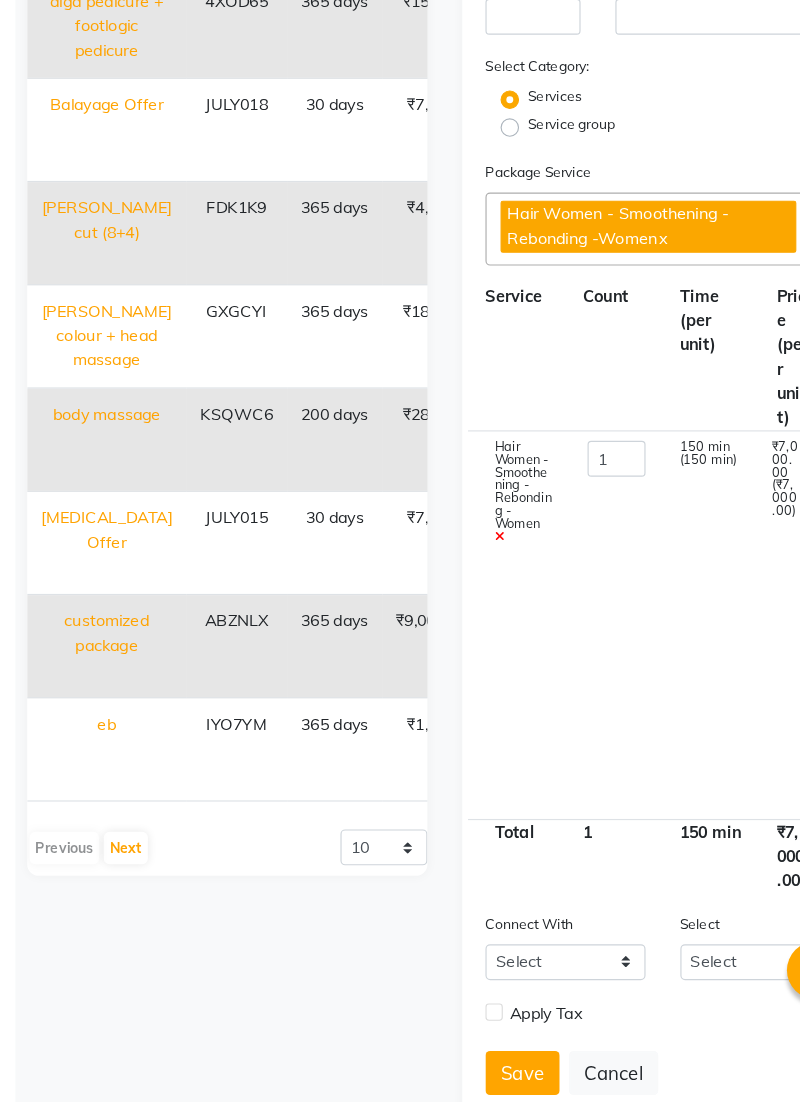 scroll, scrollTop: 303, scrollLeft: 0, axis: vertical 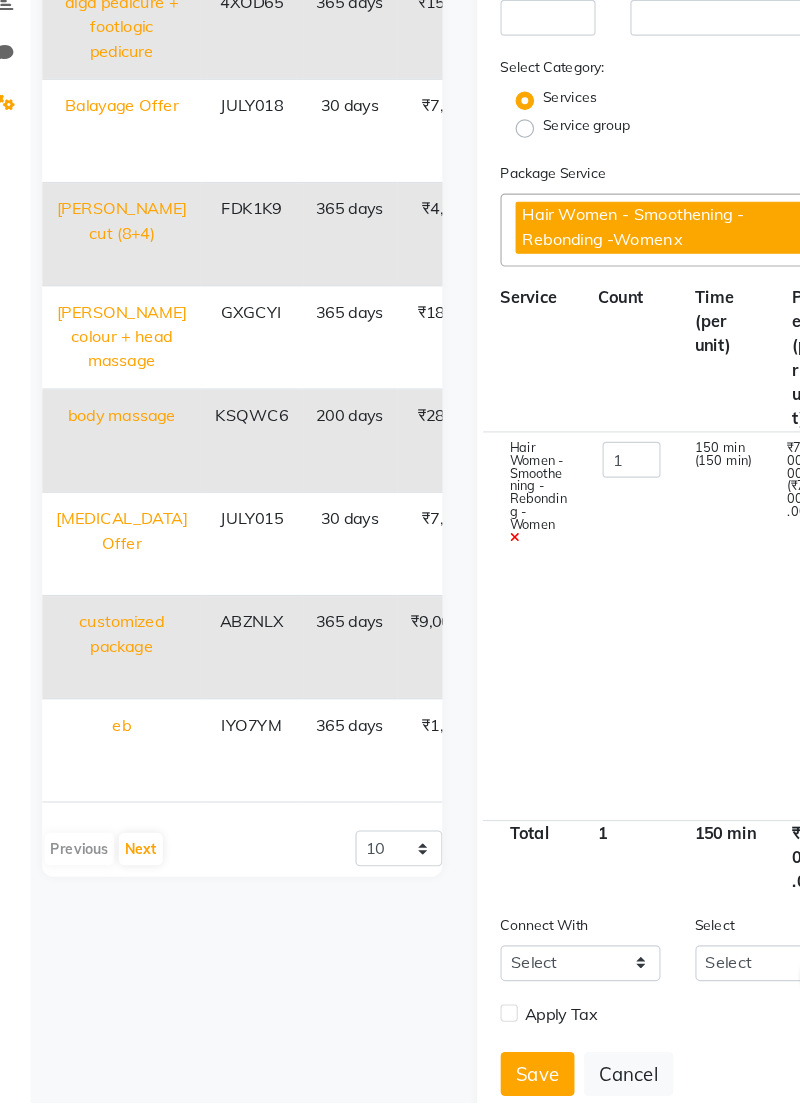 click 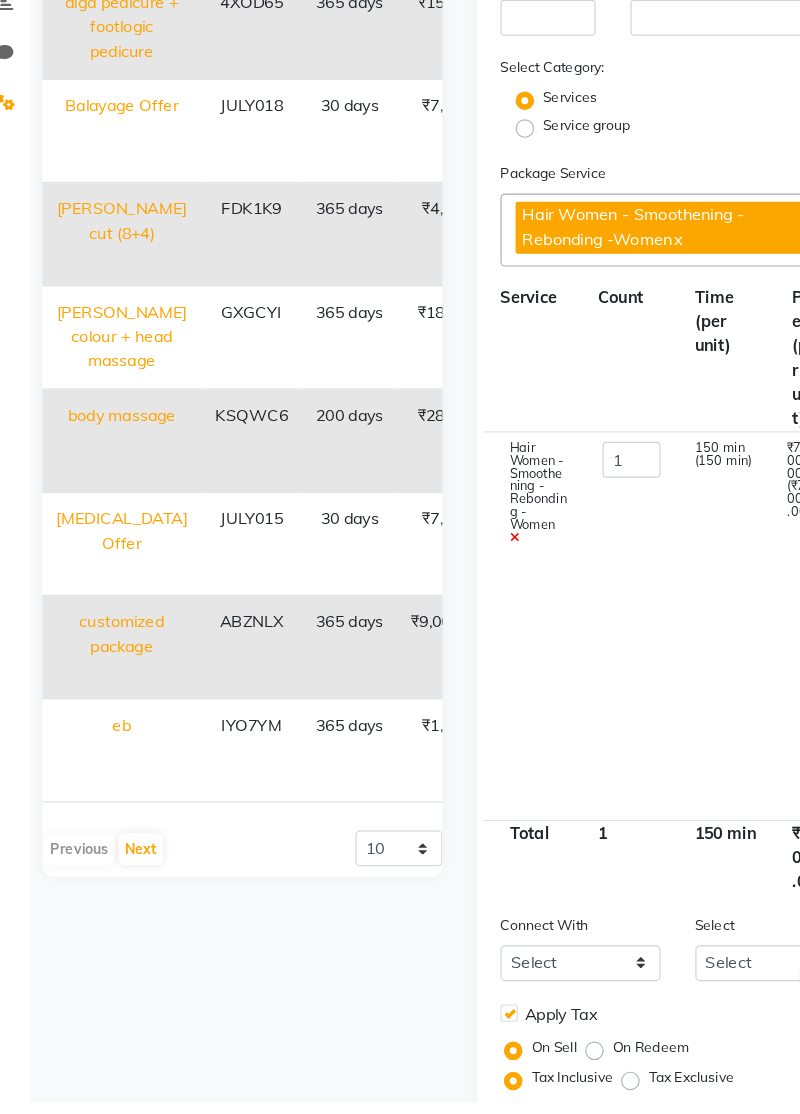click on "Tax Inclusive" 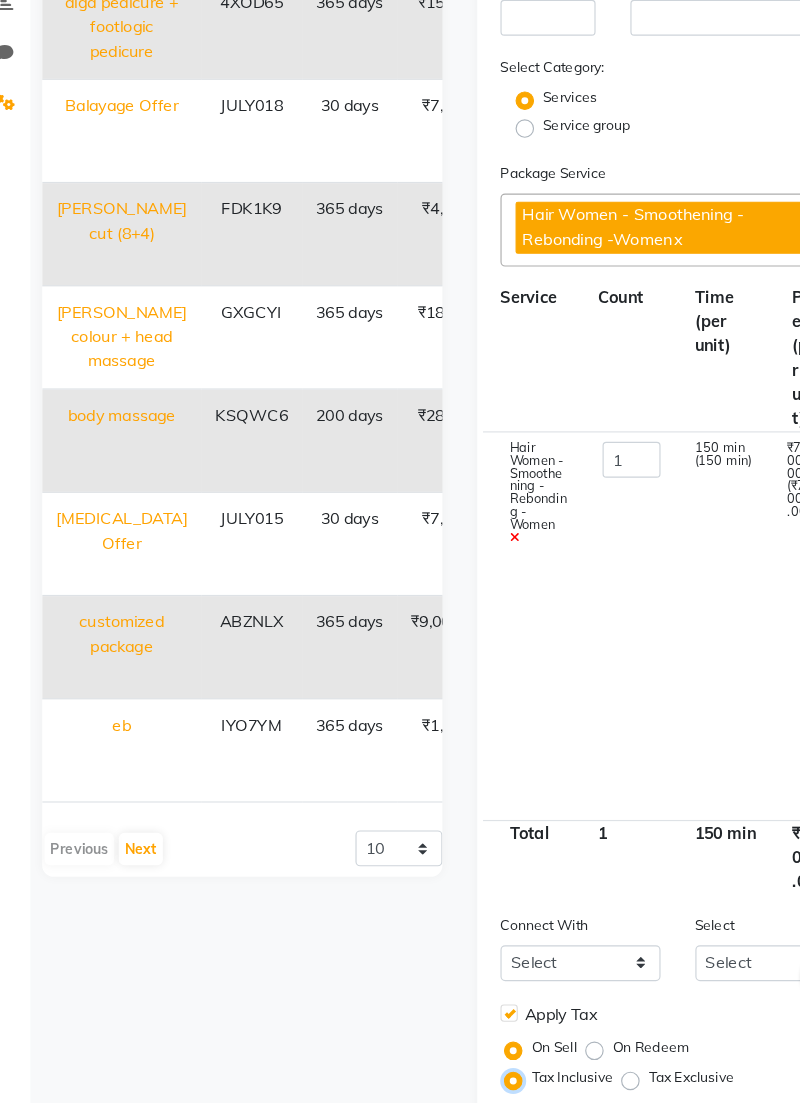 click on "Tax Inclusive" at bounding box center [480, 1093] 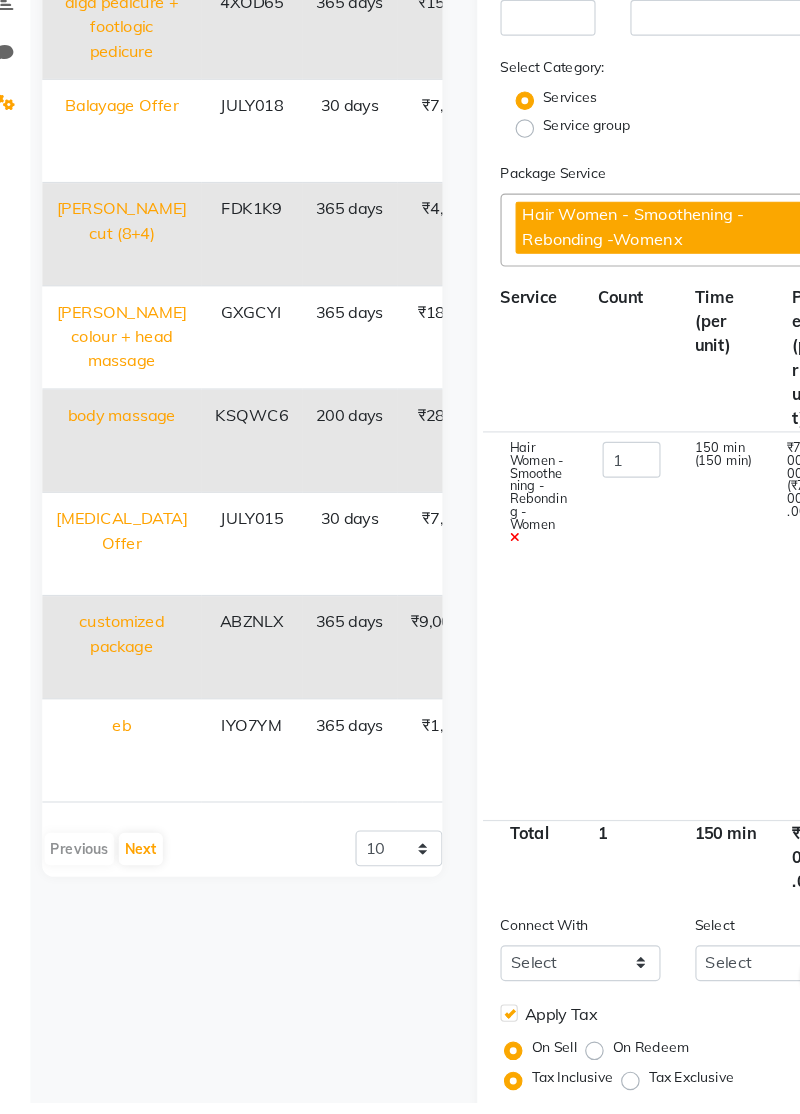 click on "Save" 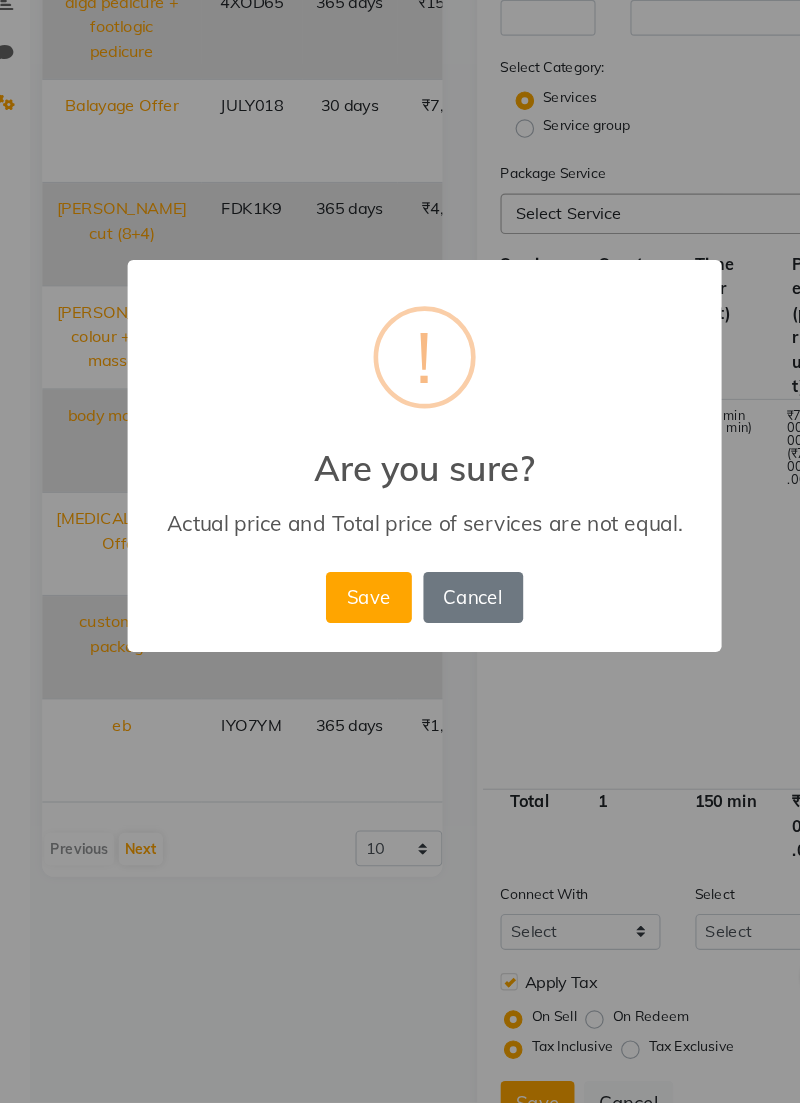 click on "Save" at bounding box center (351, 679) 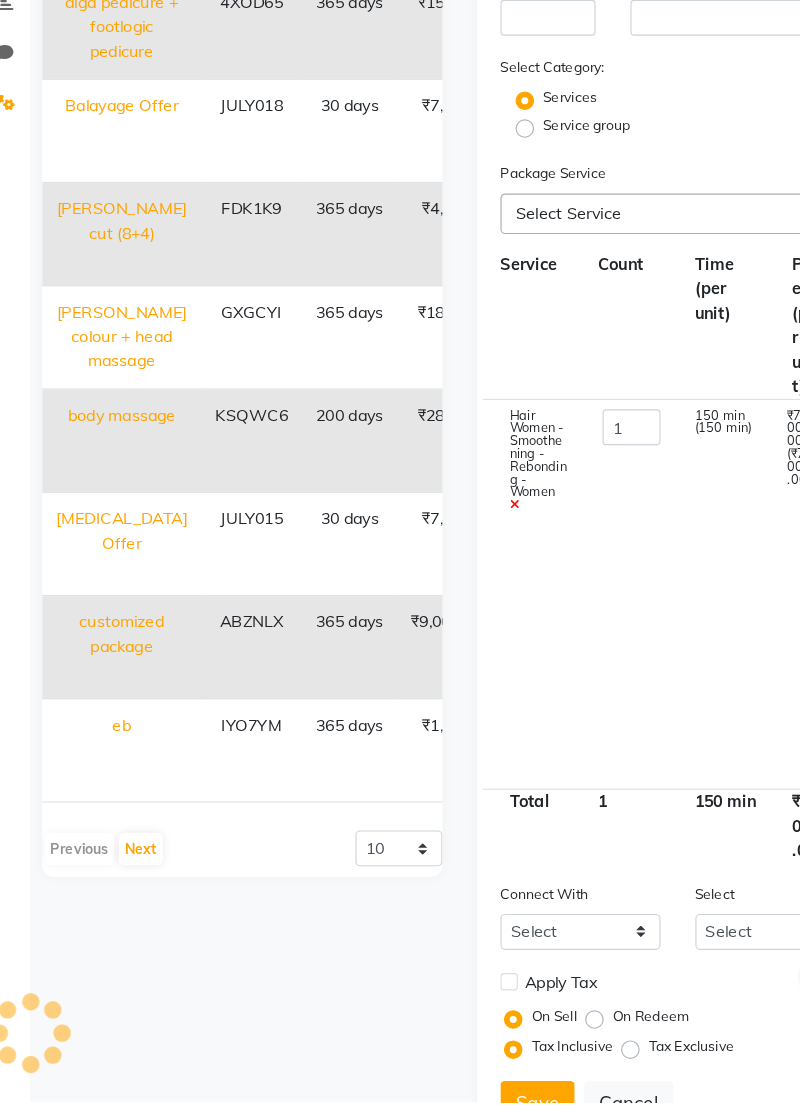 type 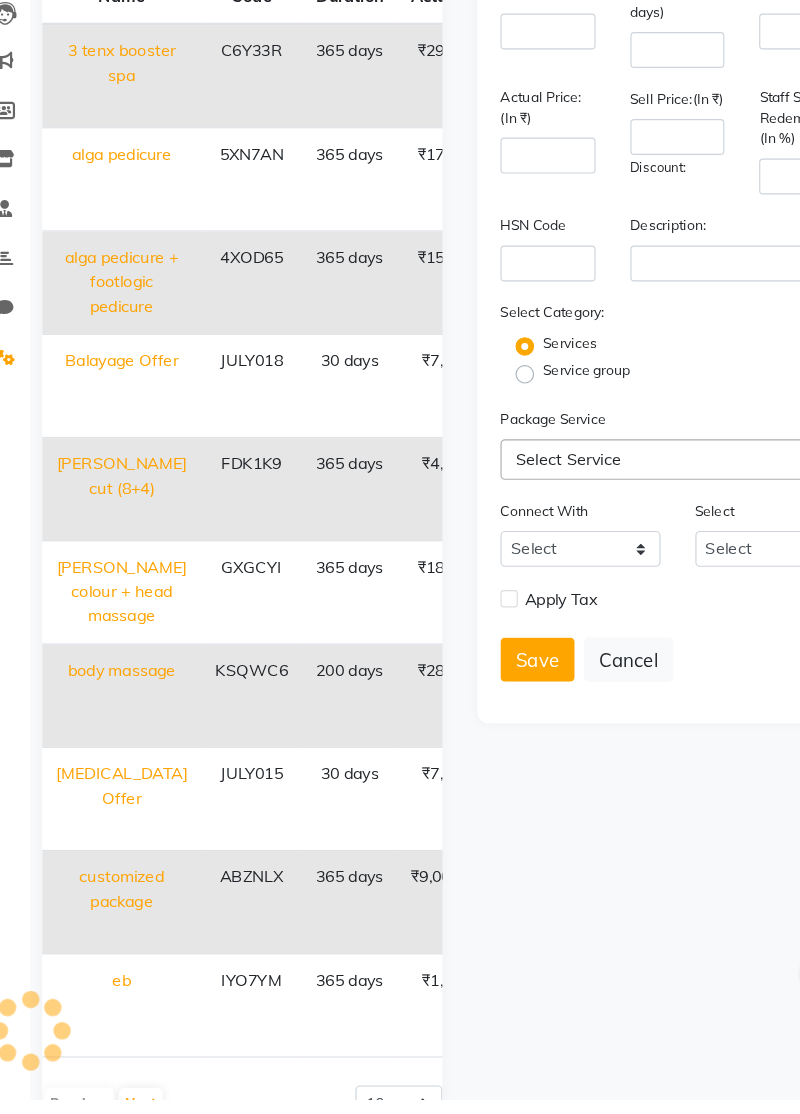 scroll, scrollTop: 0, scrollLeft: 0, axis: both 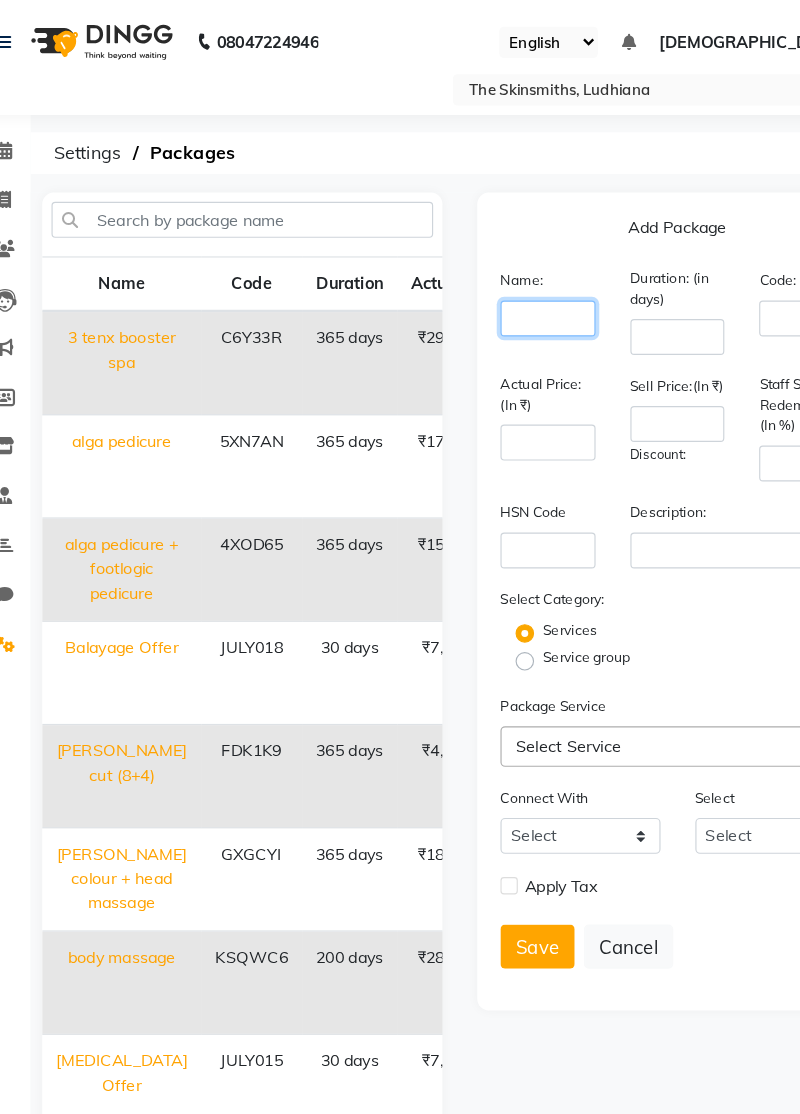 click 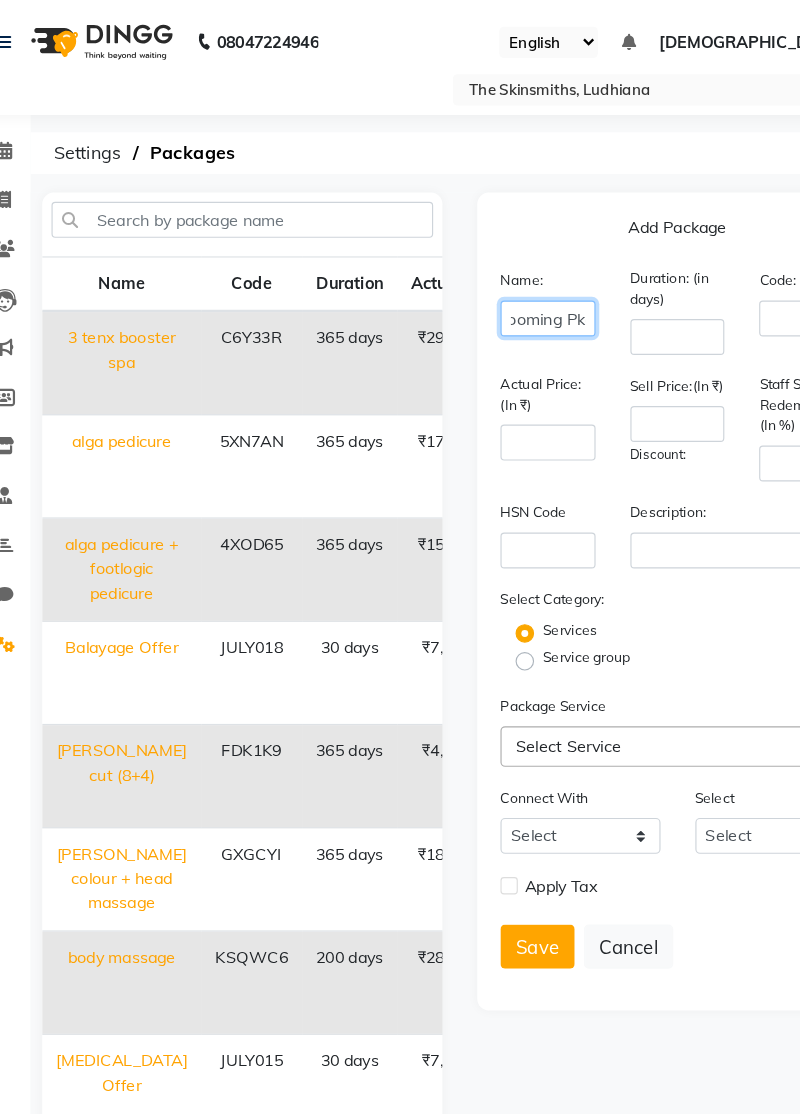 scroll, scrollTop: 0, scrollLeft: 53, axis: horizontal 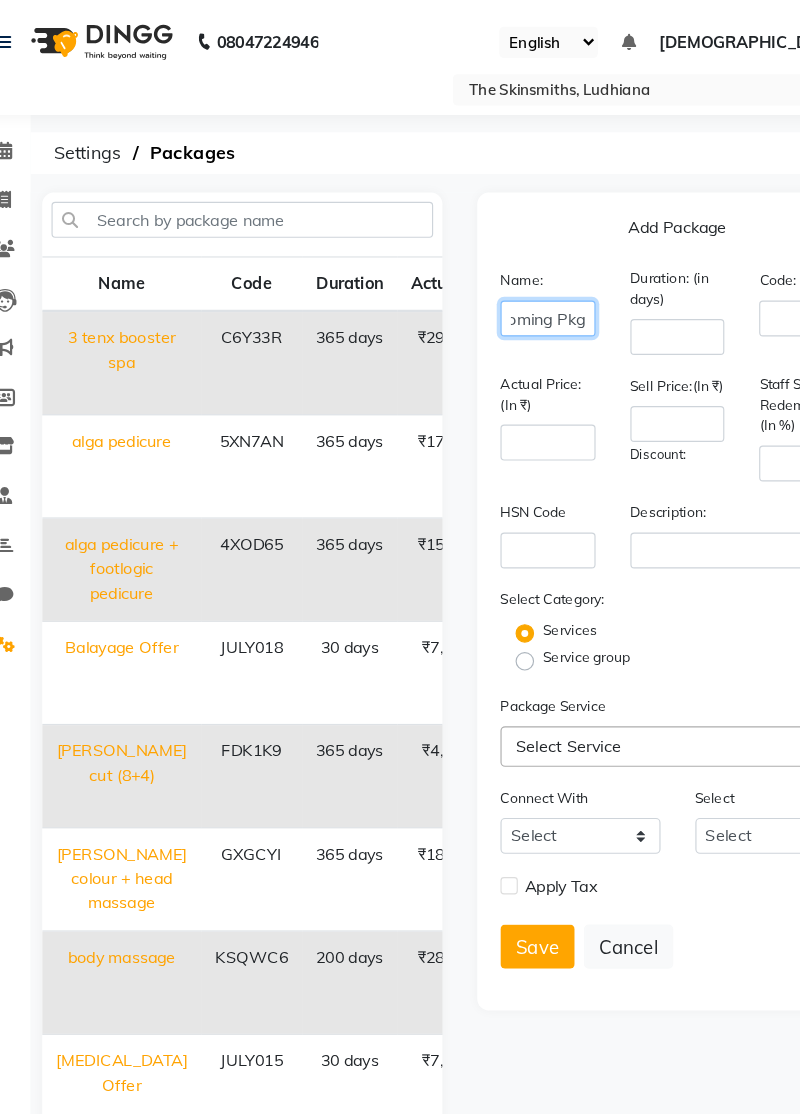 type on "Full Grooming Pkg" 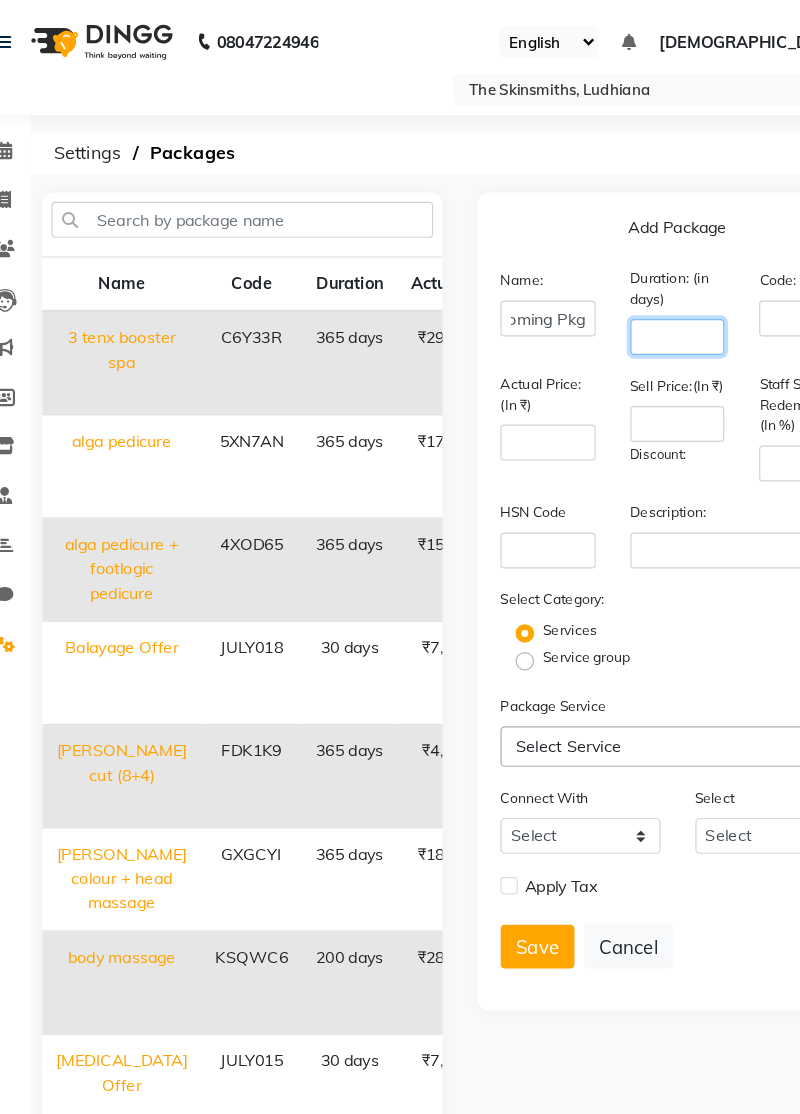 click 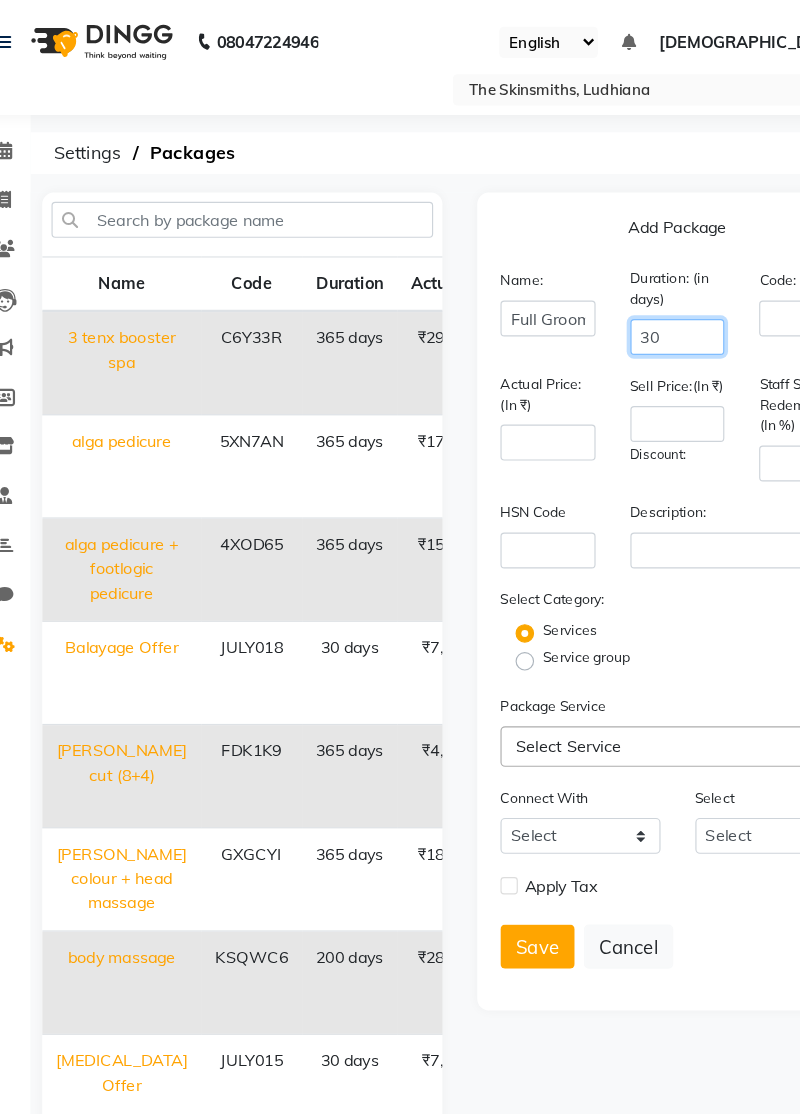 type on "30" 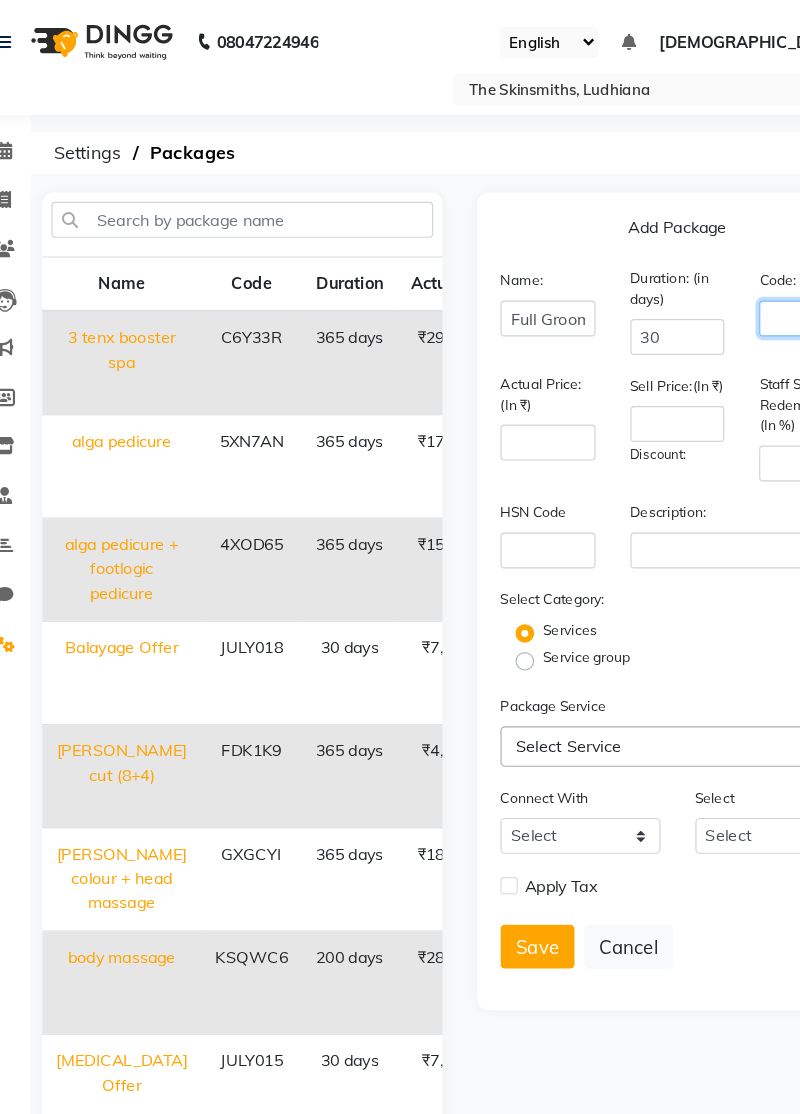 click 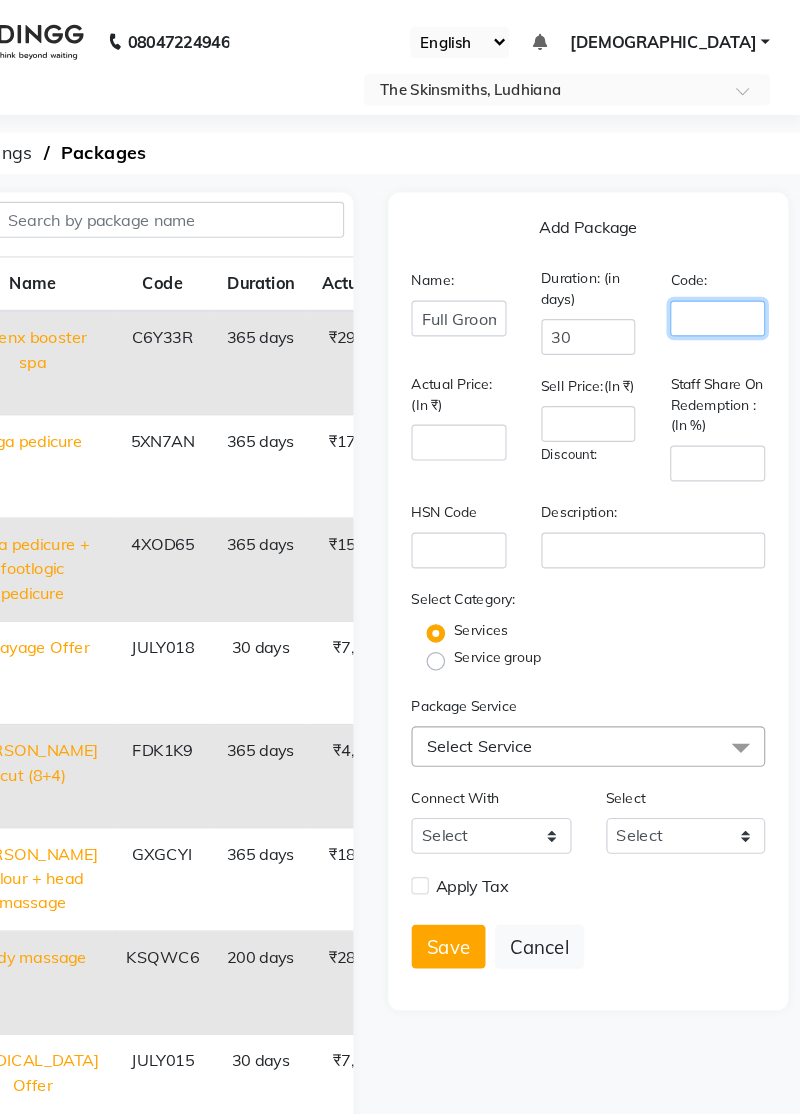 scroll, scrollTop: 0, scrollLeft: 0, axis: both 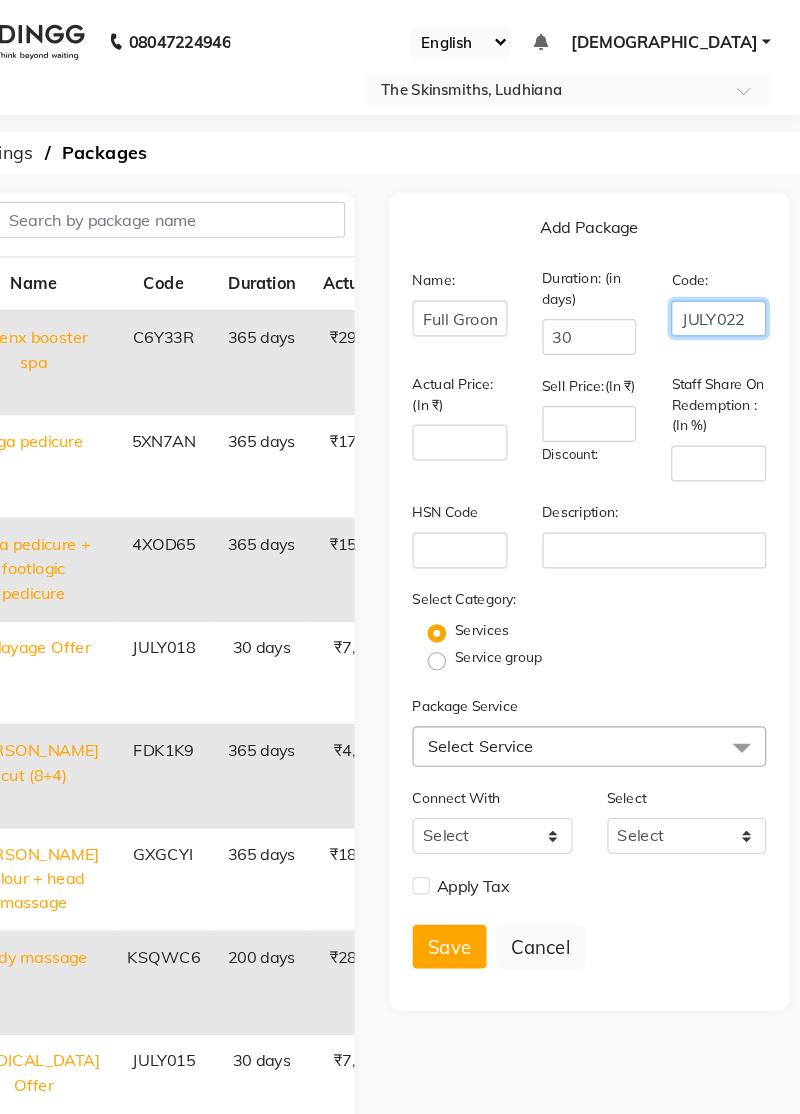 type on "JULY022" 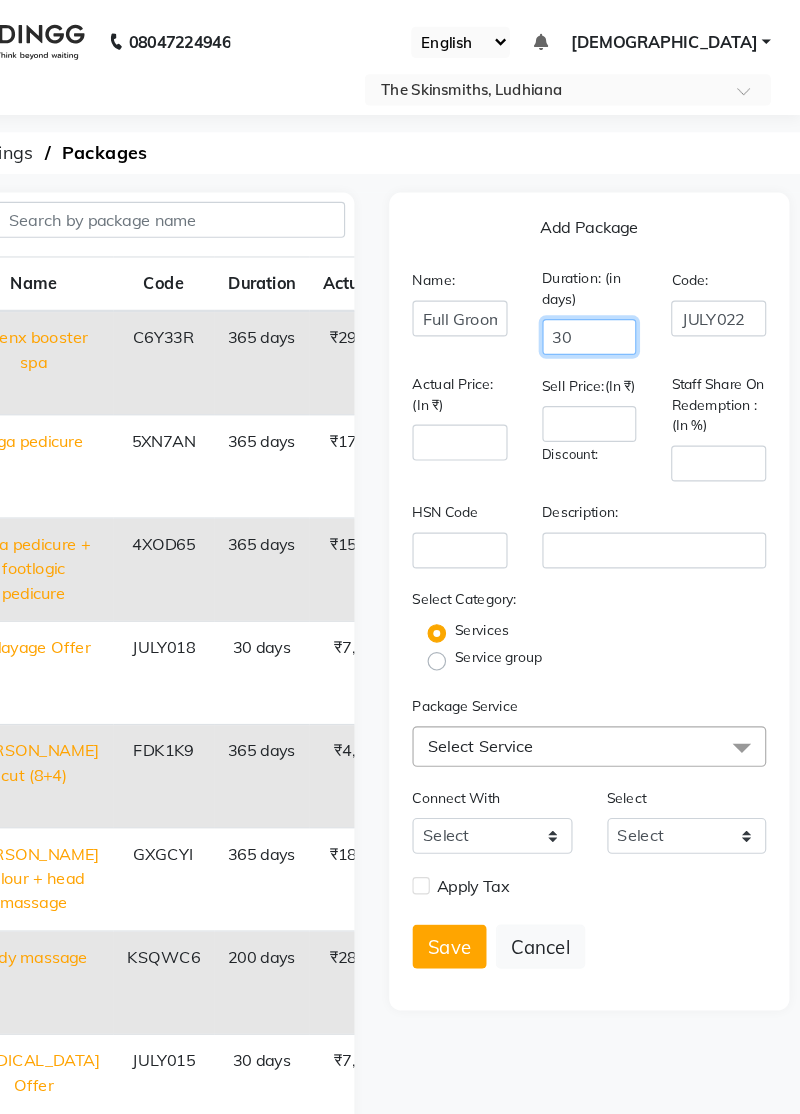 click on "30" 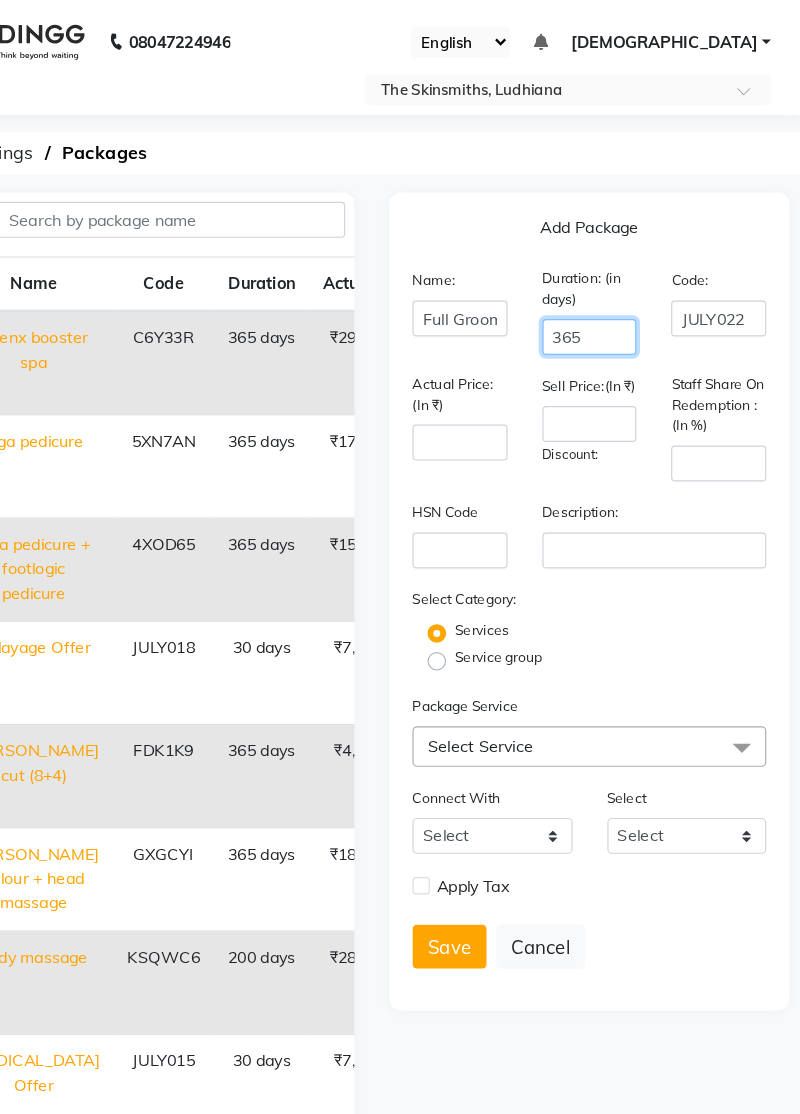 type on "365" 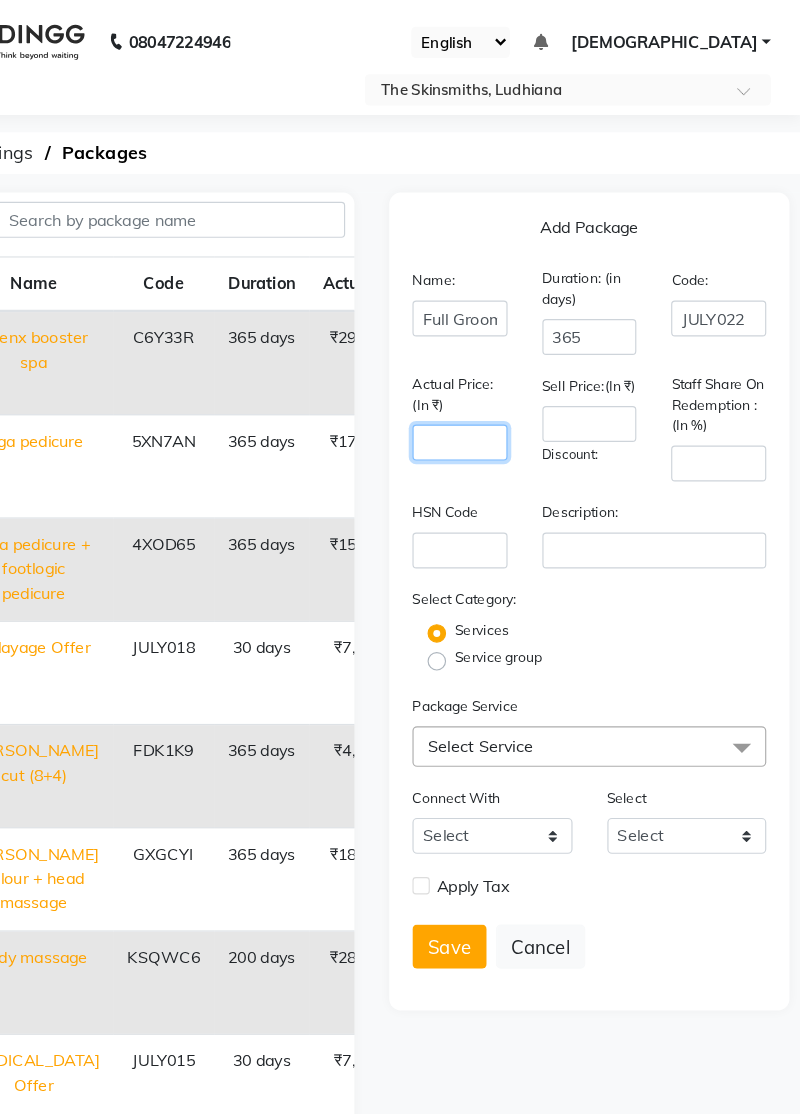 click 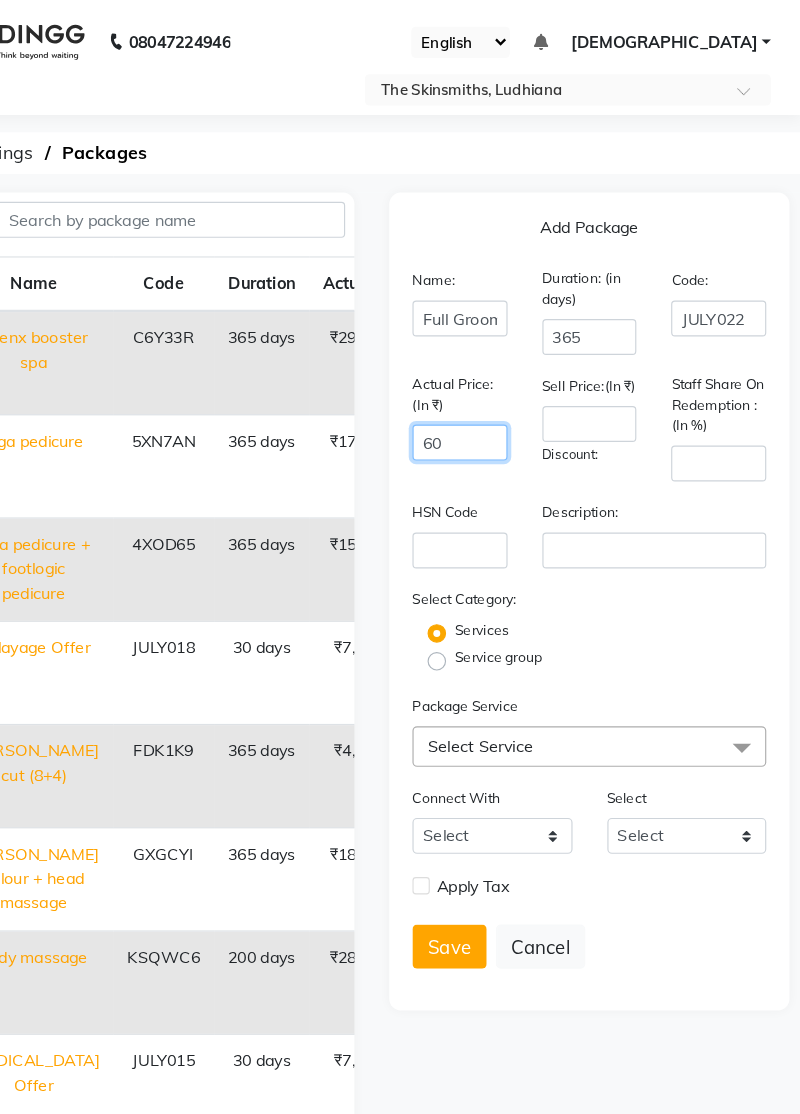 type on "6" 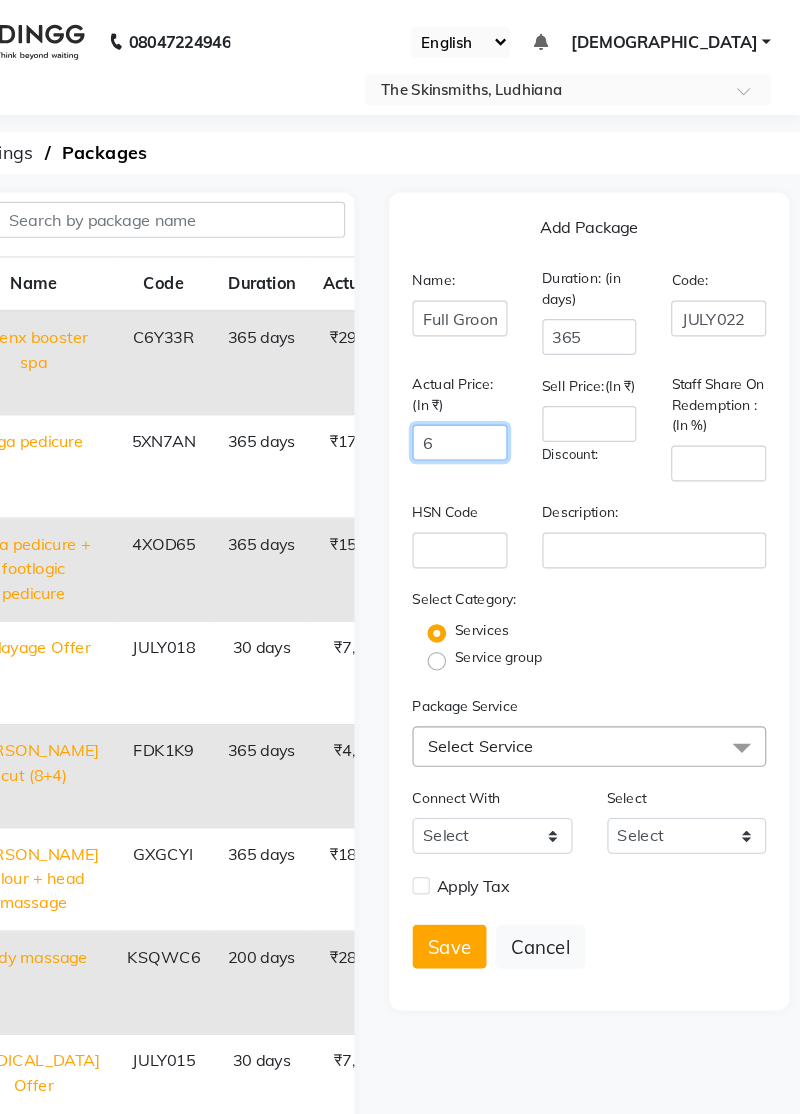 type 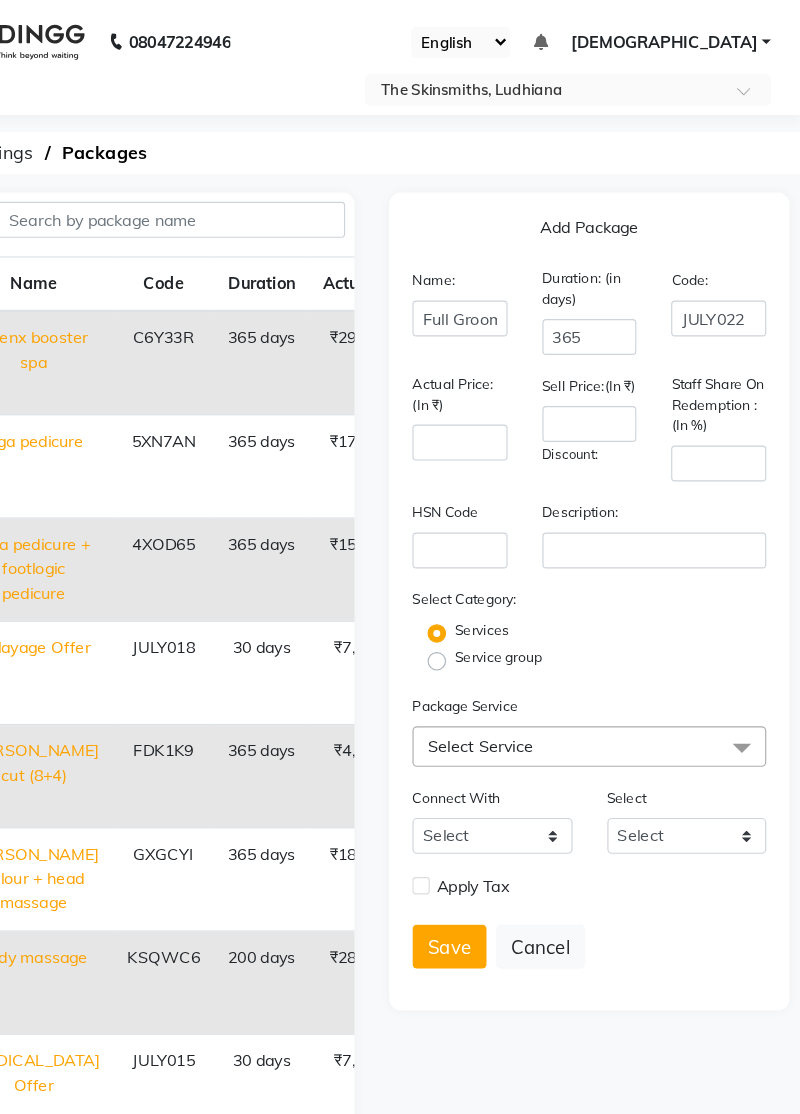click on "Sell Price:(In ₹)" 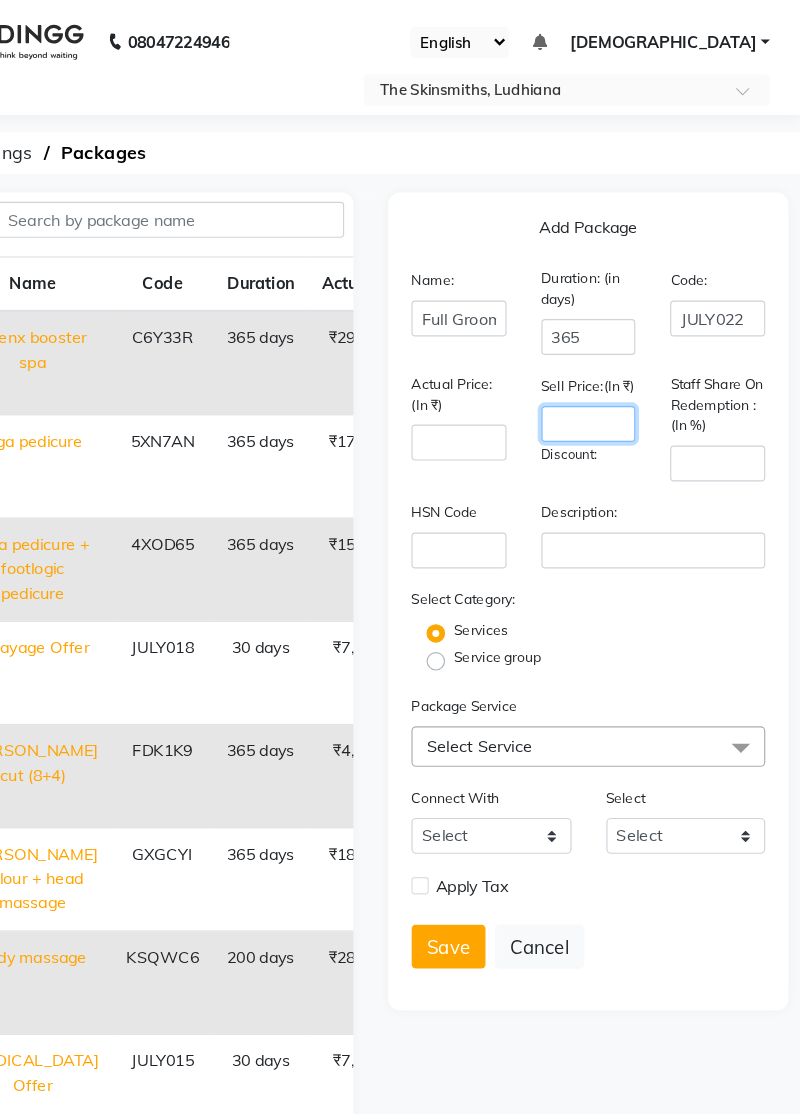 click 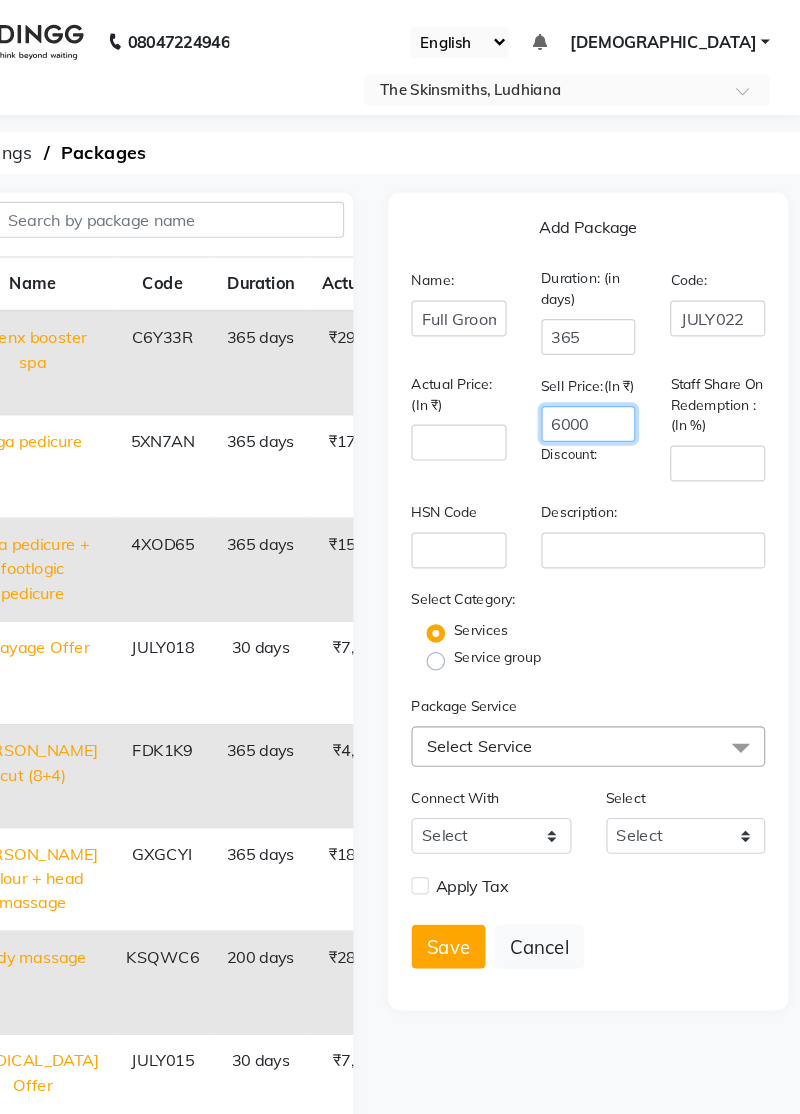 type on "6000" 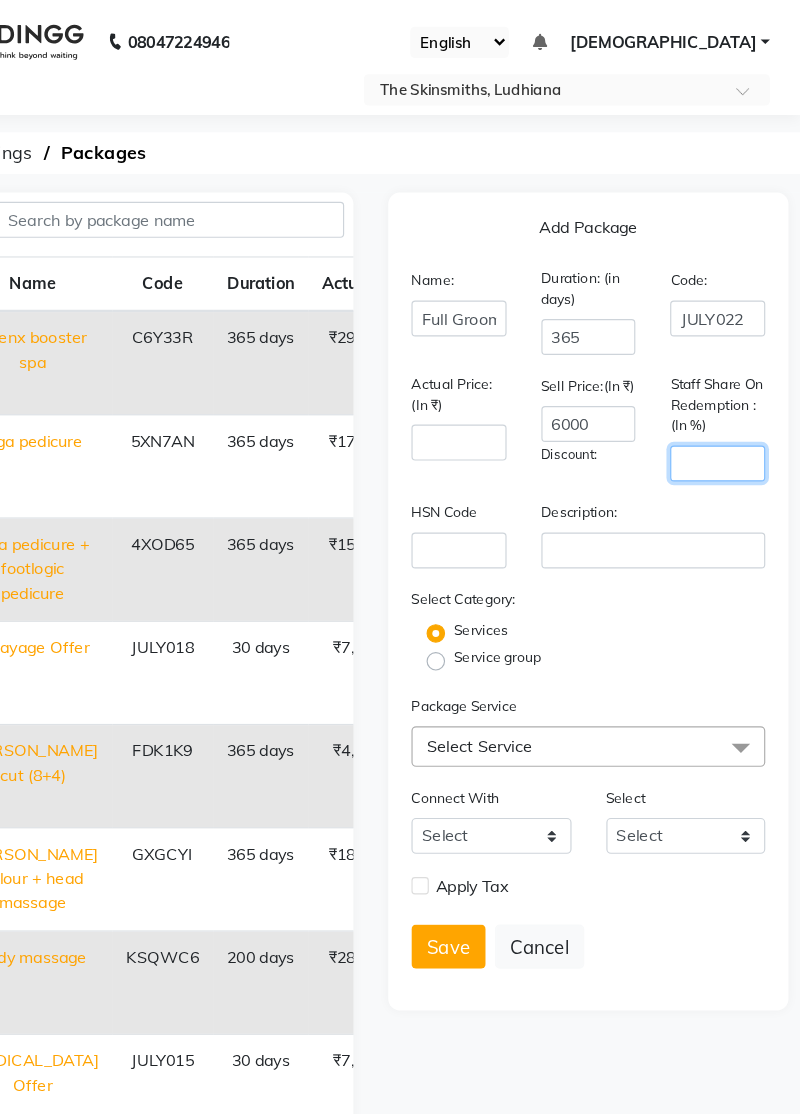click 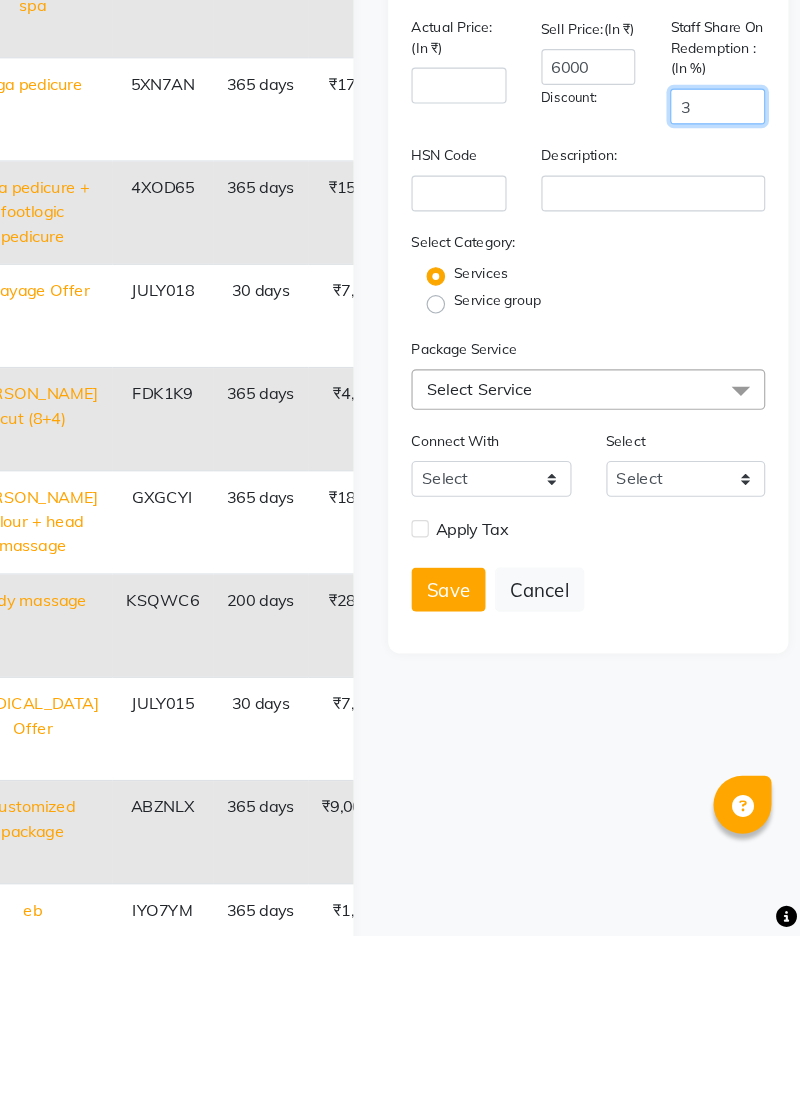 type on "3" 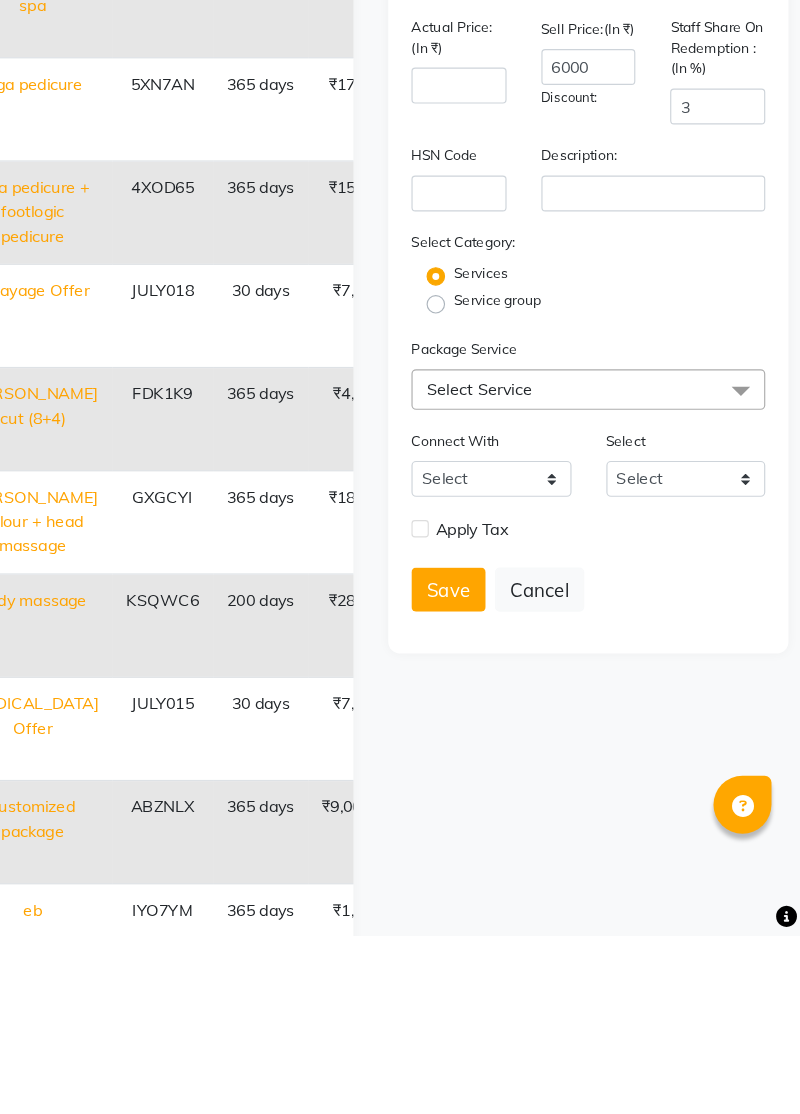 click on "Select Service" 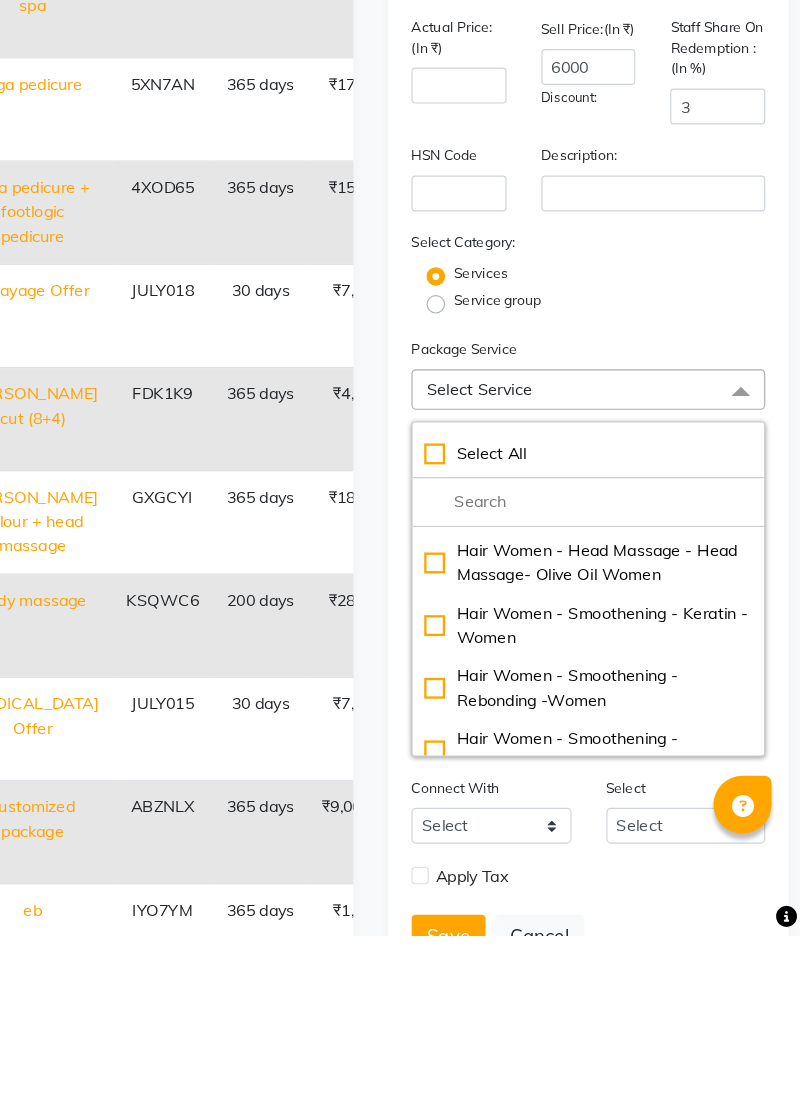 scroll, scrollTop: 0, scrollLeft: 0, axis: both 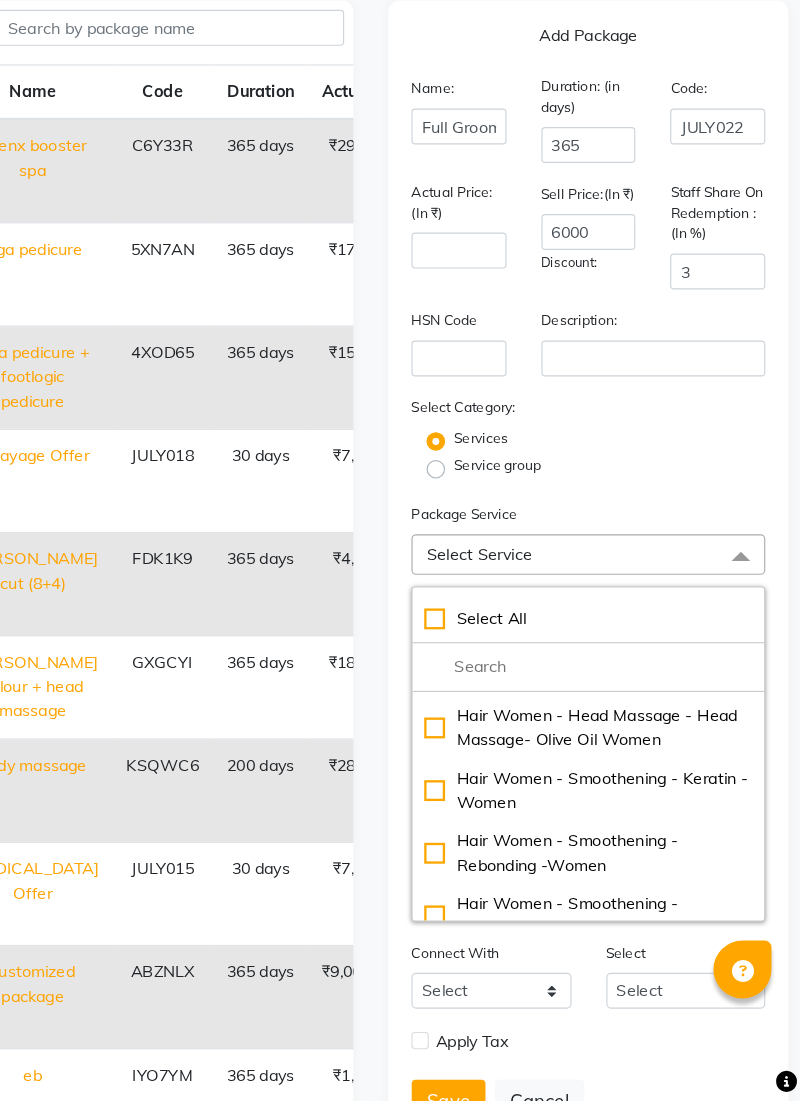 click 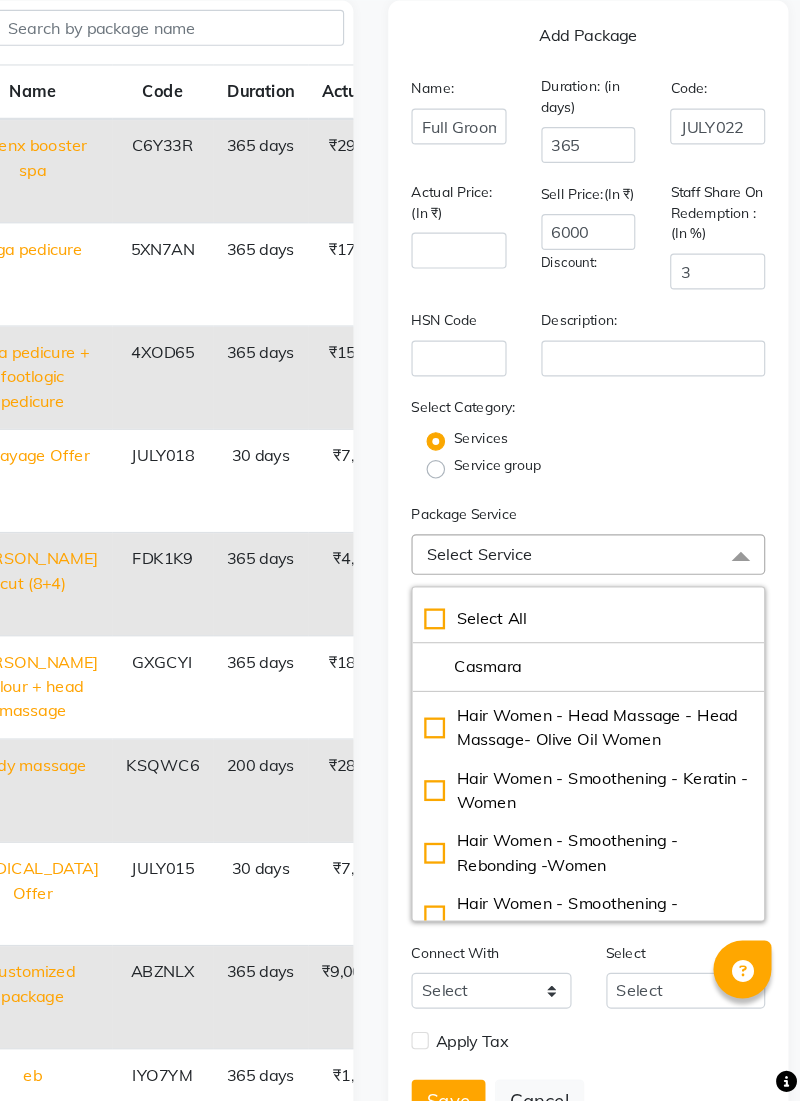 type on "Casmara" 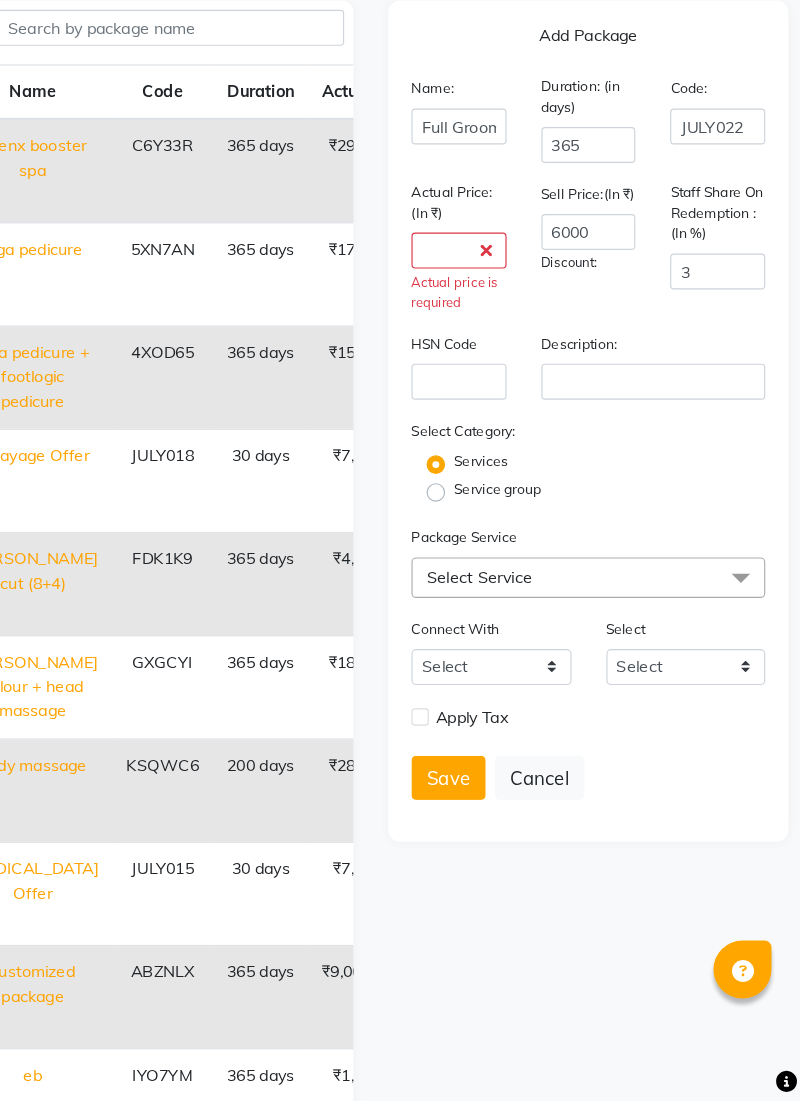 click on "Select Service" 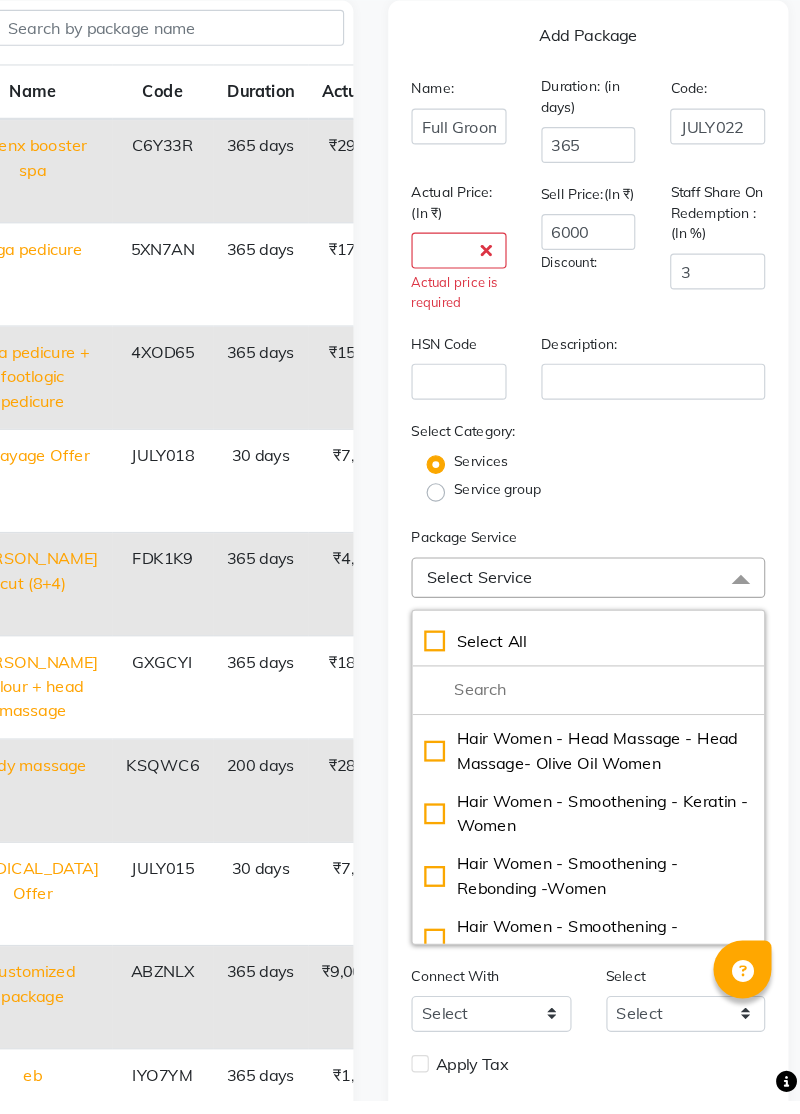 click 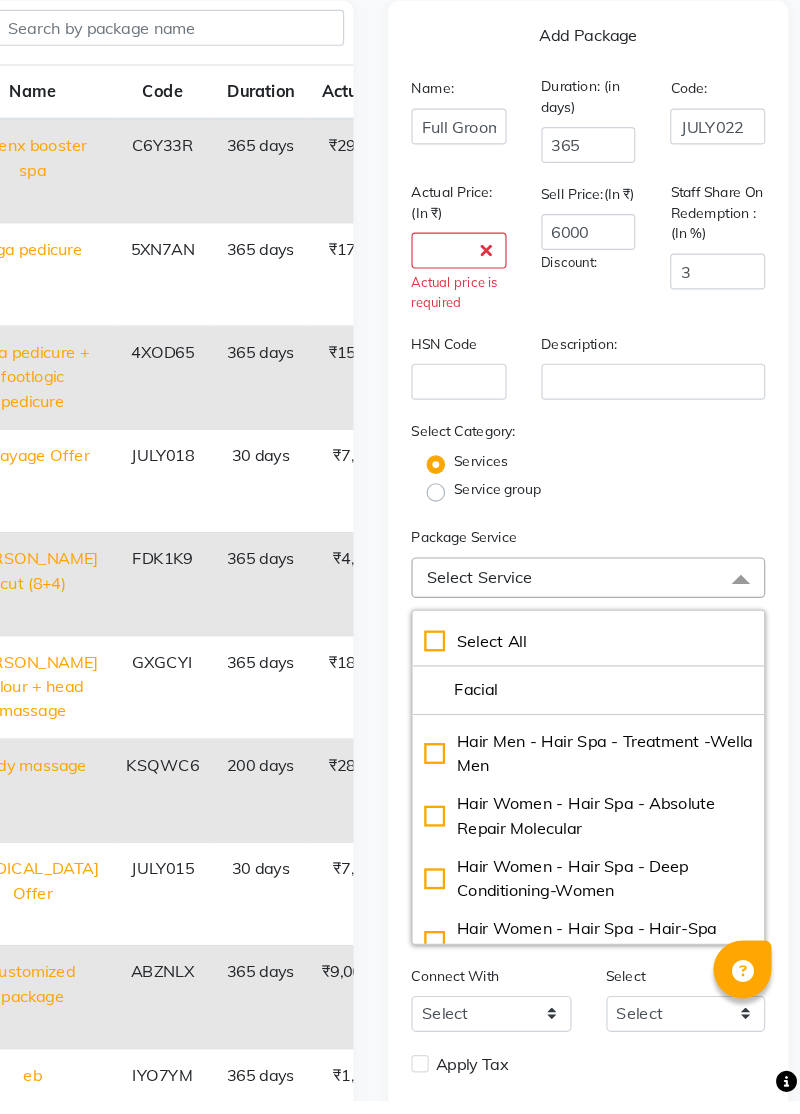 scroll, scrollTop: 2560, scrollLeft: 0, axis: vertical 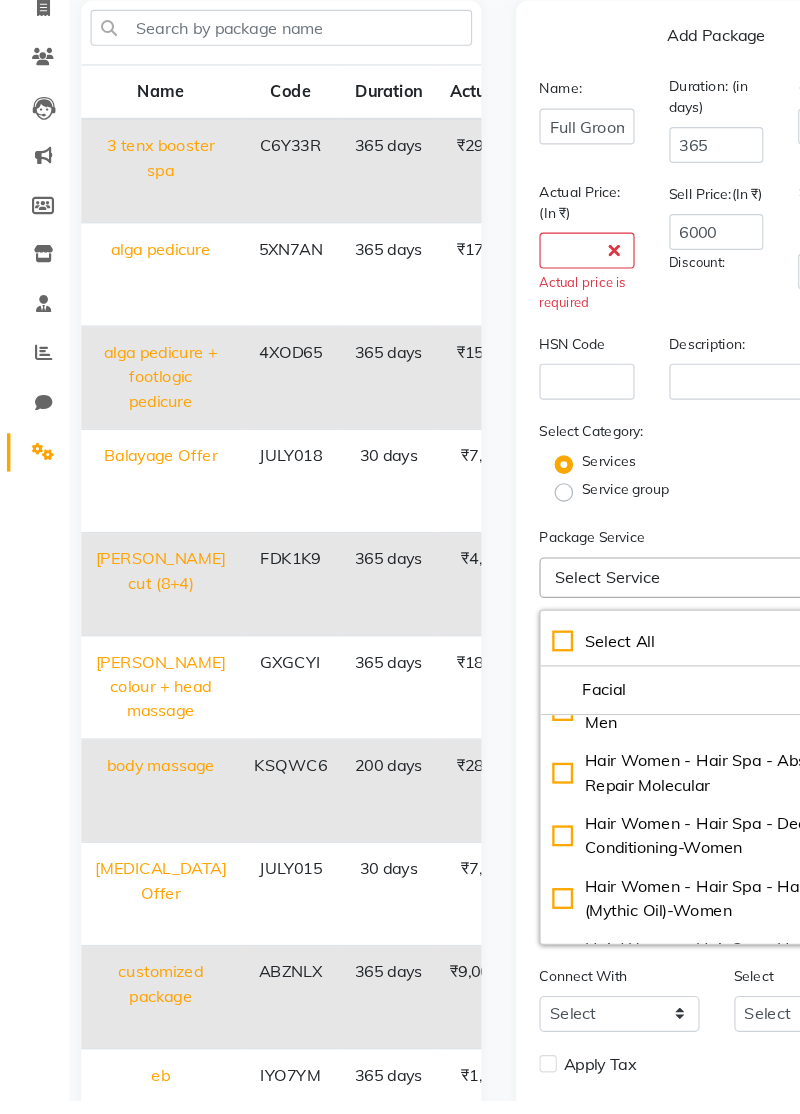 click on "Facial" 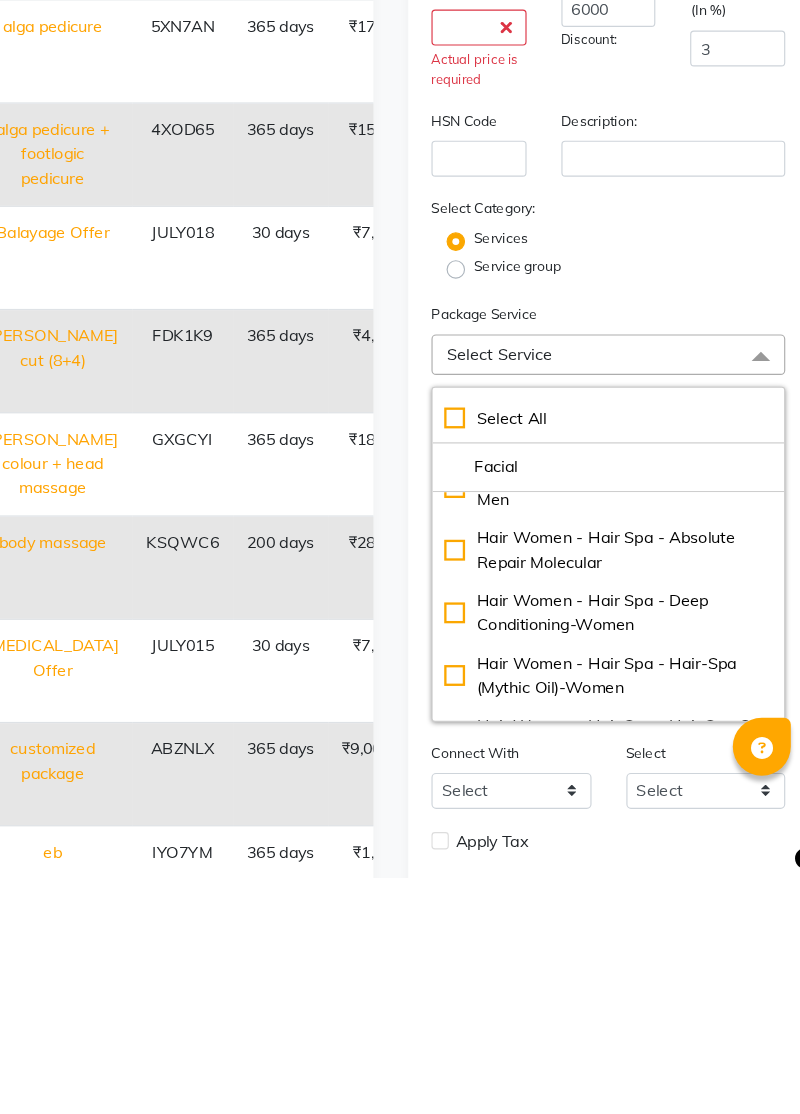 scroll, scrollTop: 0, scrollLeft: 0, axis: both 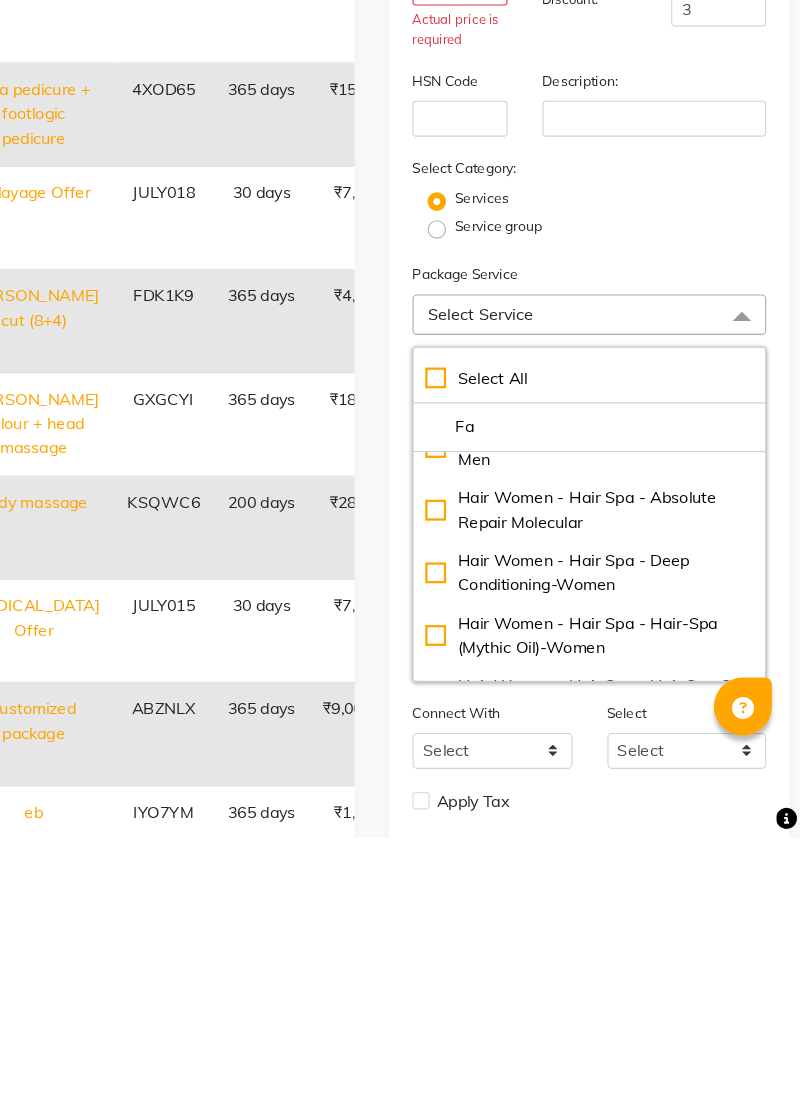type on "F" 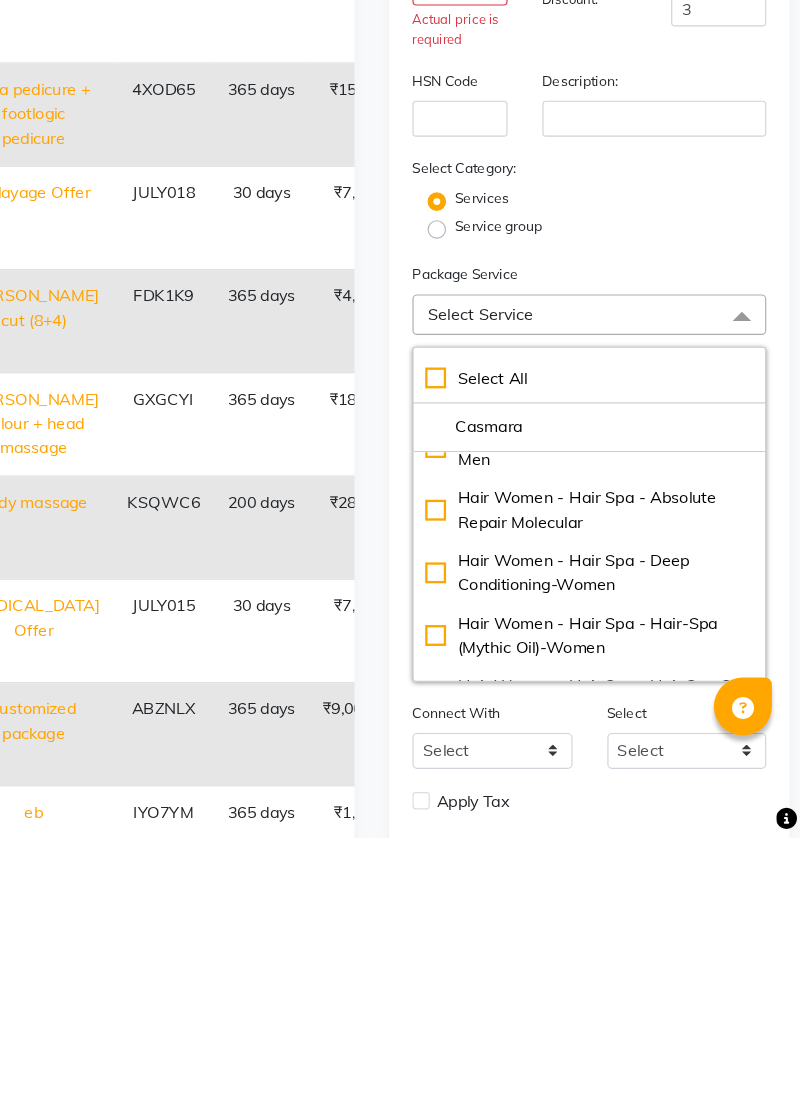 type on "Casmara" 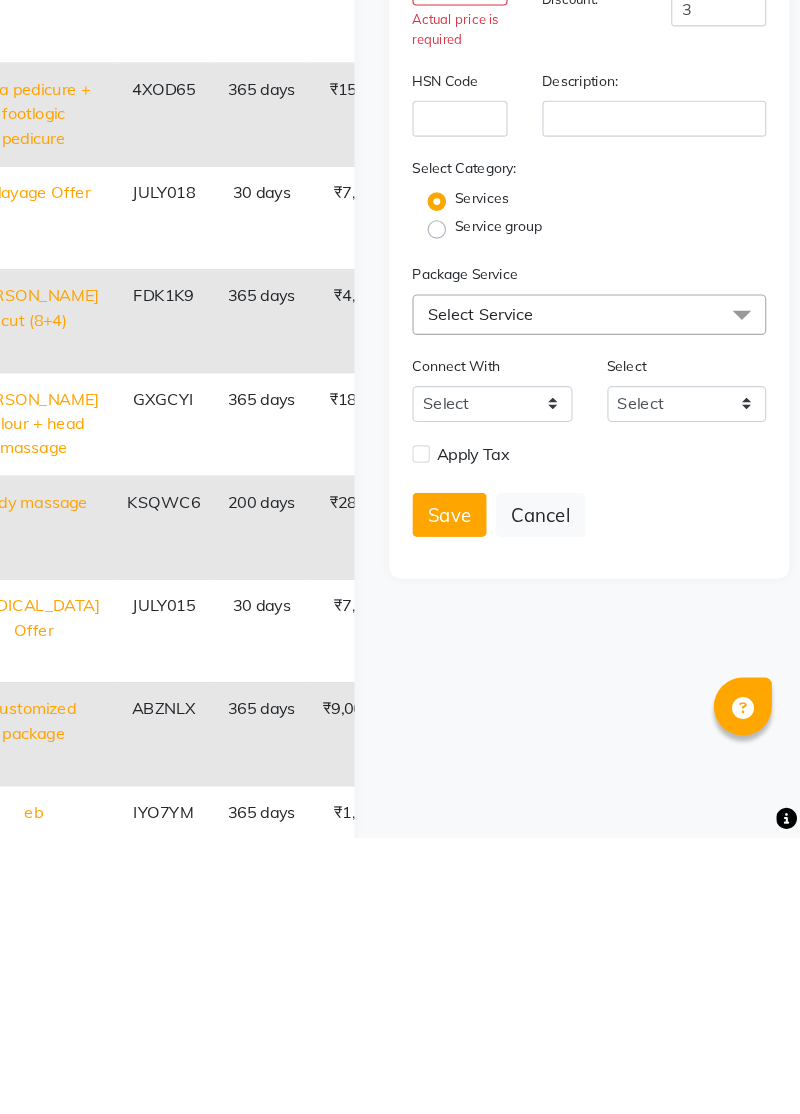 scroll, scrollTop: 1, scrollLeft: 0, axis: vertical 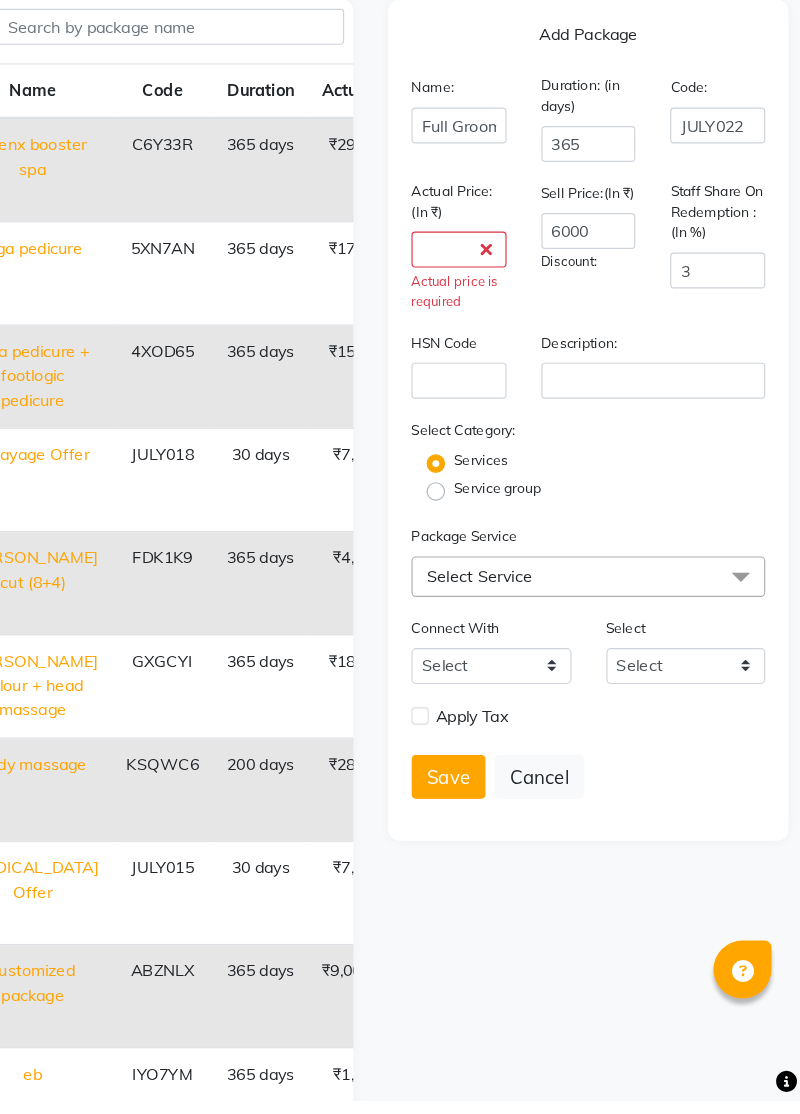 click on "Select Service" 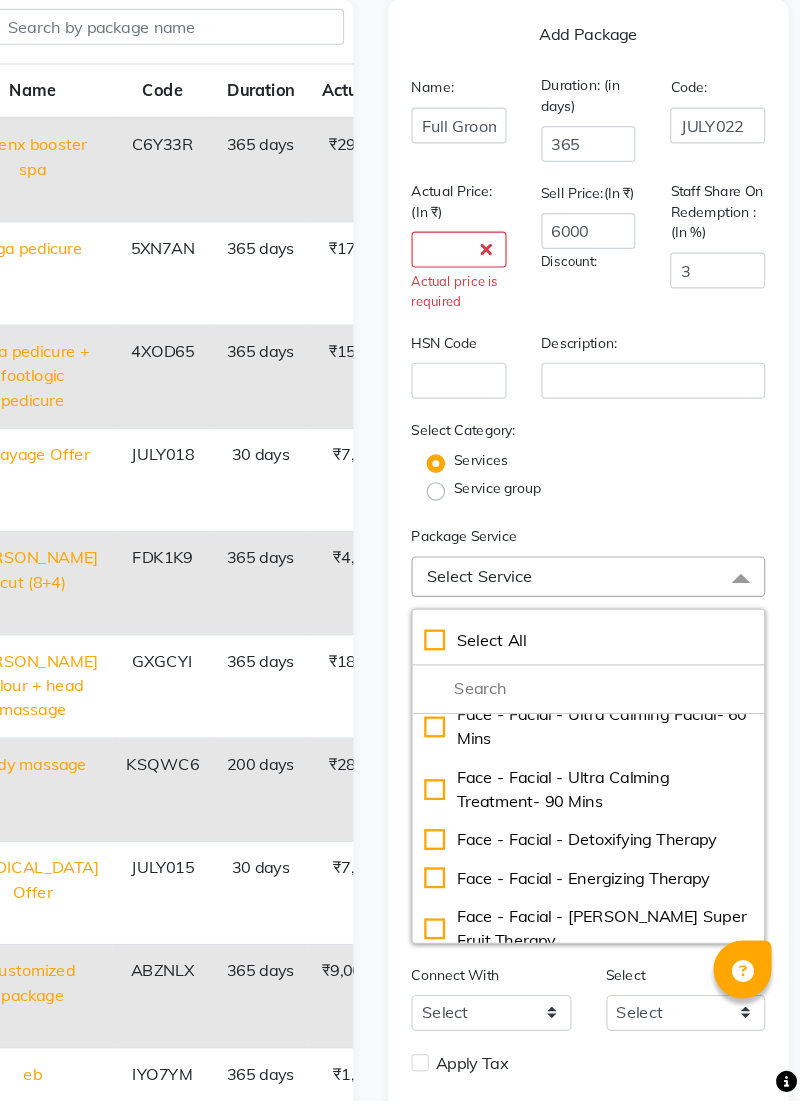 scroll, scrollTop: 8716, scrollLeft: 0, axis: vertical 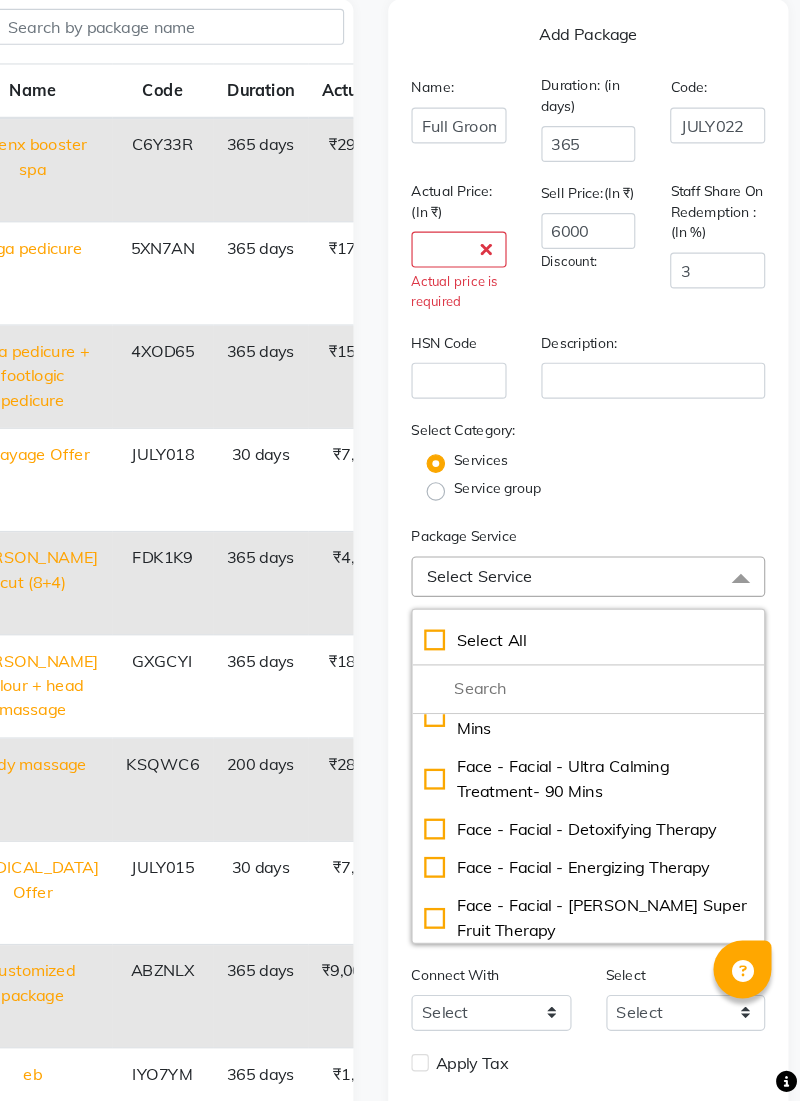 click on "Face - Facial - Energizing Therapy" 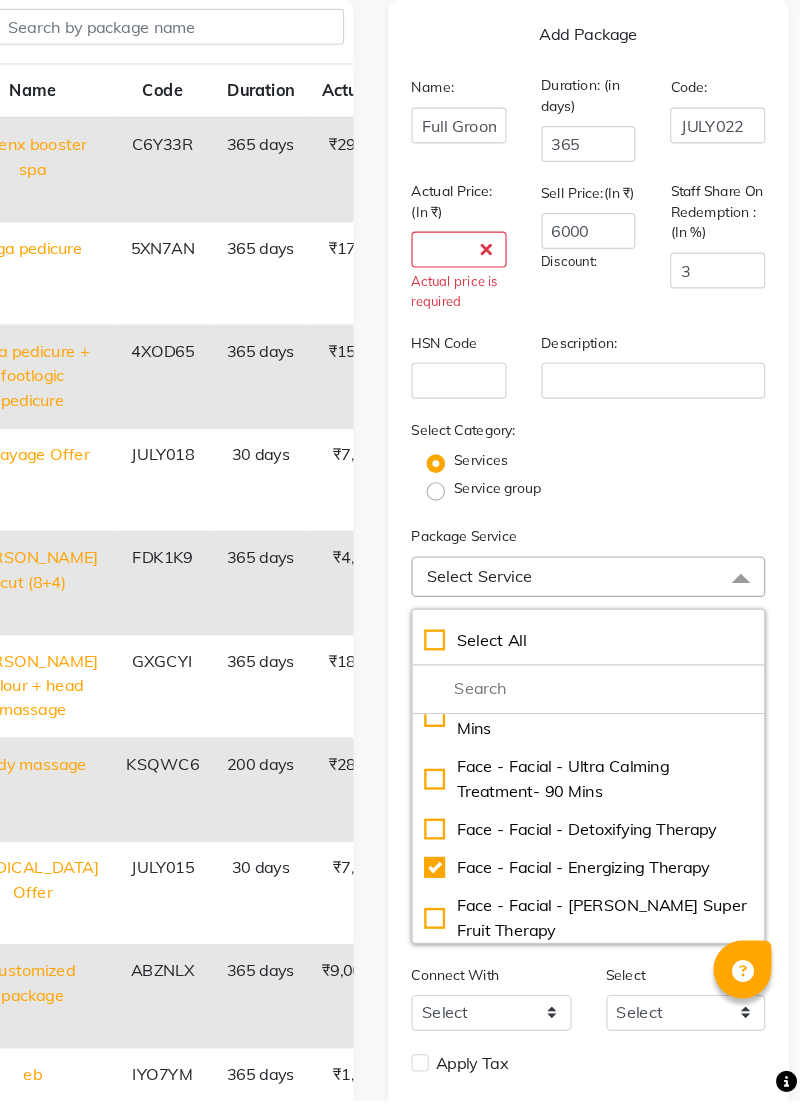 type on "3500" 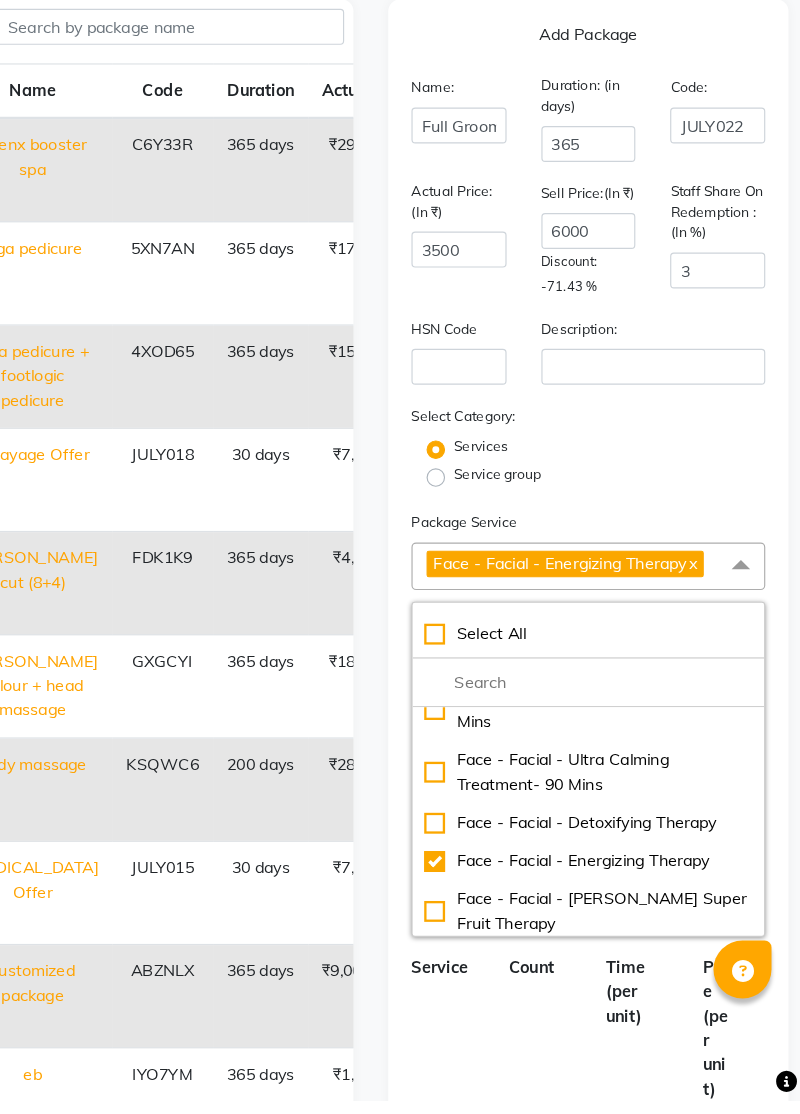 click 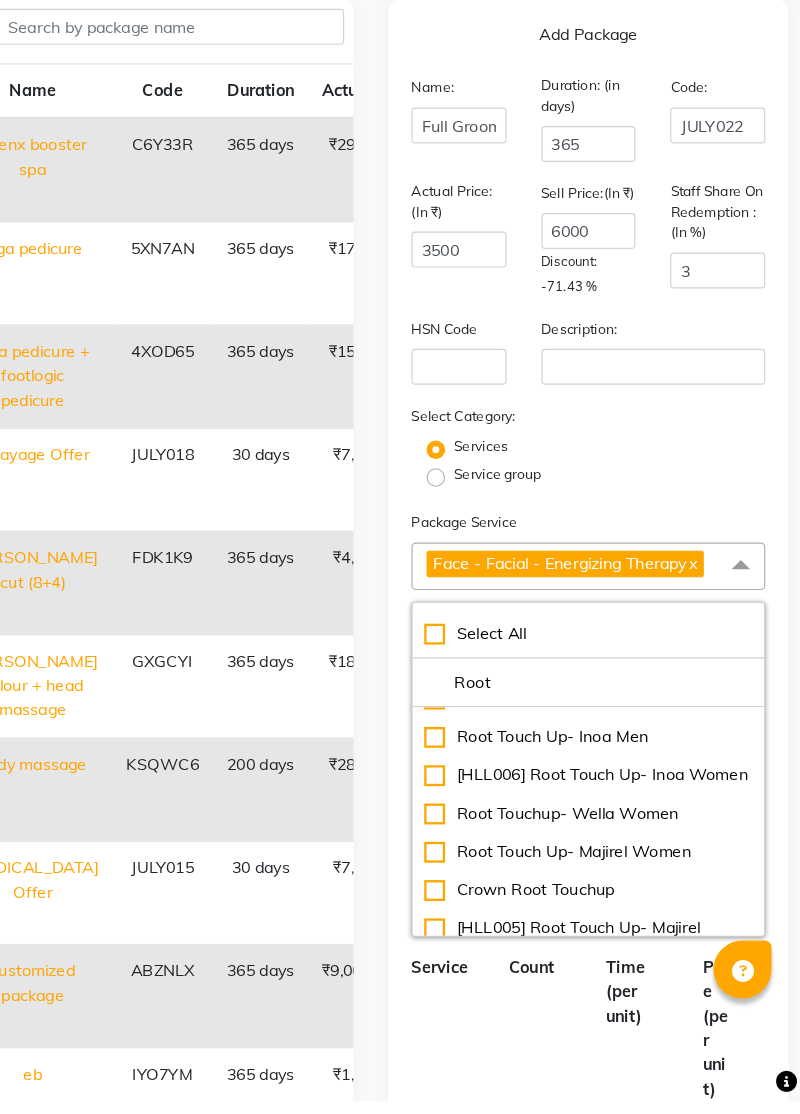 scroll, scrollTop: 412, scrollLeft: 0, axis: vertical 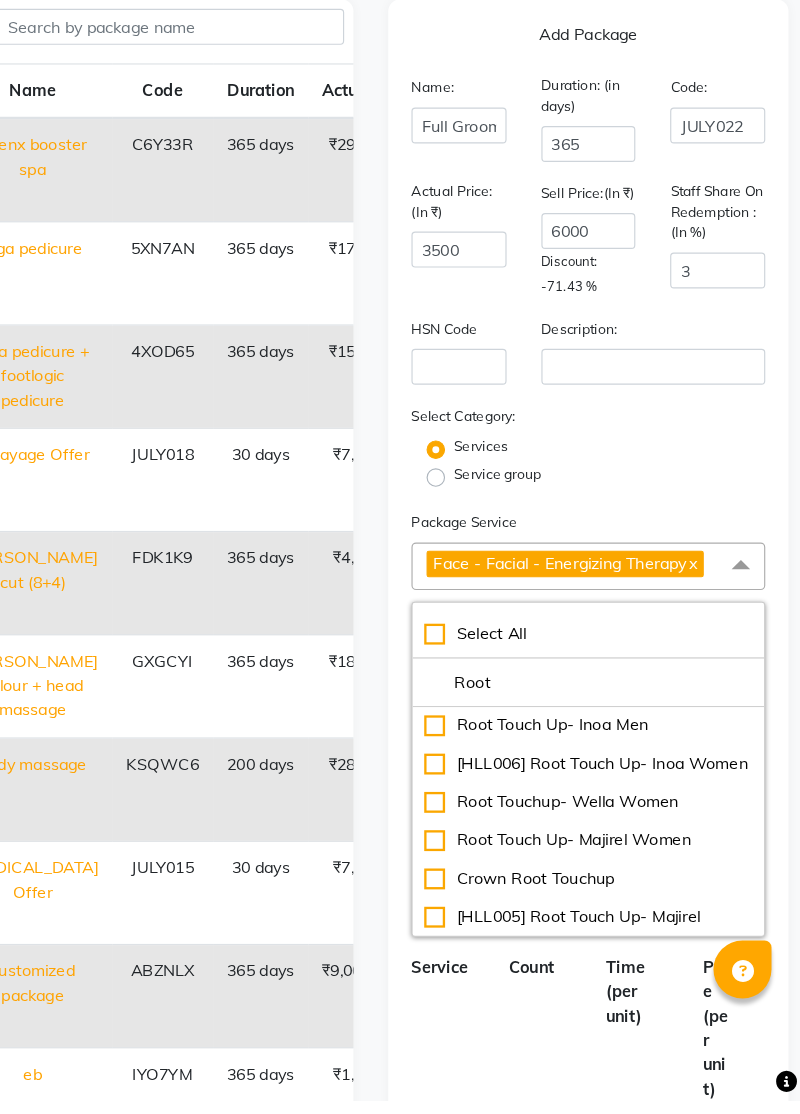 type on "Root" 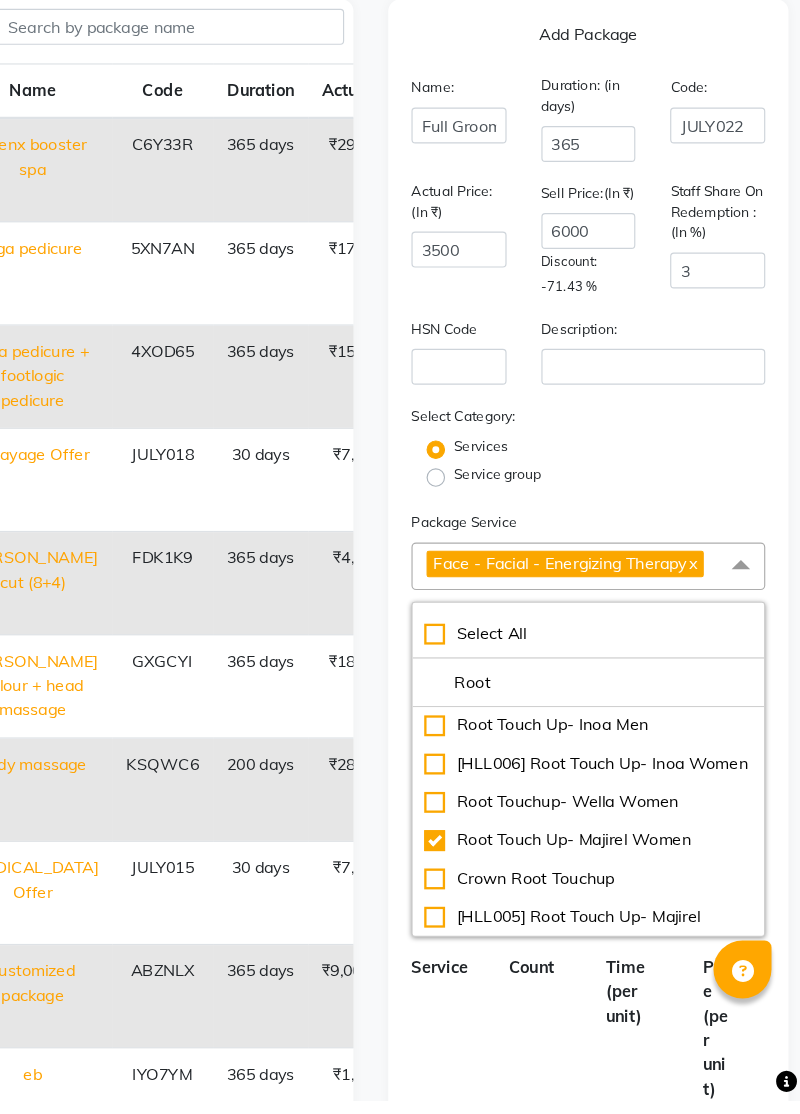 type on "3501" 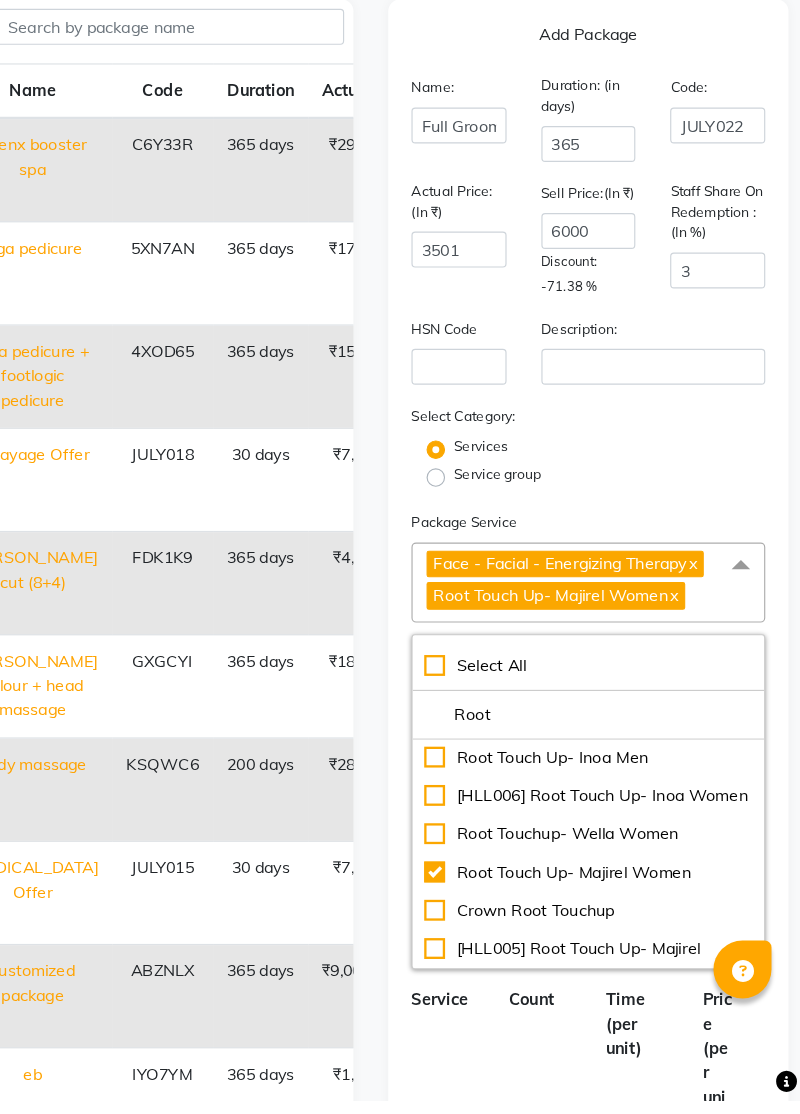 click on "Root" 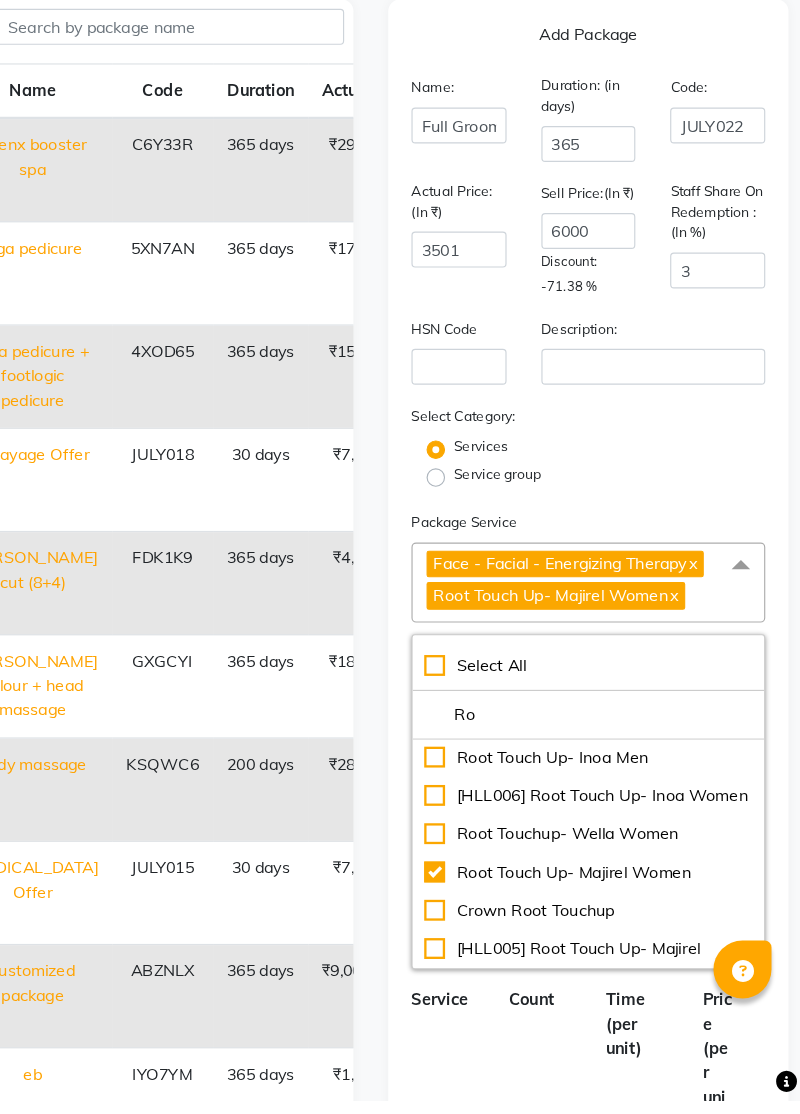 type on "R" 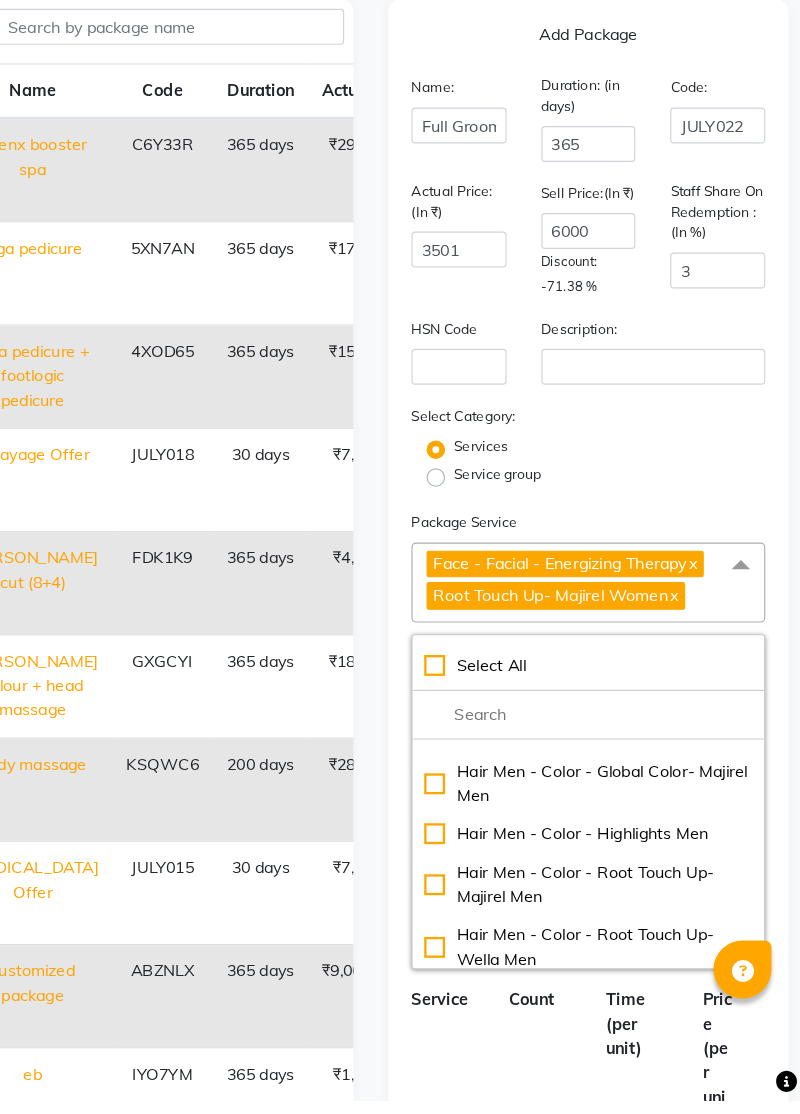scroll, scrollTop: 13020, scrollLeft: 0, axis: vertical 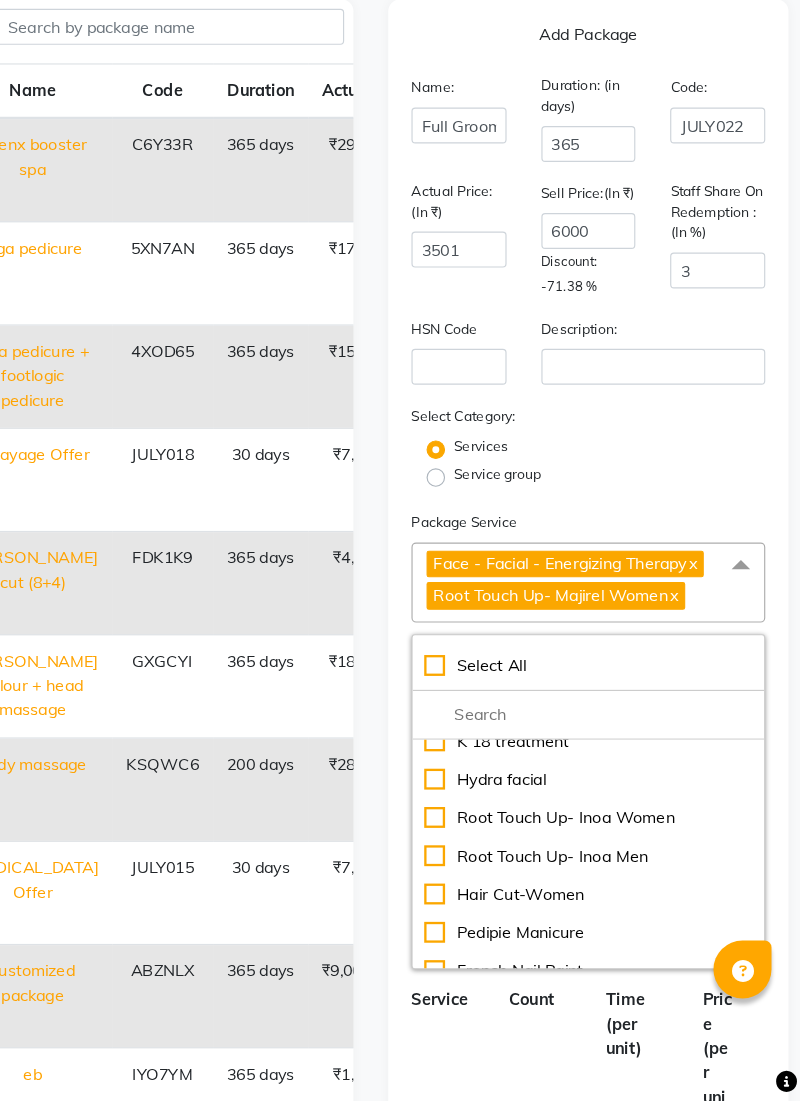 click on "Service" 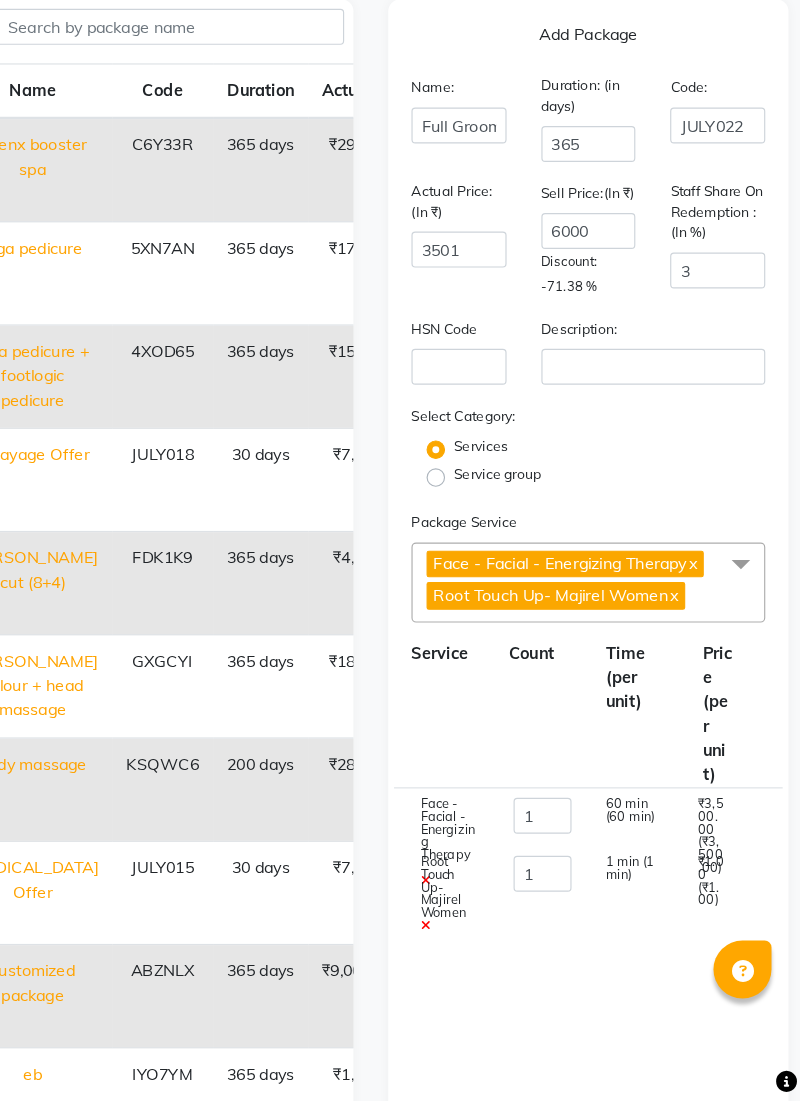 click 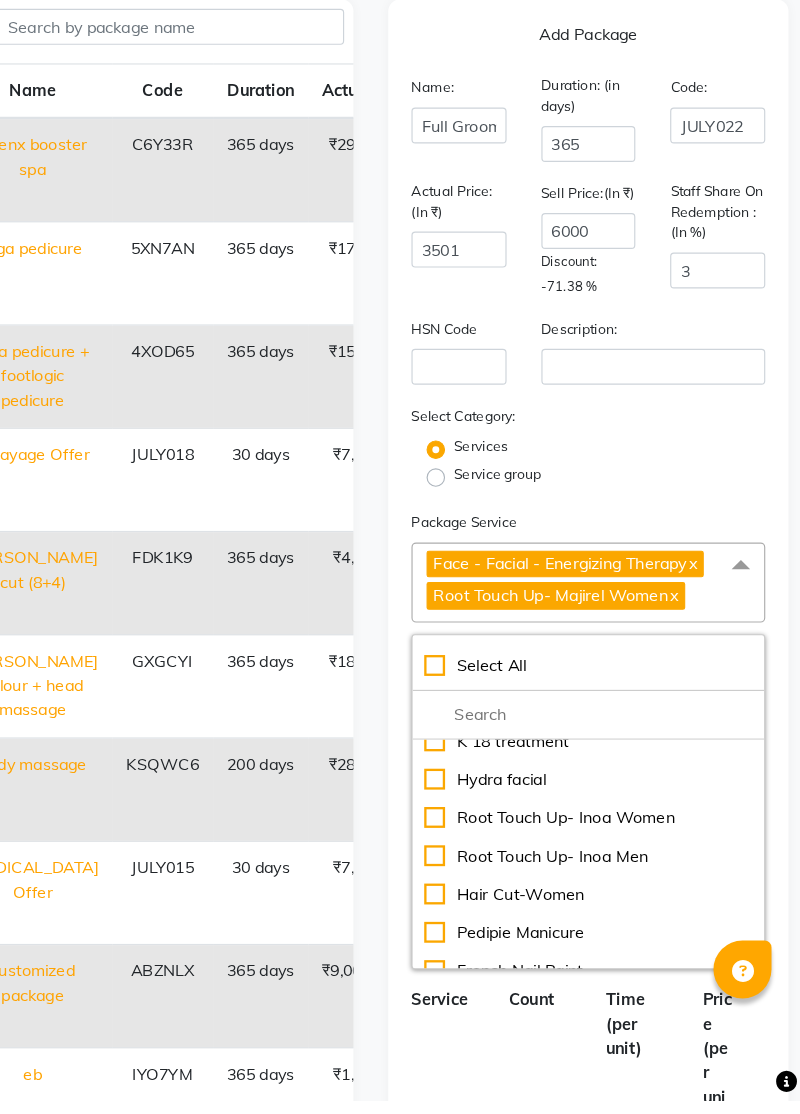 click 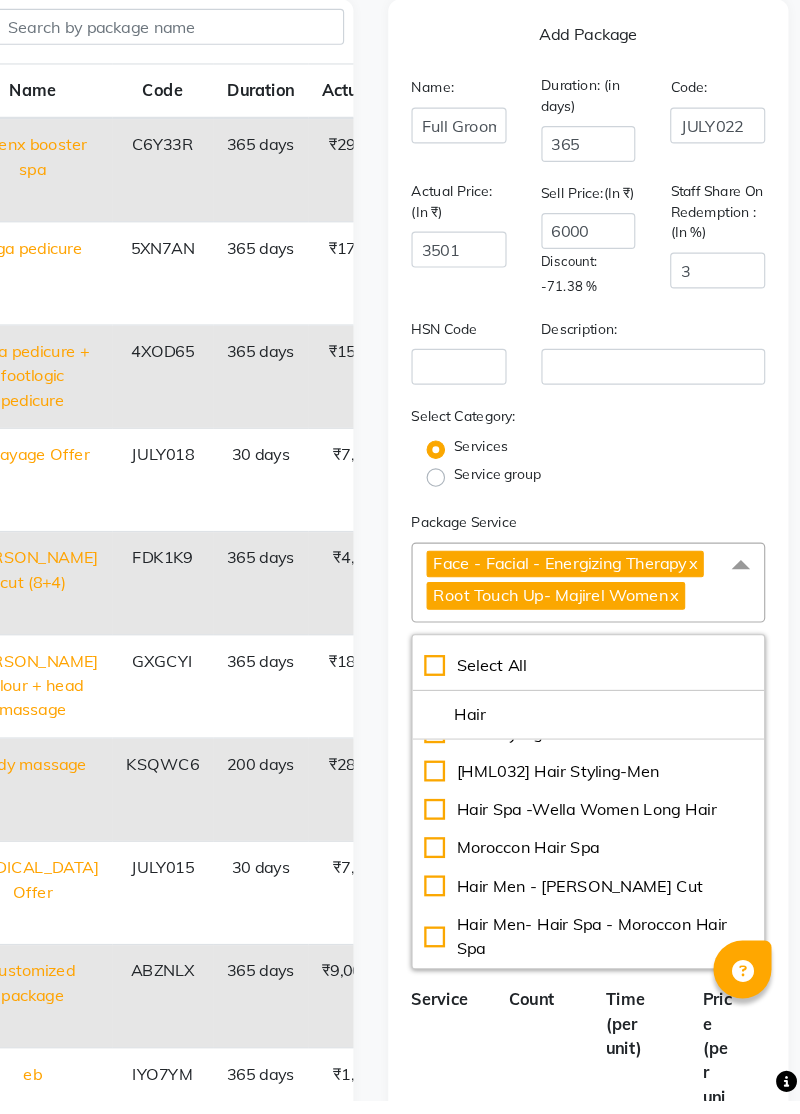 scroll, scrollTop: 5277, scrollLeft: 0, axis: vertical 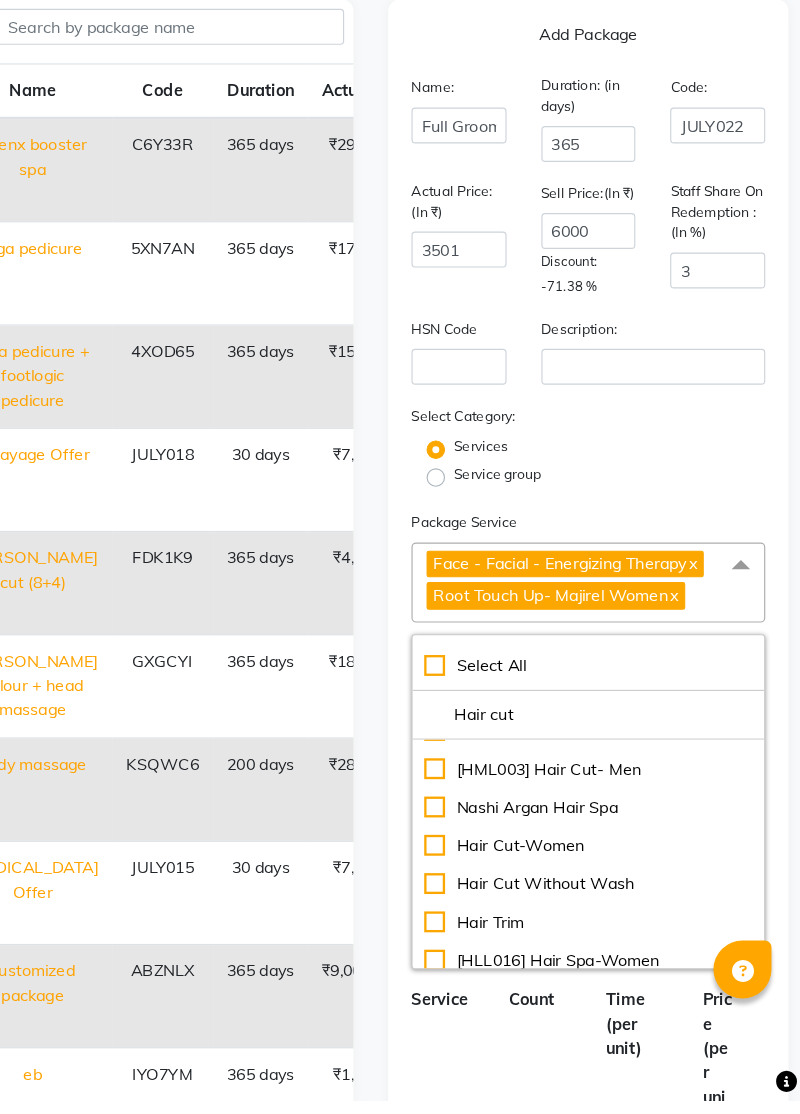 click on "hair spray hair women -hair spa-3 tenx hair women-hair spa- 3 tenx booster  hair women- hair spa-3 tenx caviurer spa  Hair Men - Color - Root Touch Up- Inoa Men Hair Men - Color - Global + Highlights- Inoa Men Hair Men - Color - Global + Highlights- Majirel-Men Hair Men - [PERSON_NAME] Color Men Hair Men - [PERSON_NAME] Trim- Classic Men Hair Men - [PERSON_NAME] - Premium Shave-Men Hair Men - [PERSON_NAME] [PERSON_NAME] Color Hair Men - [PERSON_NAME] - Shave Men Hair Men - Color - Effasor Treatment-Men Hair Men - Color - Global Color- Dia Men Hair Men - Color - Global Color- Inoa Men Hair Men - Color - Global Color- Majirel Men Hair Men - Color - Highlights Men Hair Men - Color - Root Touch Up- Majirel Men Hair Men - Color - Root Touch Up- Wella Men Hair Women - Color - Chunks Hair Women - Color - Color Removal-Women Hair Women - Color - Colour Depositing Hair Women - Color - Crown Root Touchup Hair Women - Color - Effasor Treatment-Women Hair Women - Color - Global + Highlights- Majirel-Women Hair Women - Color - Highlights Women" 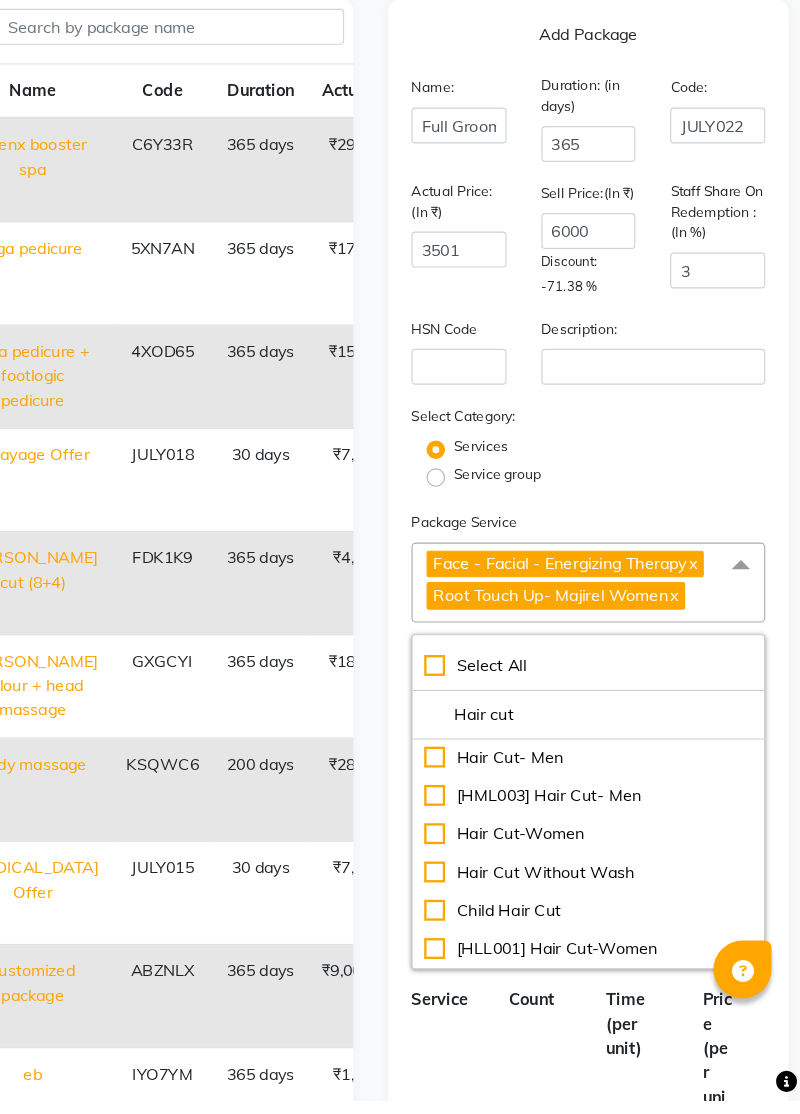 scroll, scrollTop: 328, scrollLeft: 0, axis: vertical 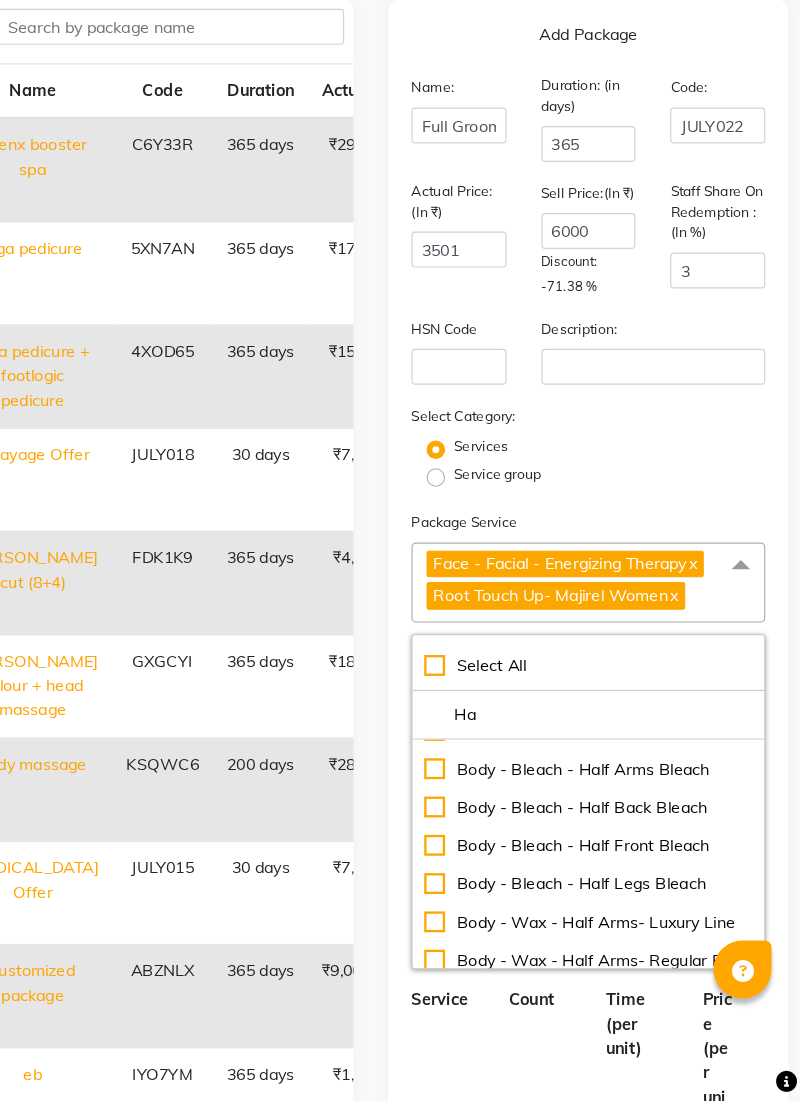 type on "H" 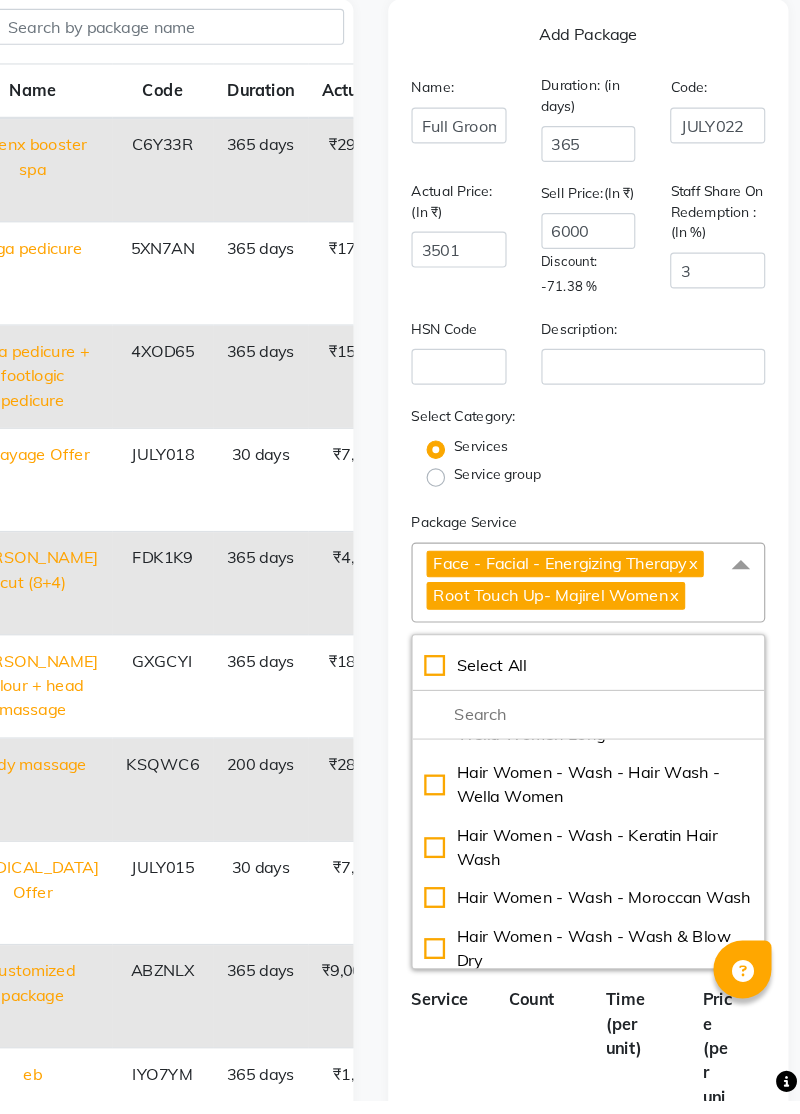 scroll, scrollTop: 13020, scrollLeft: 0, axis: vertical 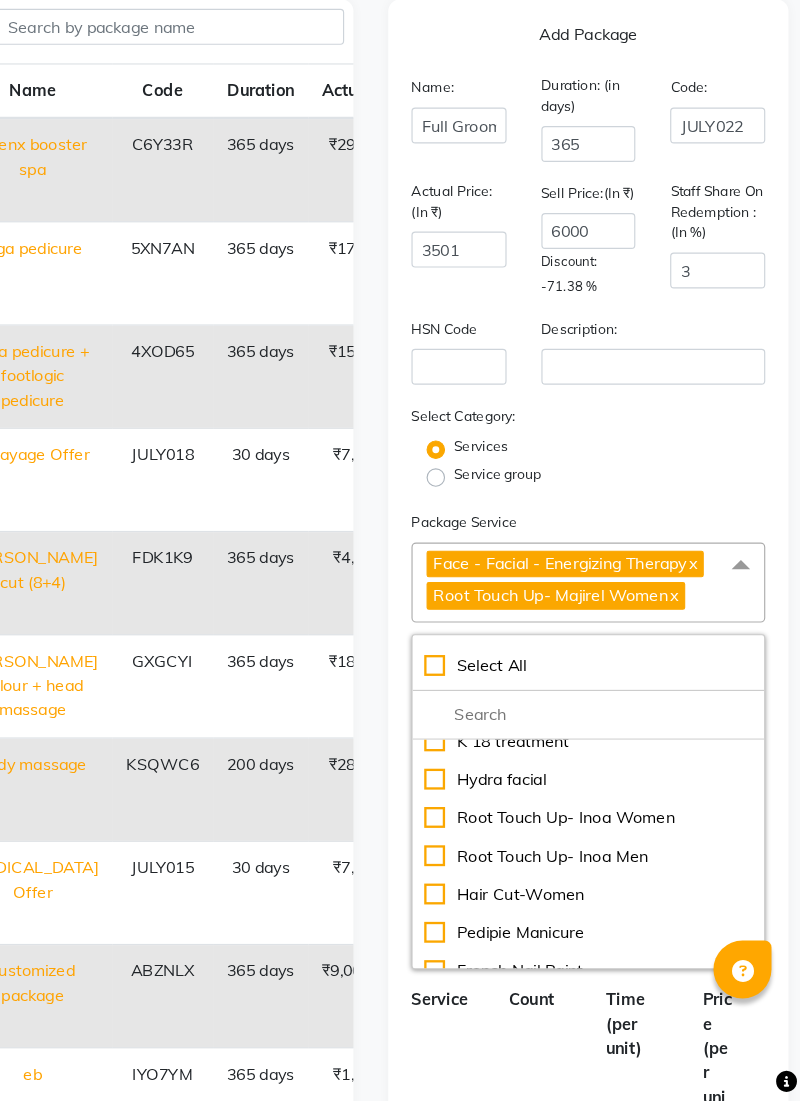 click 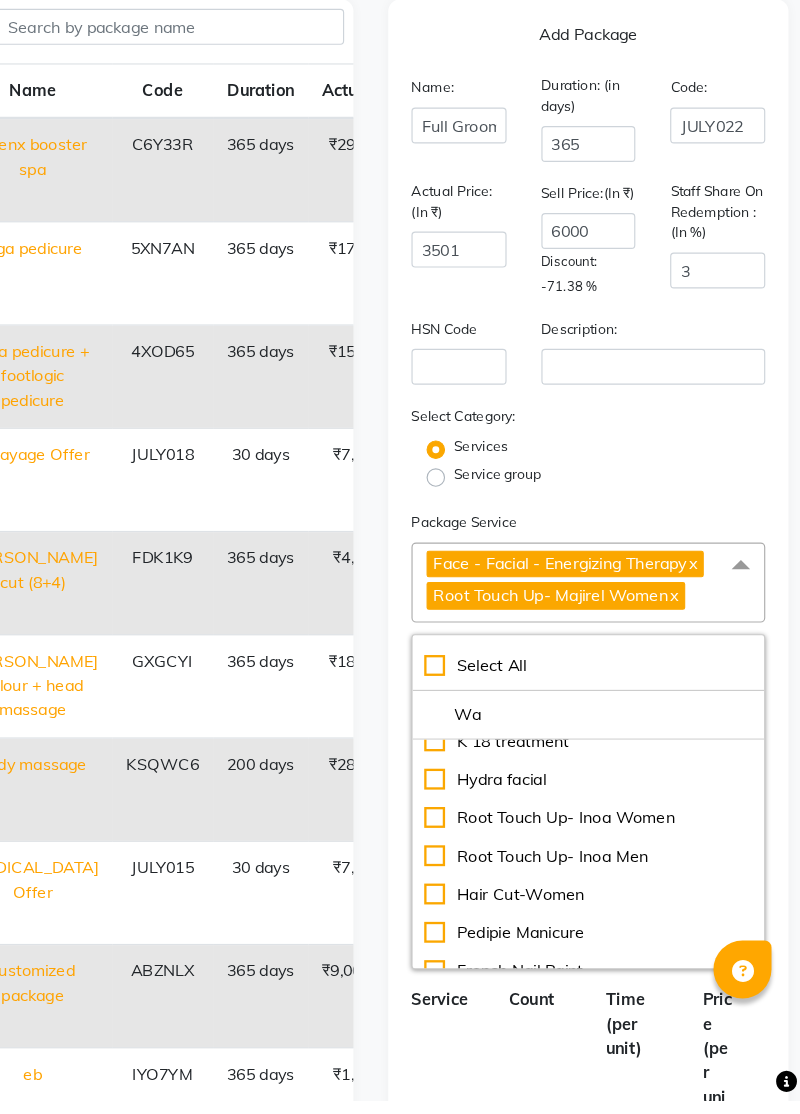 type on "W" 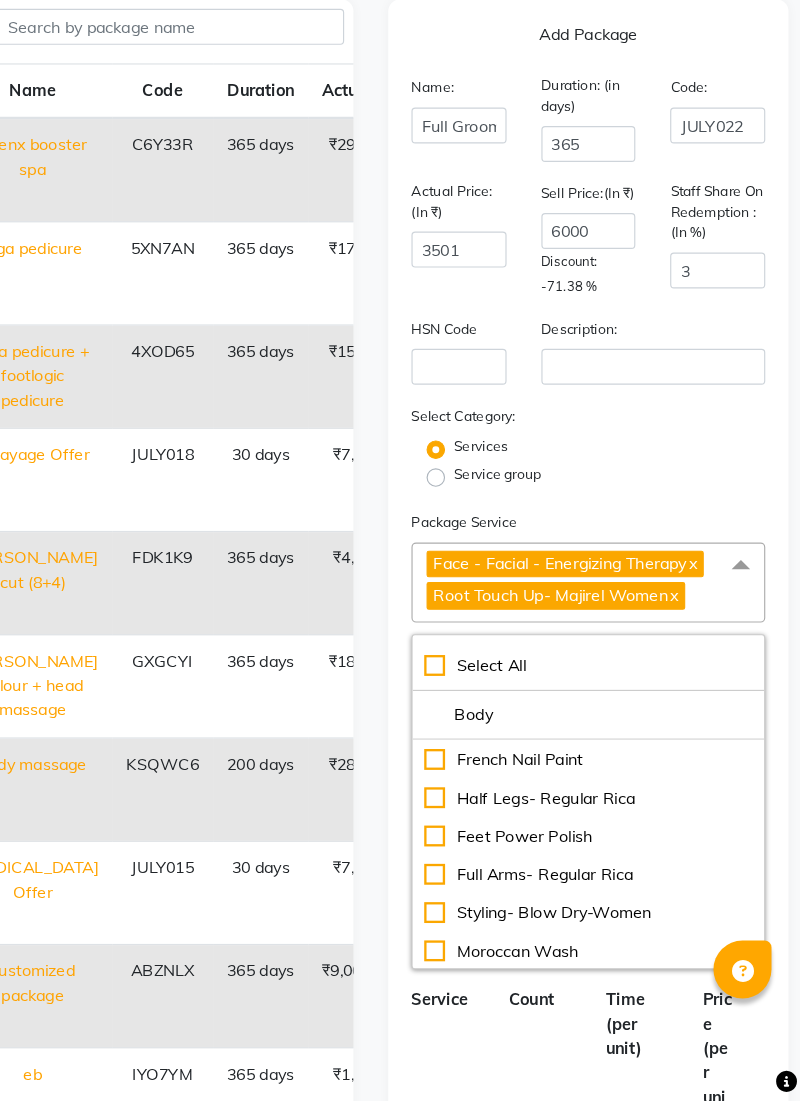 scroll, scrollTop: 13206, scrollLeft: 0, axis: vertical 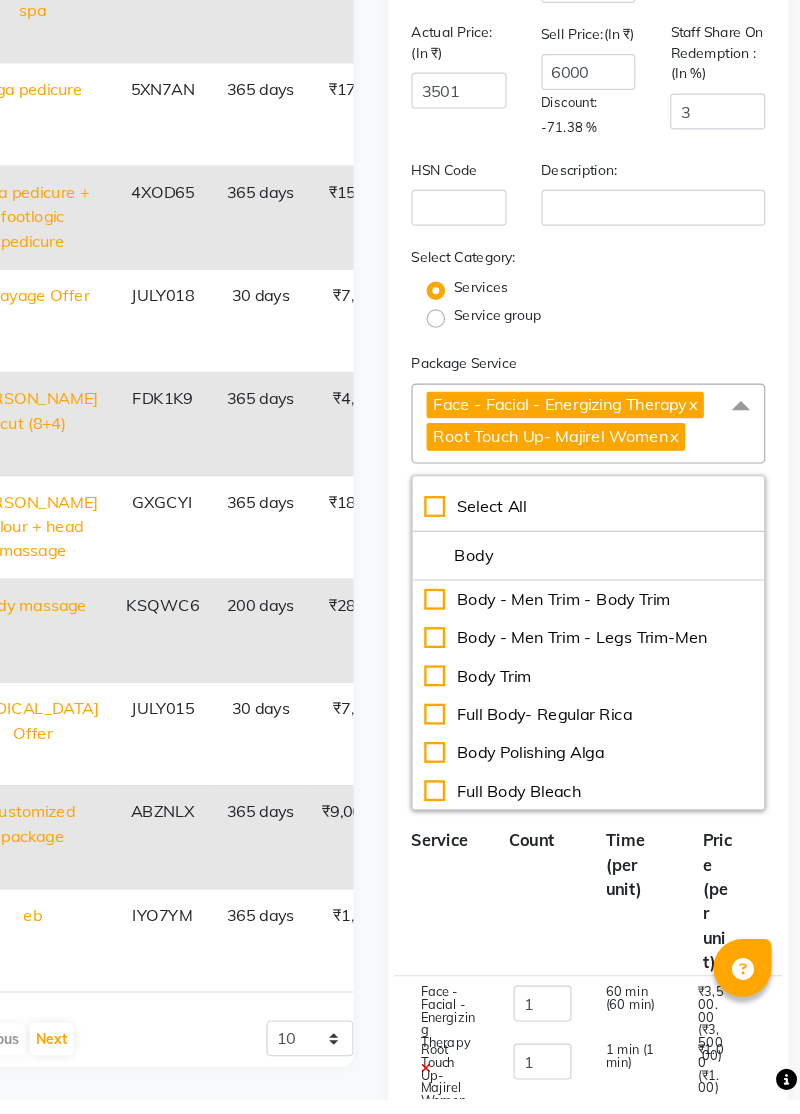 click on "Body" 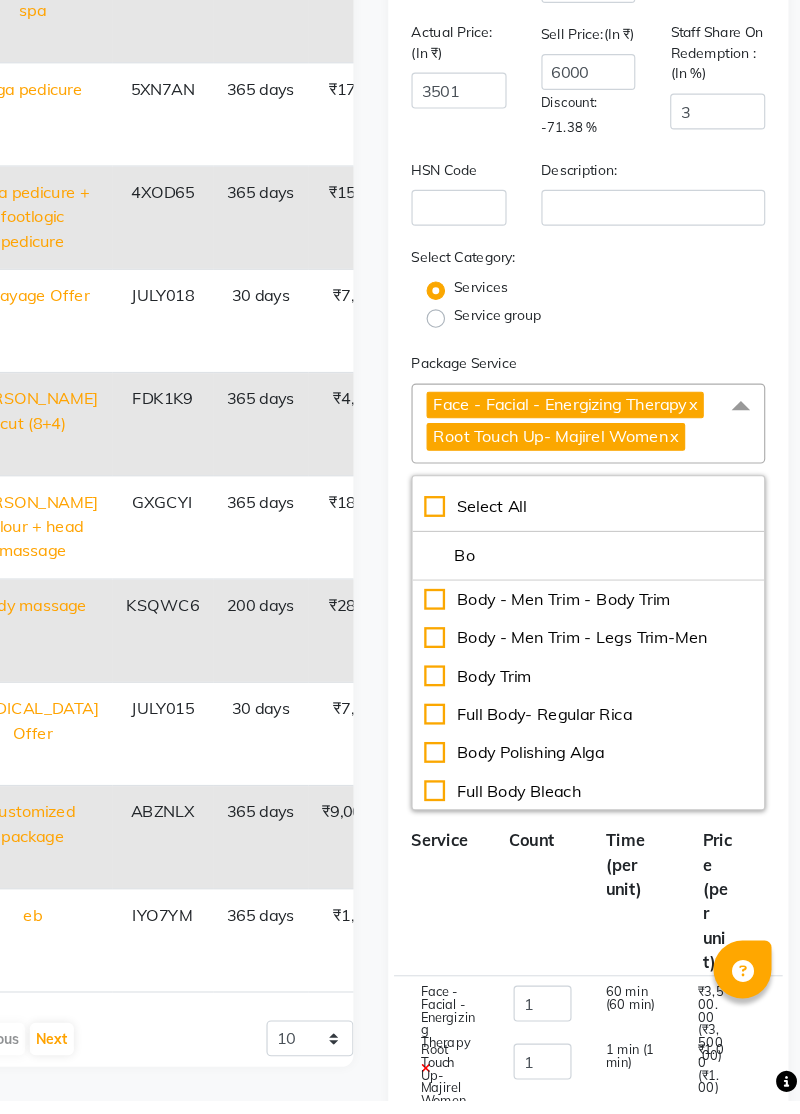 type on "B" 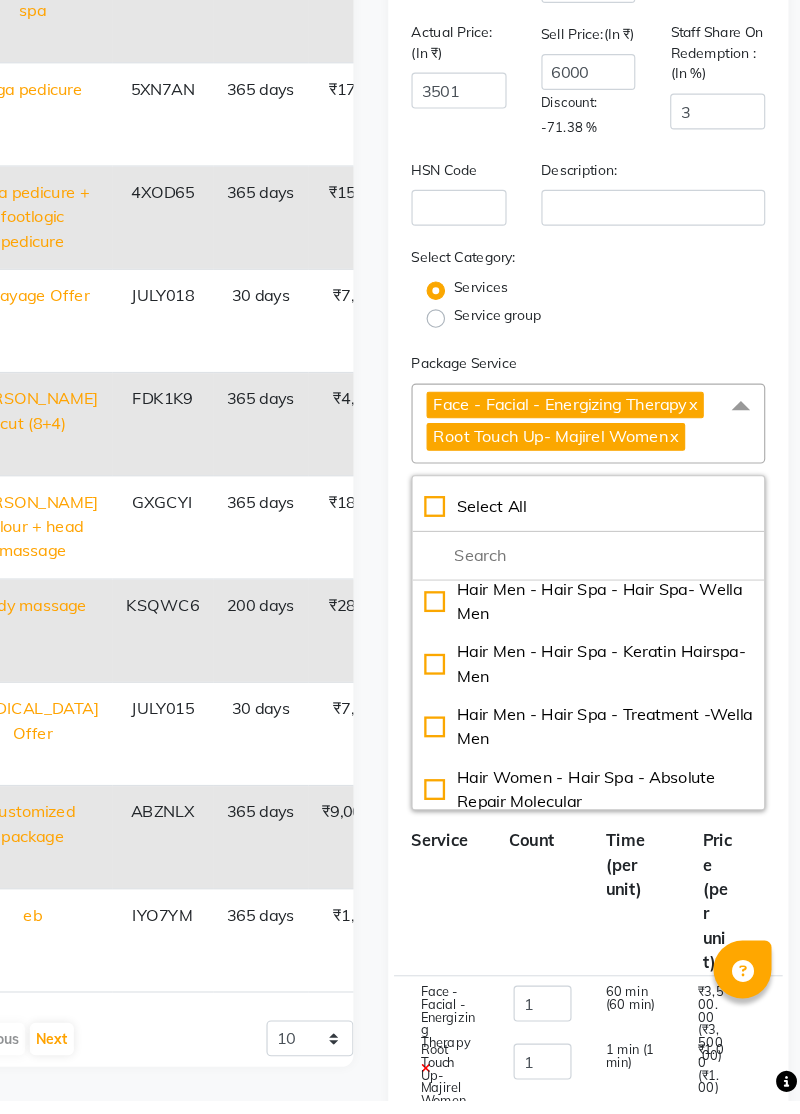 scroll, scrollTop: 8038, scrollLeft: 0, axis: vertical 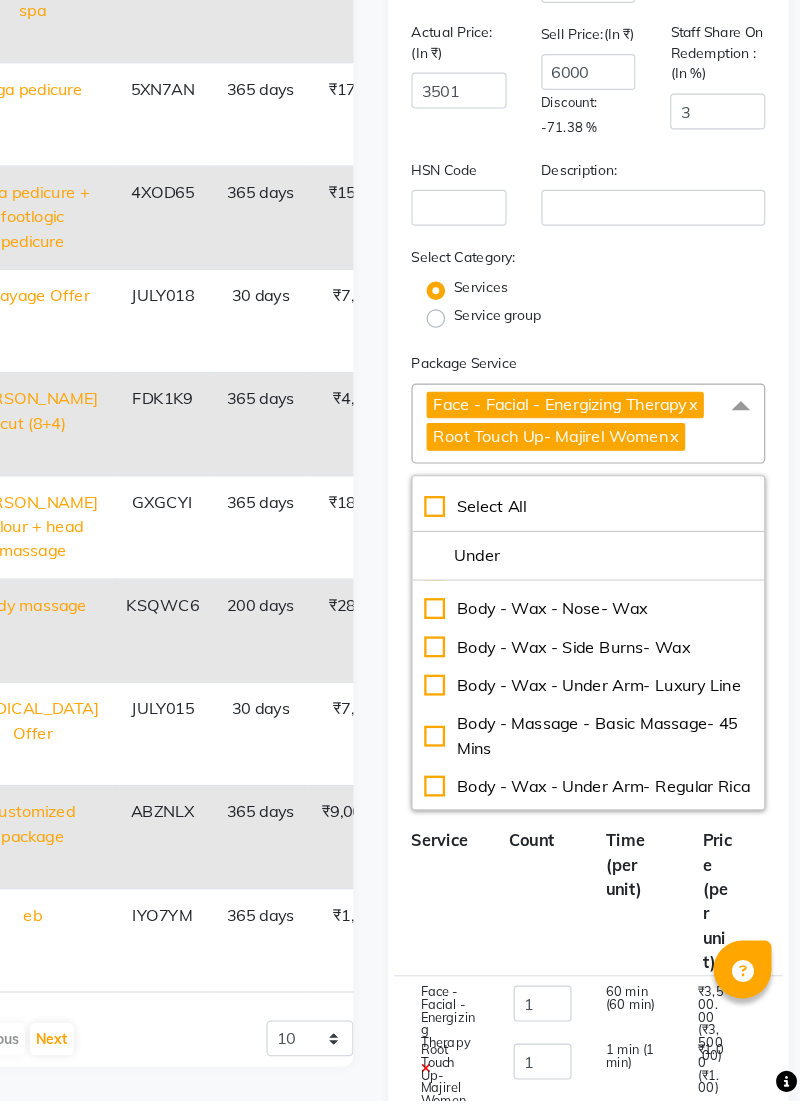 click on "hair spray absolute shampoo hair women -hair spa-3 tenx metal dx shampoo + amsk  hair women-hair spa- 3 tenx booster  hair women- hair spa-3 tenx caviurer spa  face-facial - O3 treatment facial  bikni spa Face-facial - O3 facial Face- facial -O3 luxury facial  service tax  eye lash  cat eye lash Hair Men - Color - Root Touch Up- Inoa Men Hair Men - Color - Global + Highlights- Inoa Men Hair Men - Color - Global + Highlights- Majirel-Men Hair Men - [PERSON_NAME] Color Men Hair Men - [PERSON_NAME] Trim- Classic Men Hair Men - [PERSON_NAME] - Premium Shave-Men Hair Men - [PERSON_NAME] [PERSON_NAME] Color Hair Men - [PERSON_NAME] - Shave Men Hair Men - Color - Effasor Treatment-Men Hair Men - Color - Global Color- Dia Men Hair Men - Color - Global Color- Inoa Men Hair Men - Color - Global Color- Majirel Men Hair Men - Color - Highlights Men Hair Men - Color - Root Touch Up- Majirel Men Hair Men - Color - Root Touch Up- Wella Men Hair Women - Color - Chunks Hair Women - Color - Color Removal-Women Hair Women - Color - Colour Depositing" 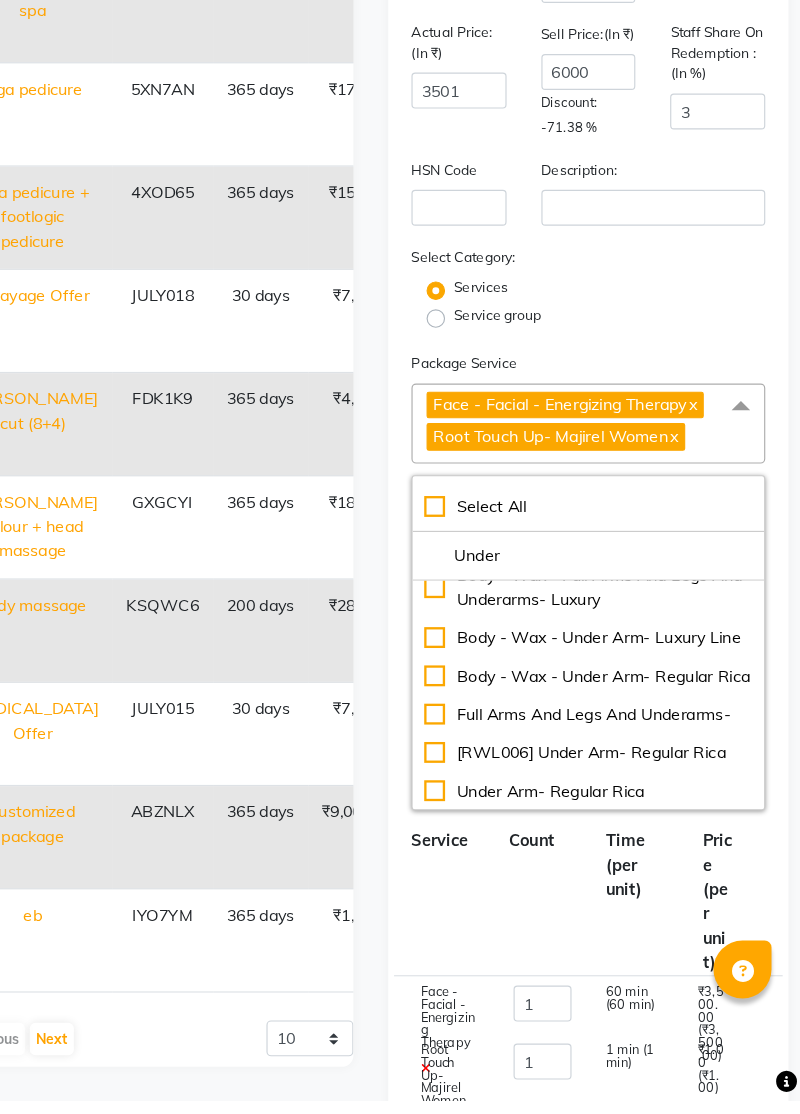 click on "Under" 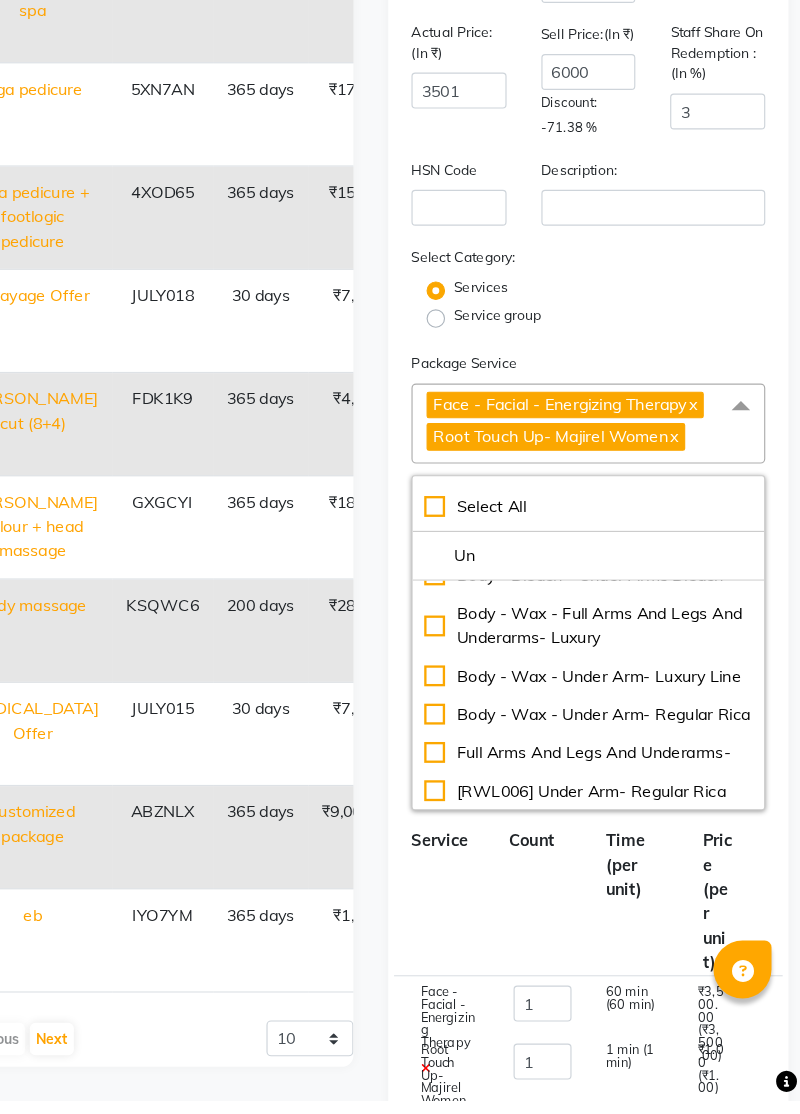 type on "U" 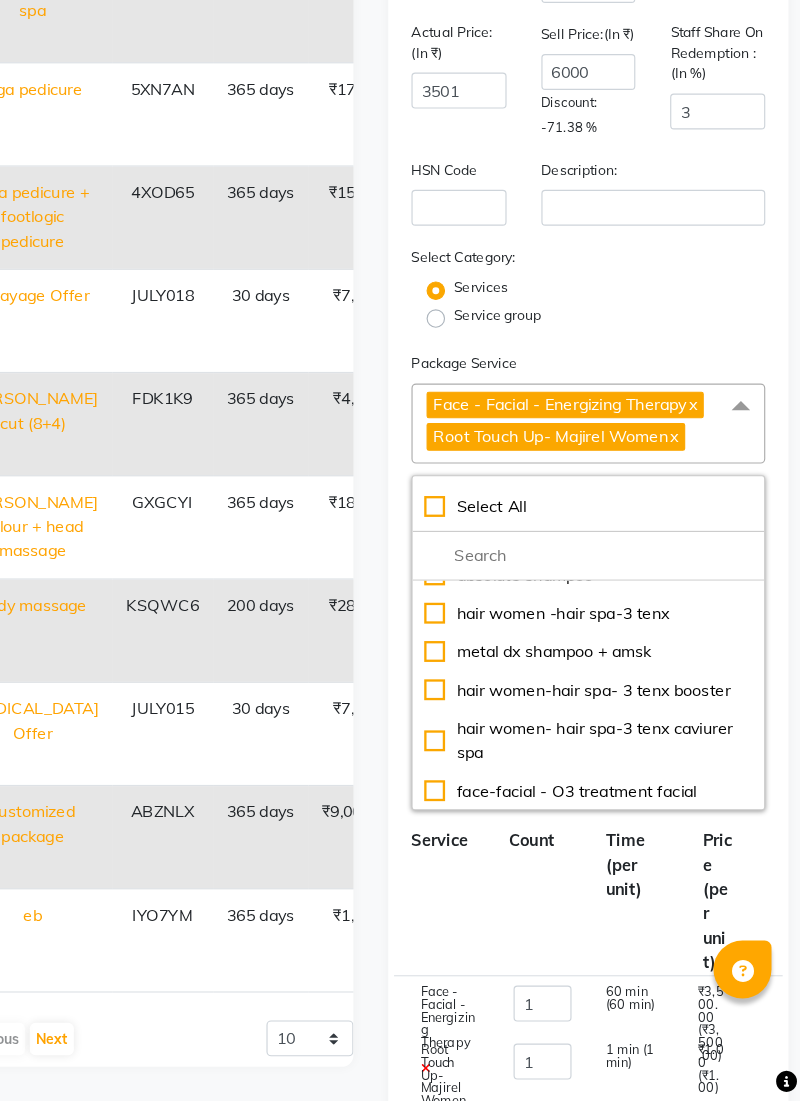 scroll, scrollTop: 7123, scrollLeft: 0, axis: vertical 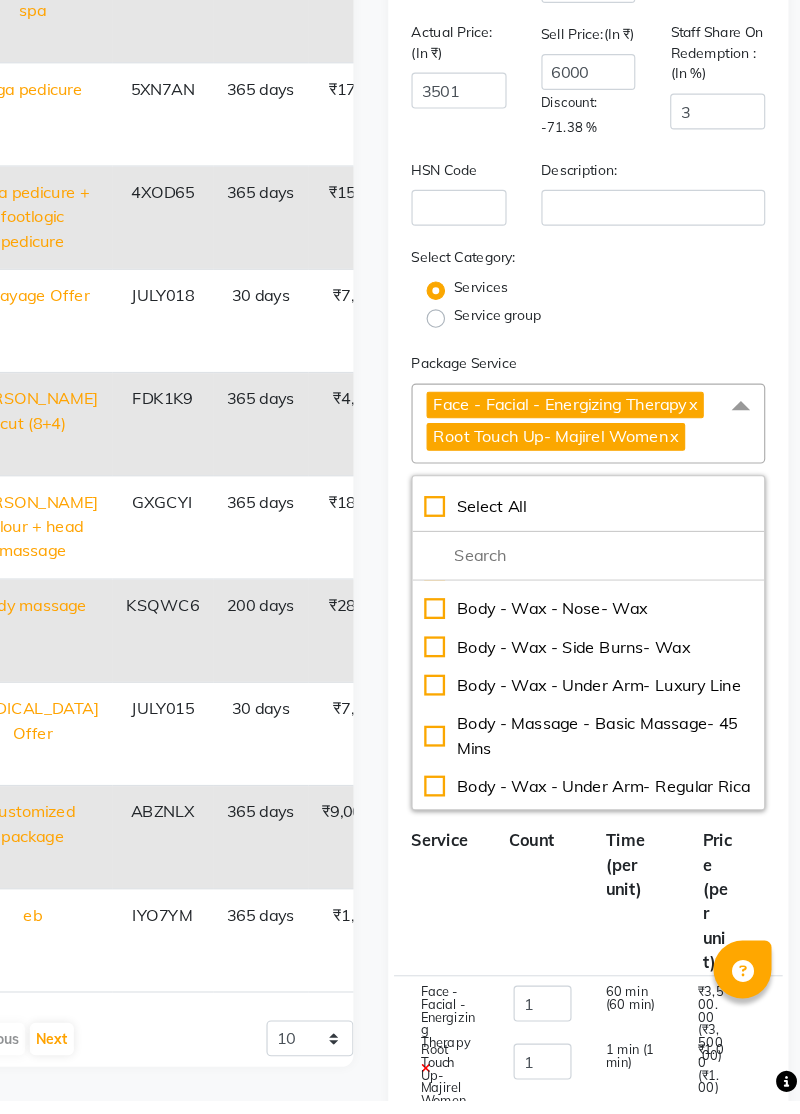 click 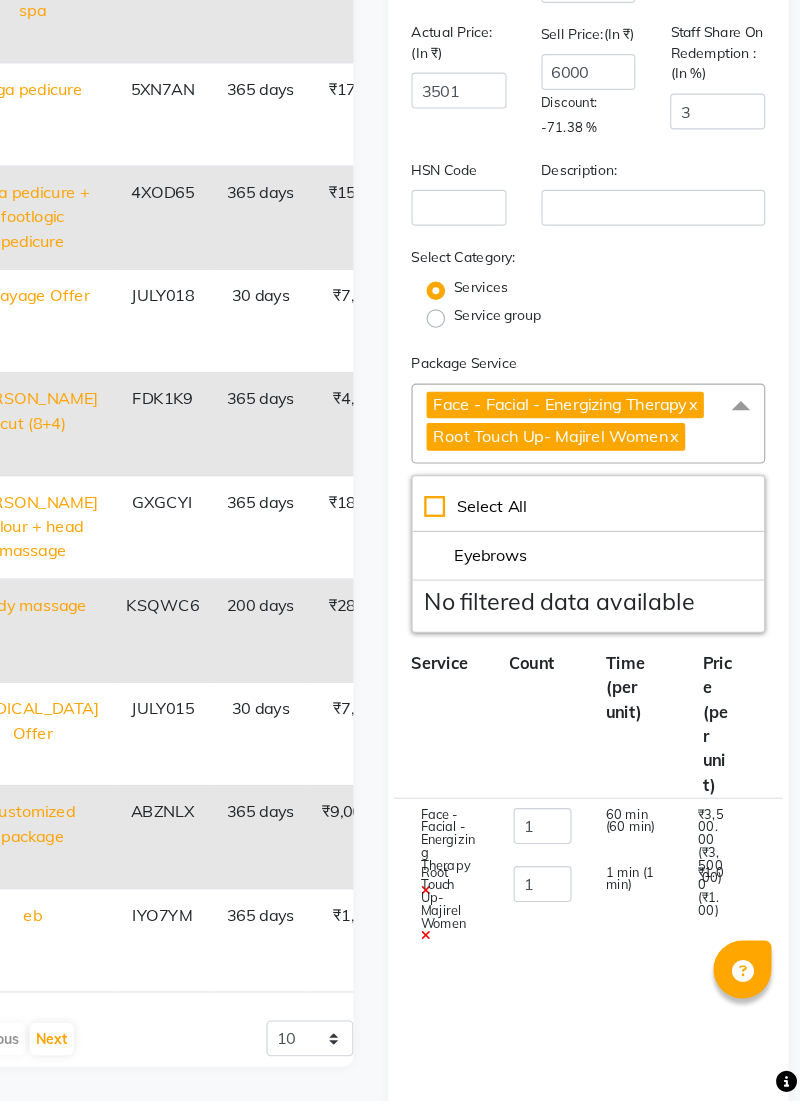 scroll, scrollTop: 0, scrollLeft: 0, axis: both 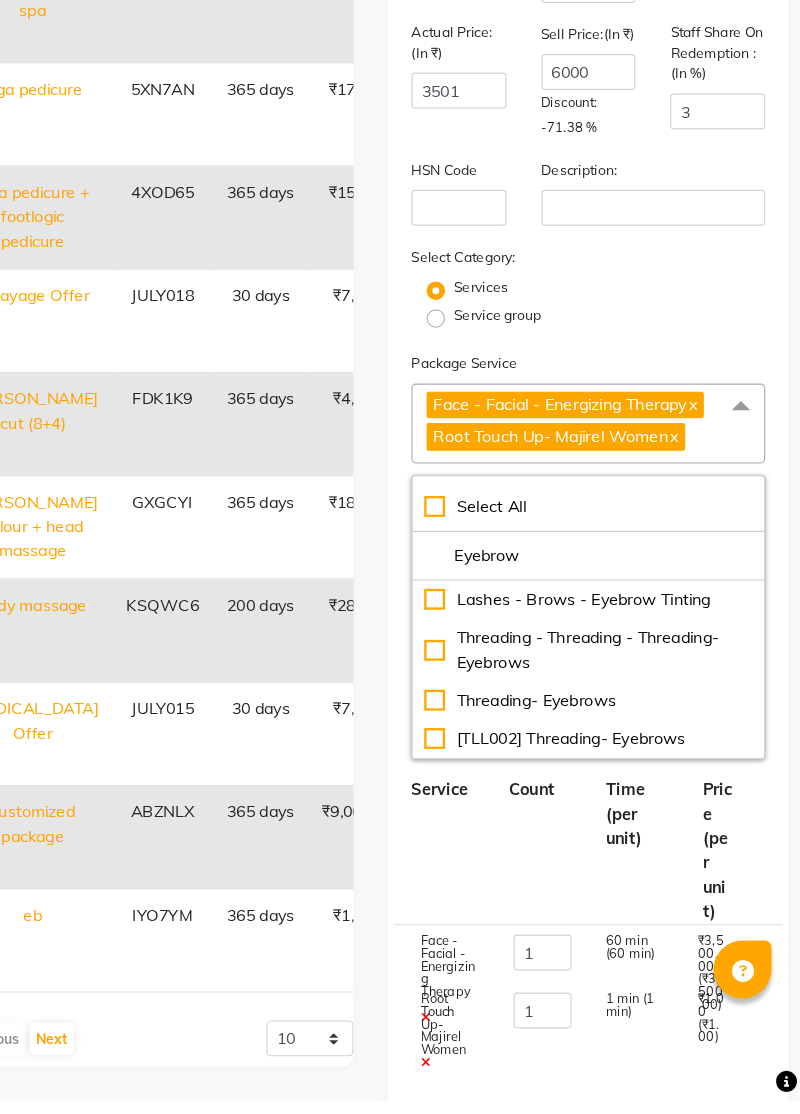 type on "Eyebrow" 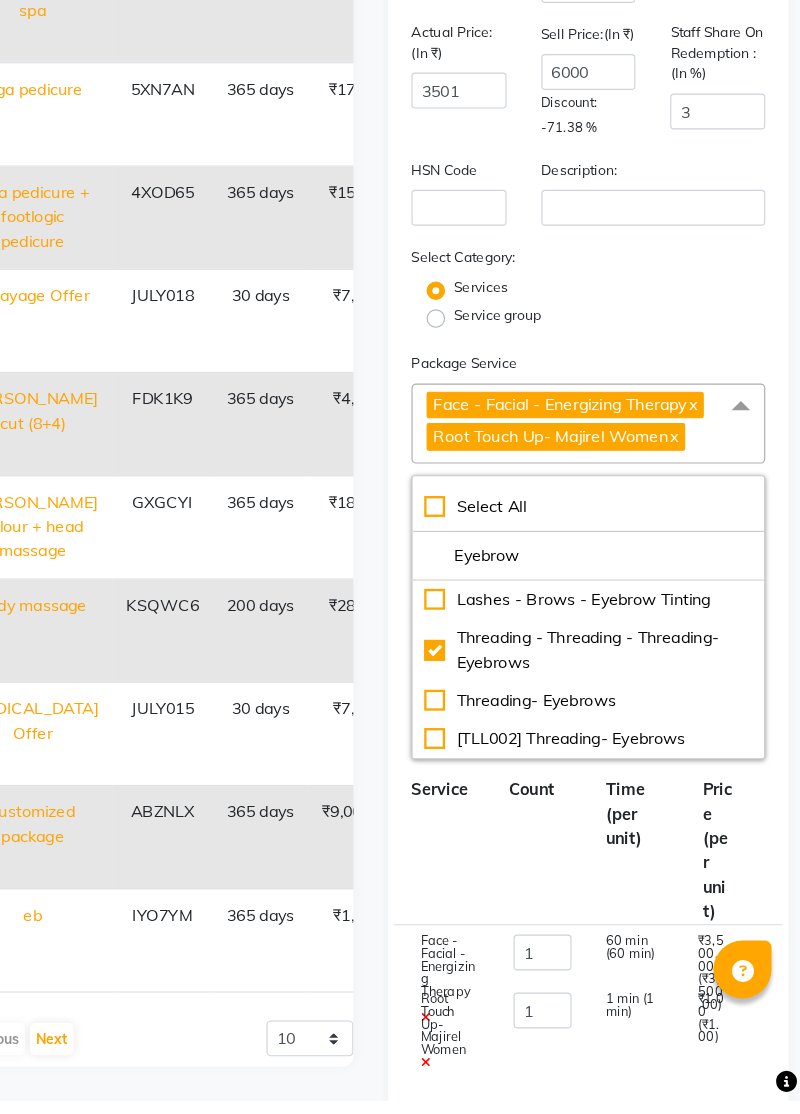 type on "3591" 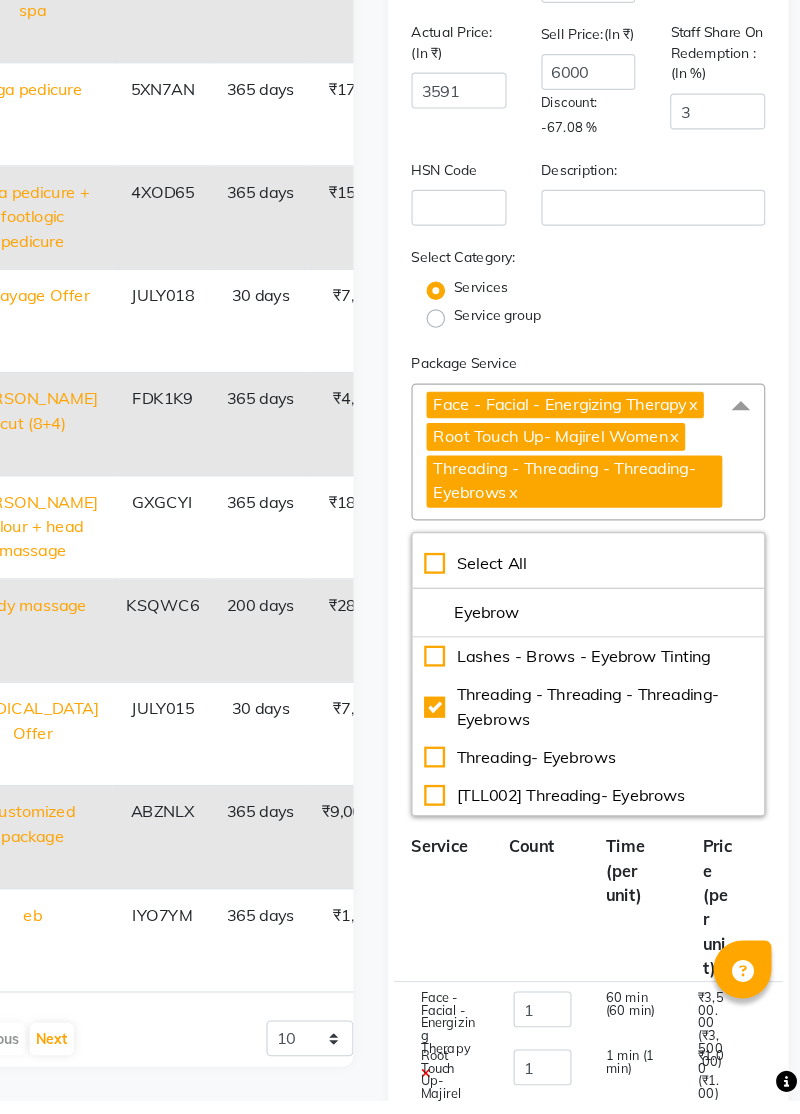 scroll, scrollTop: 139, scrollLeft: 0, axis: vertical 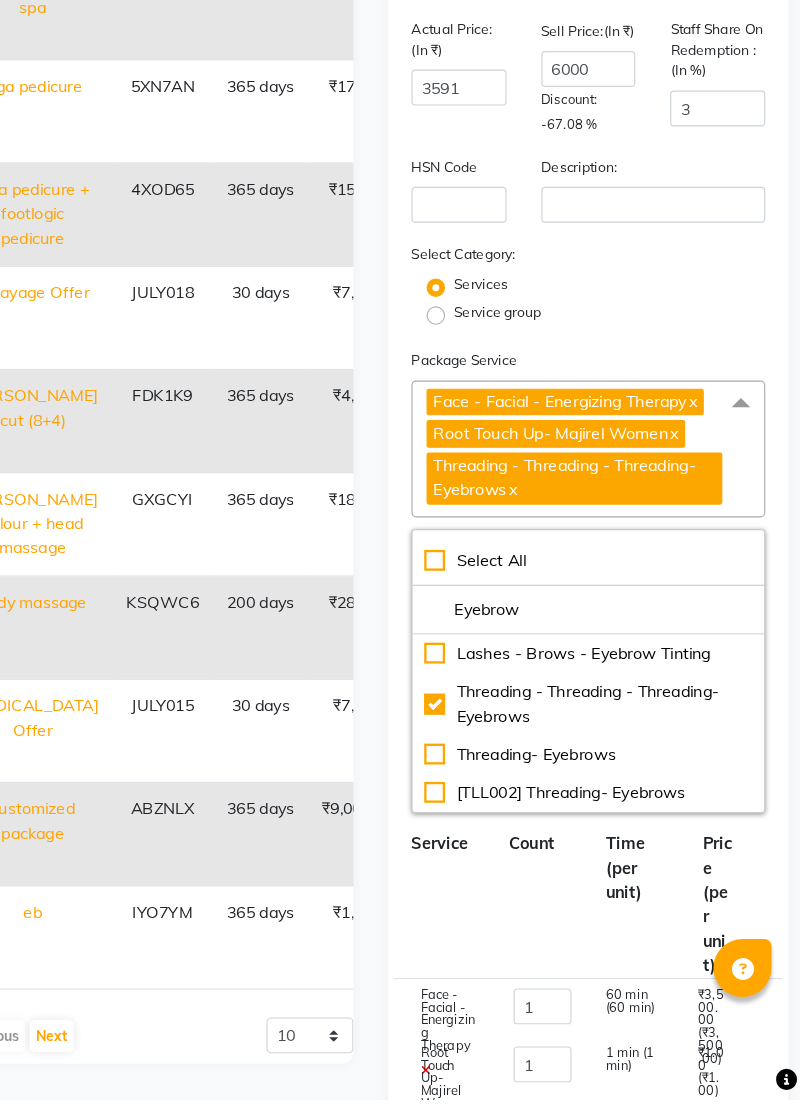 click on "Threading- Eyebrows" 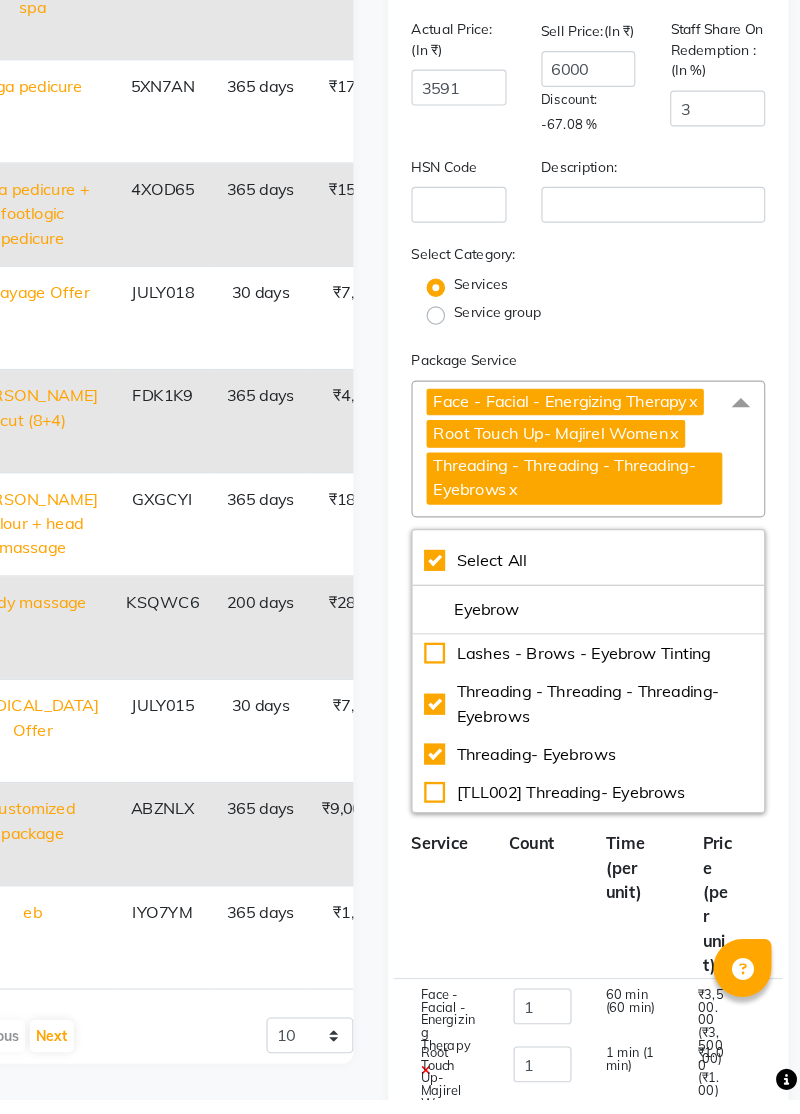type on "3592" 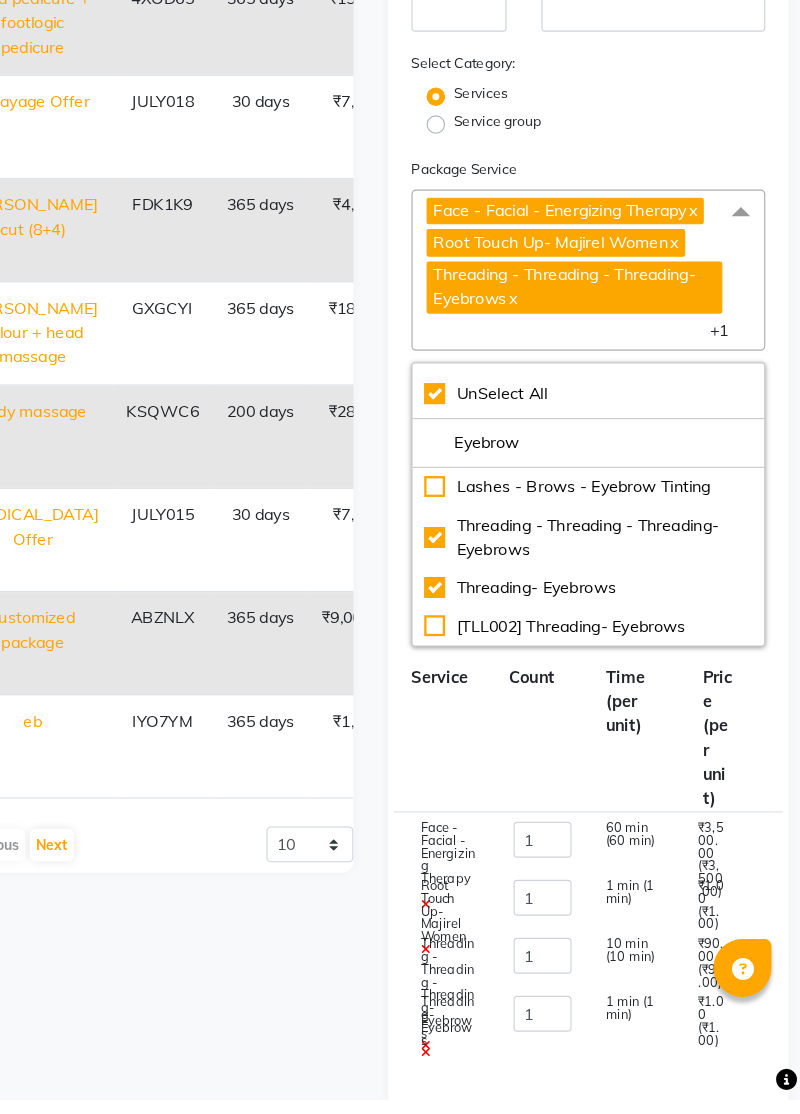 scroll, scrollTop: 305, scrollLeft: 0, axis: vertical 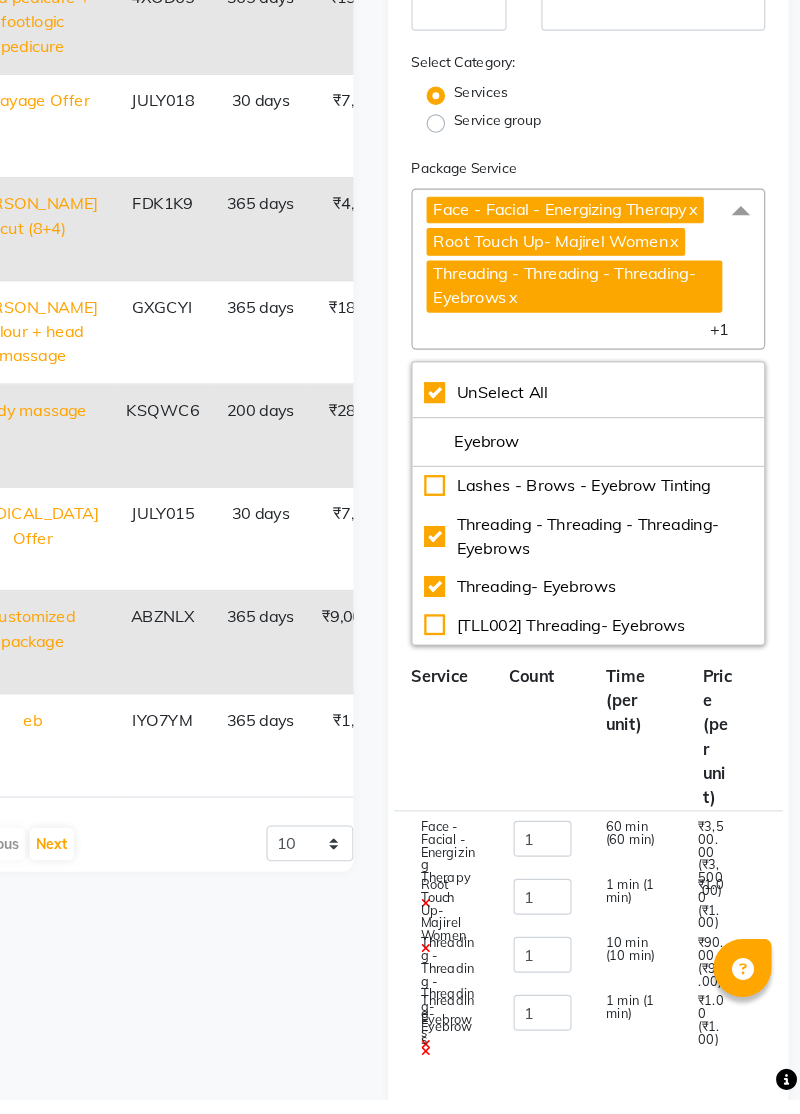 click on "Threading- Eyebrows" 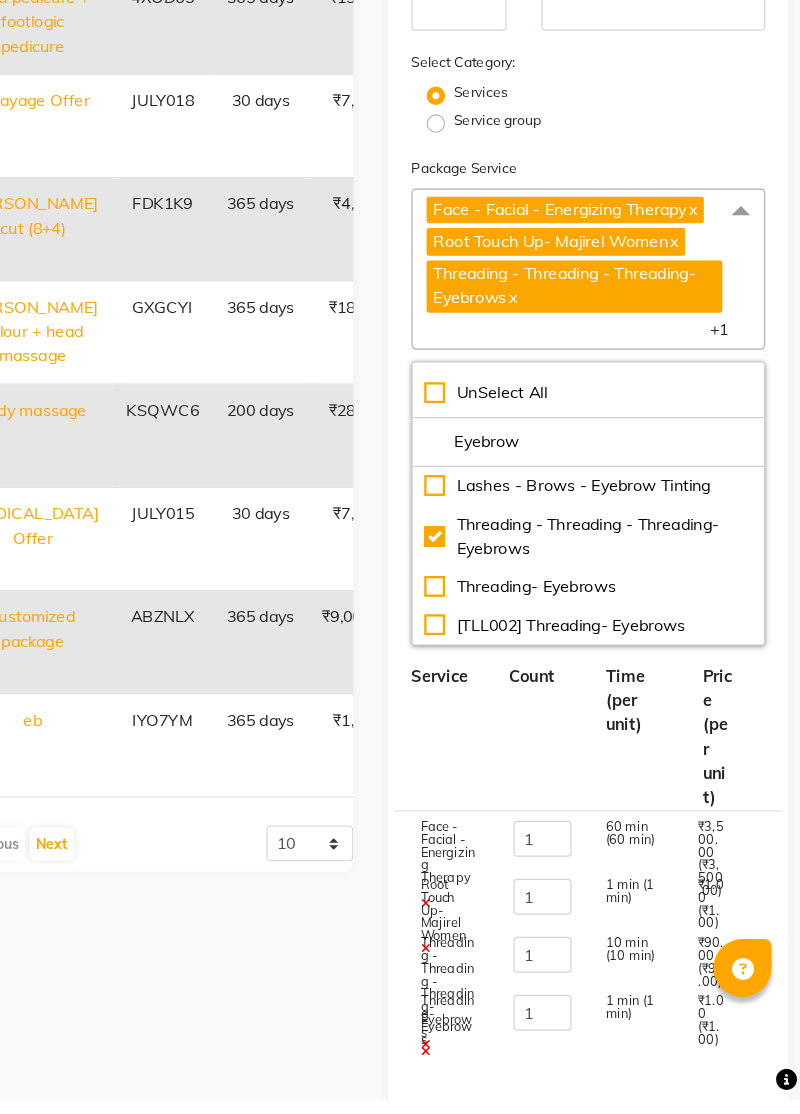 type on "3591" 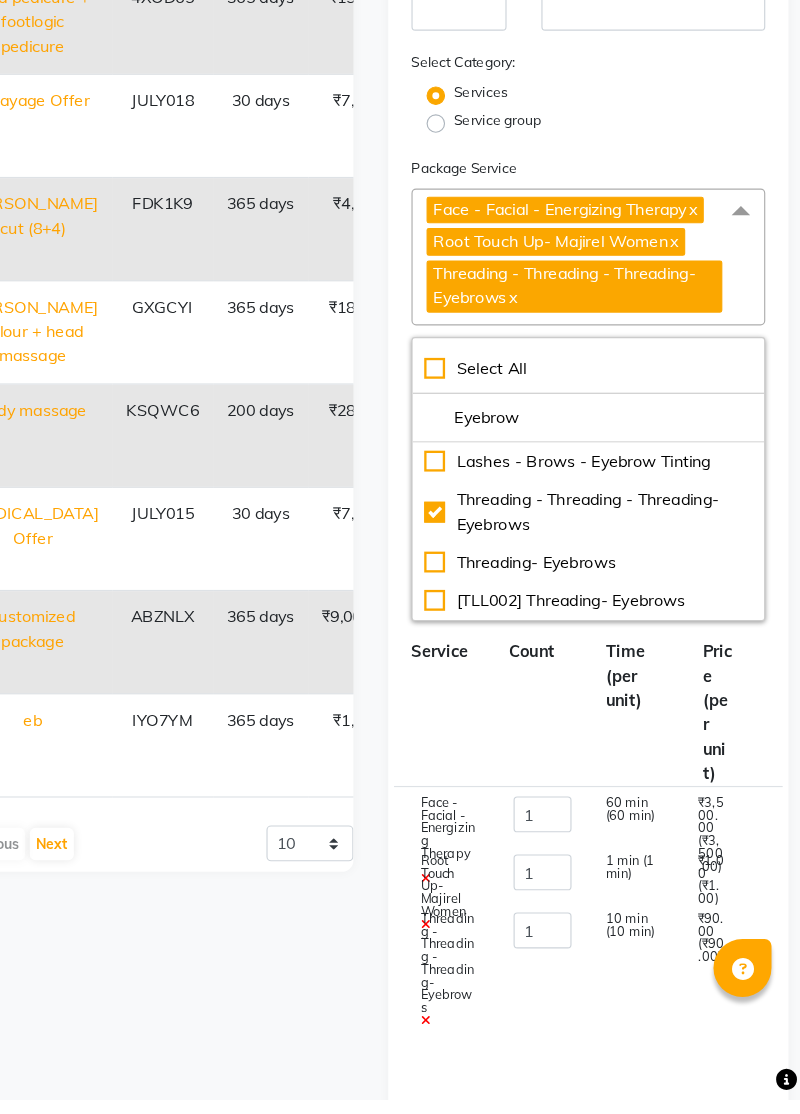 click on "Eyebrow" 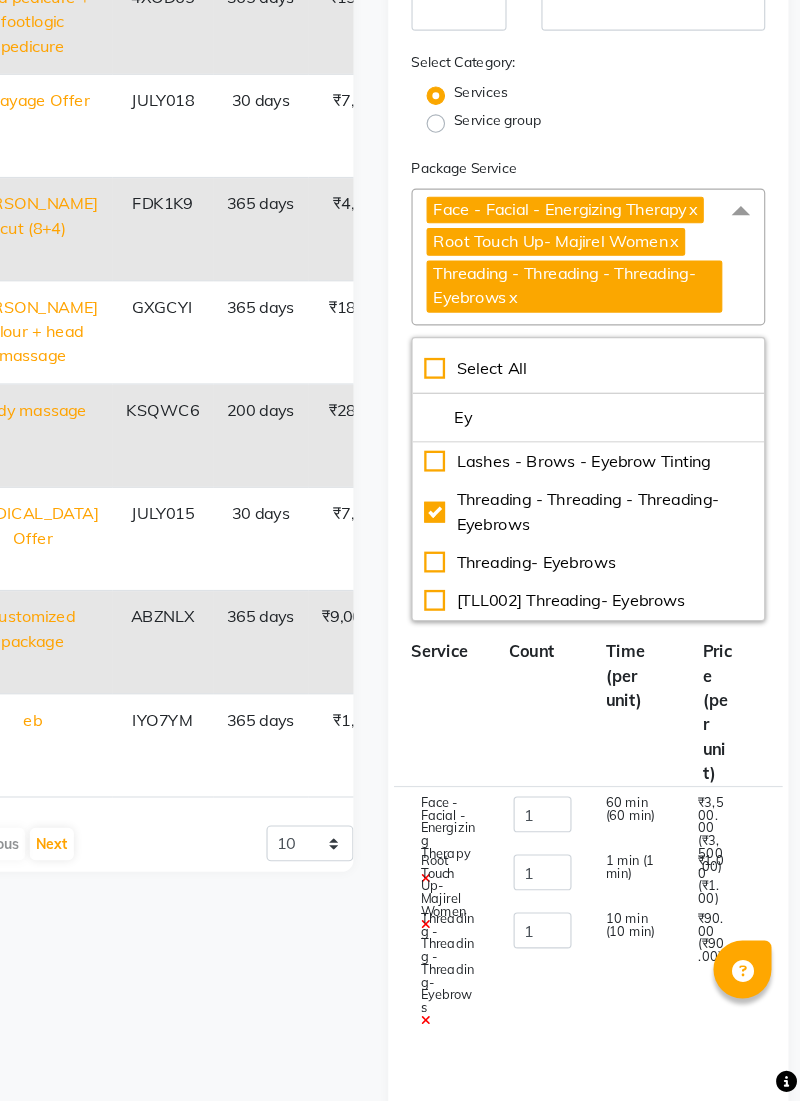 type on "E" 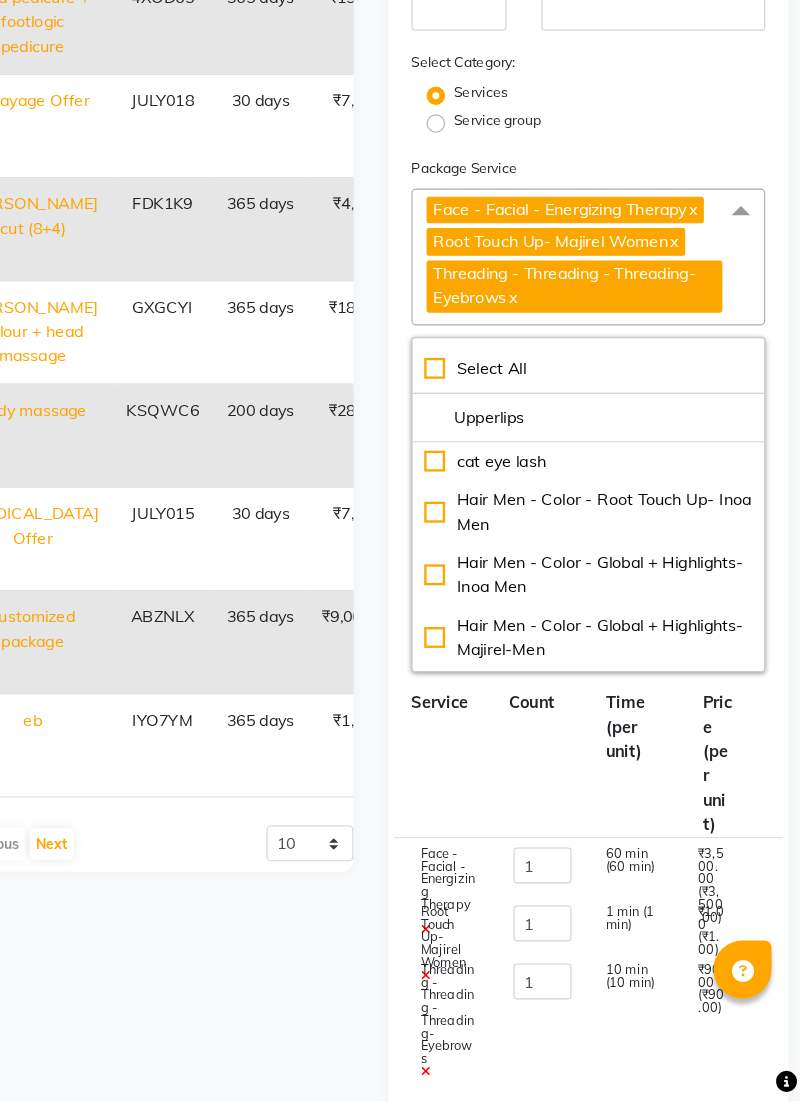 scroll, scrollTop: 421, scrollLeft: 0, axis: vertical 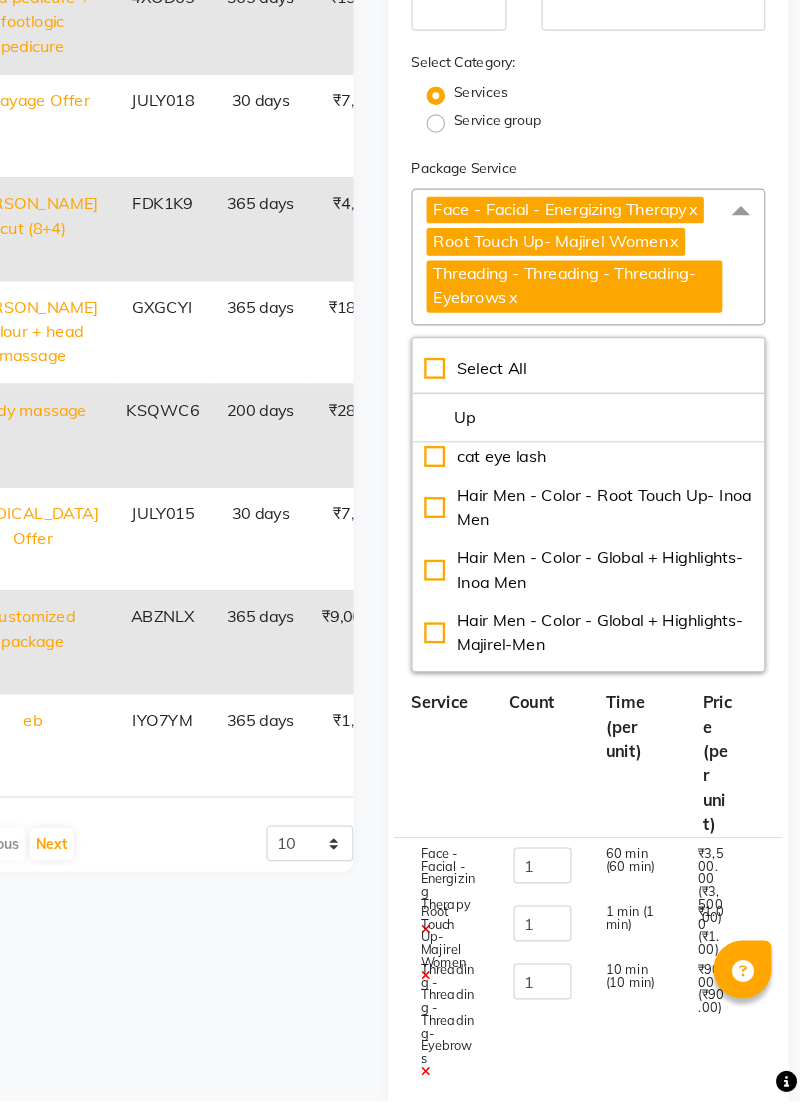 type on "U" 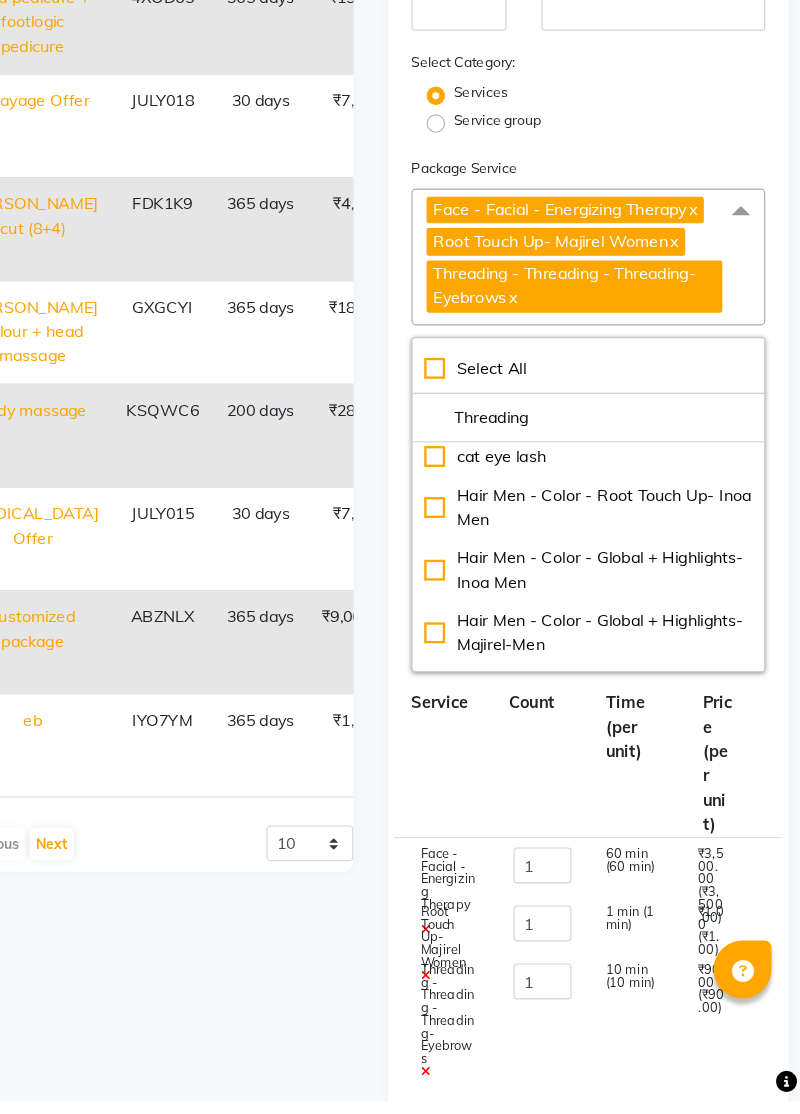 scroll, scrollTop: 72, scrollLeft: 0, axis: vertical 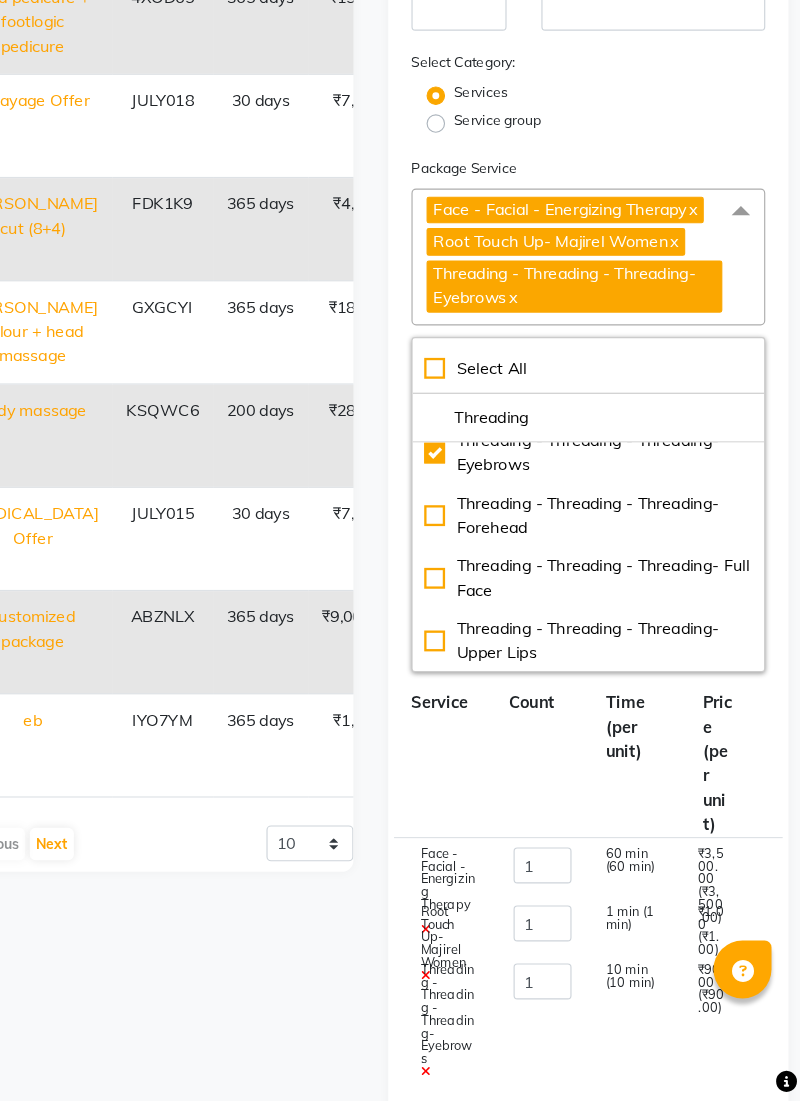 type on "Threading" 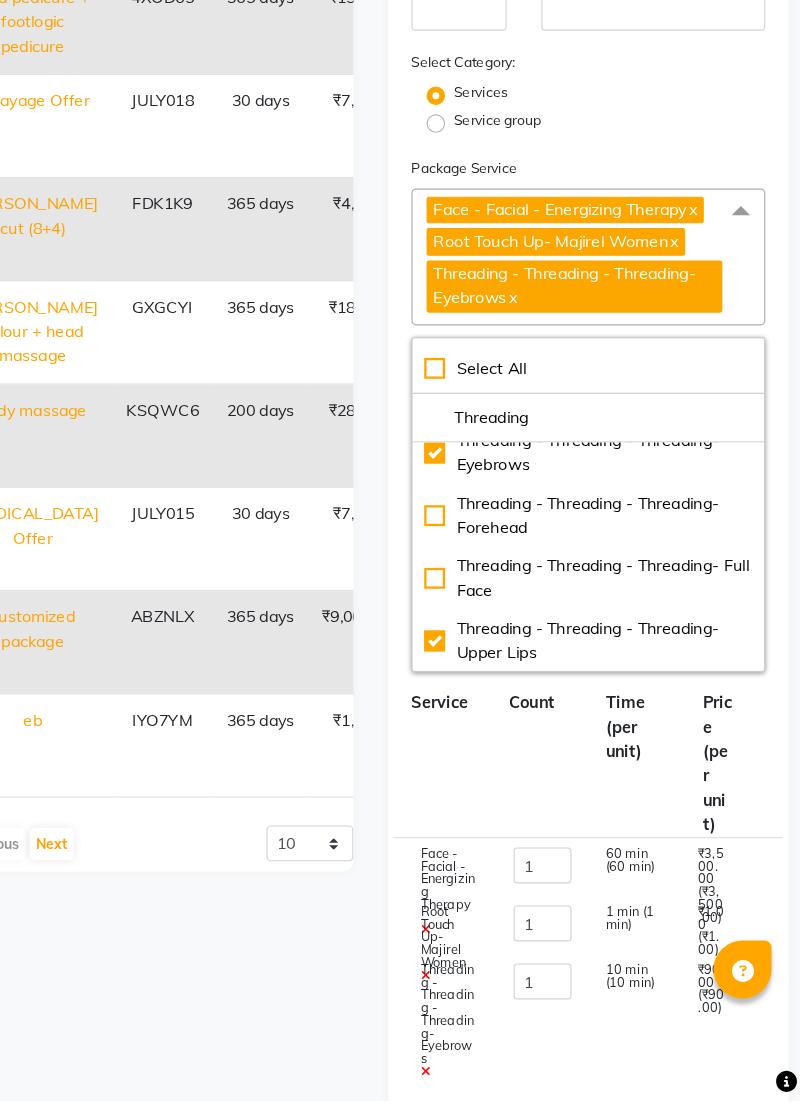 type on "3641" 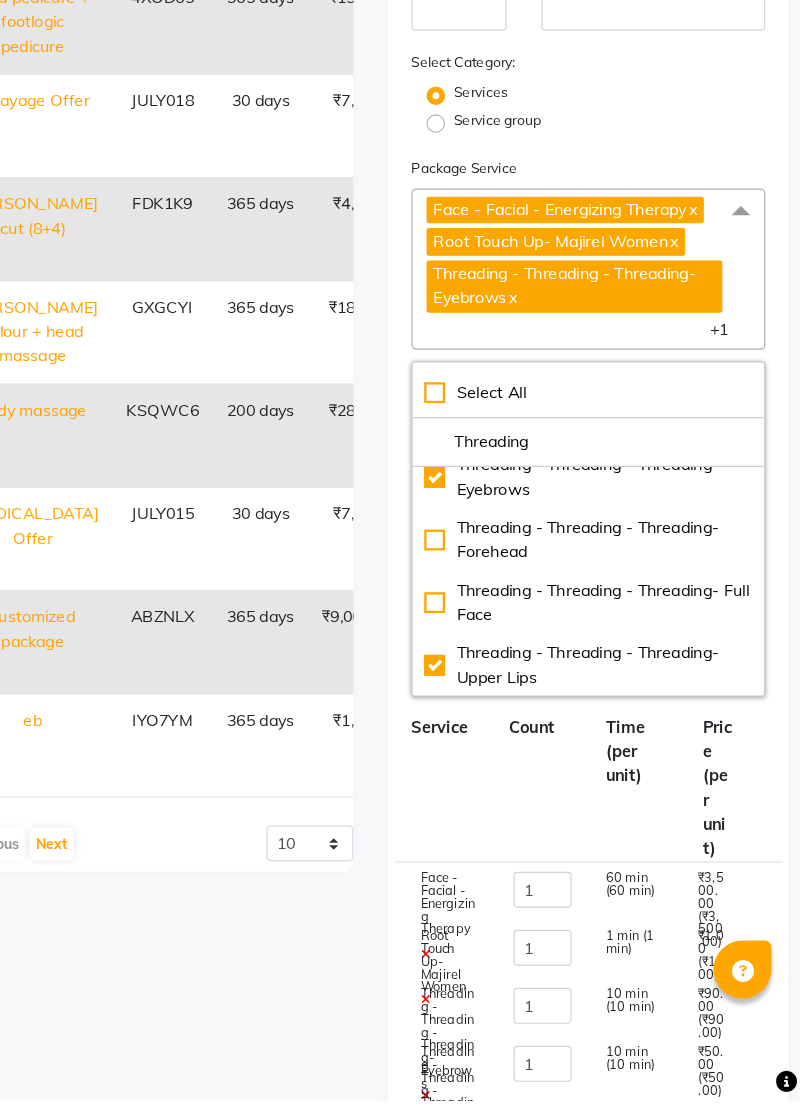 click on "Face - Facial - Energizing Therapy 1 60 min (60 min) ₹3,500.00 (₹3,500.00) Root Touch Up- Majirel Women 1 1 min (1 min) ₹1.00 (₹1.00) Threading - Threading - Threading- Eyebrows 1 10 min (10 min) ₹90.00 (₹90.00) Threading - Threading - Threading- Upper Lips 1 10 min (10 min) ₹50.00 (₹50.00)" 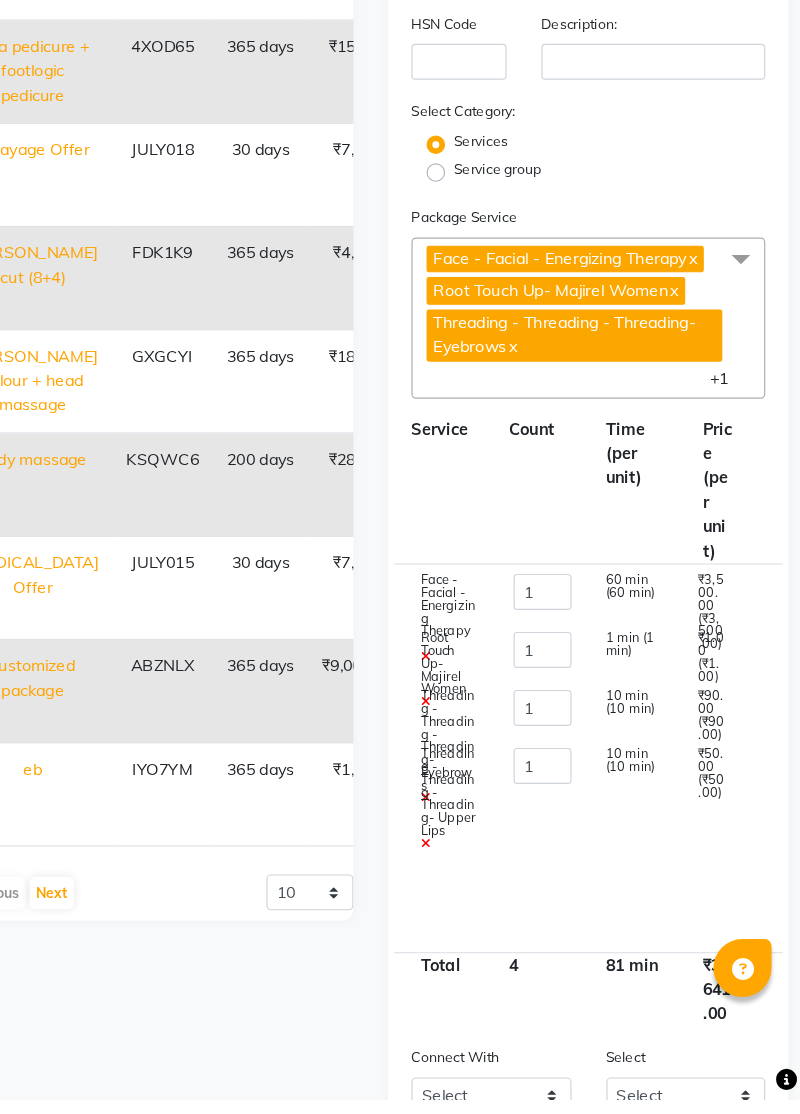 scroll, scrollTop: 264, scrollLeft: 0, axis: vertical 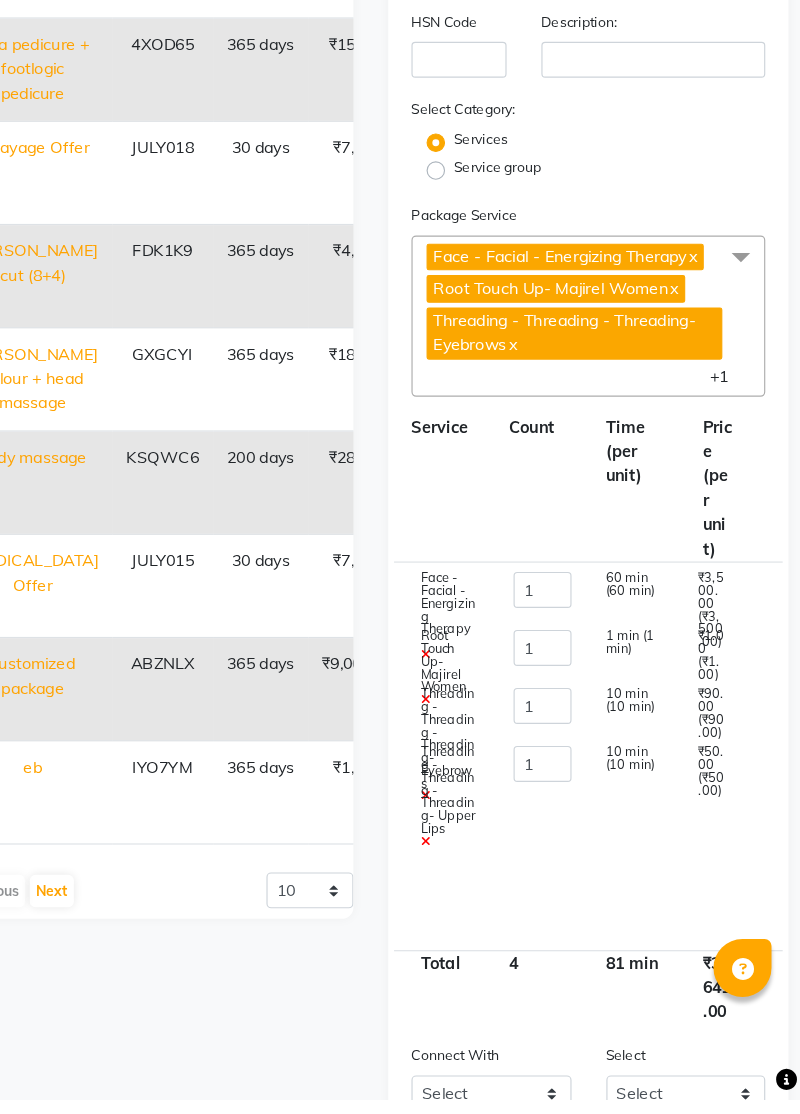 click on "1 min (1 min)" 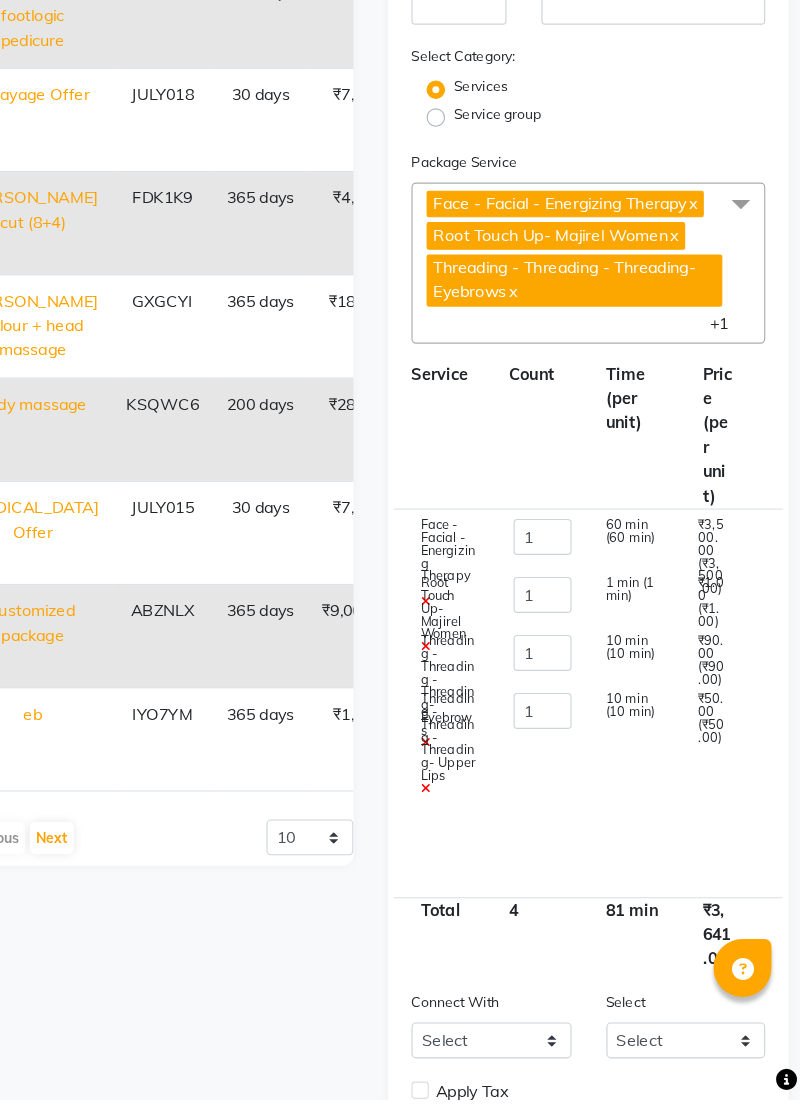 scroll, scrollTop: 310, scrollLeft: 0, axis: vertical 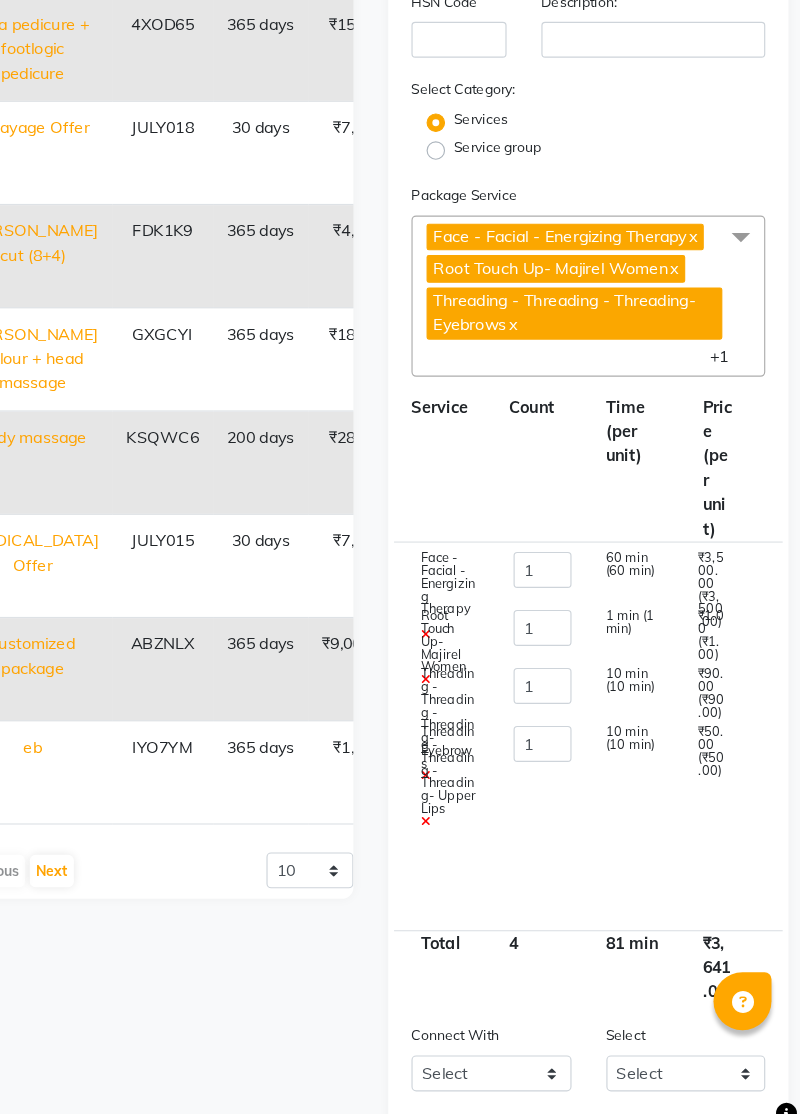 click 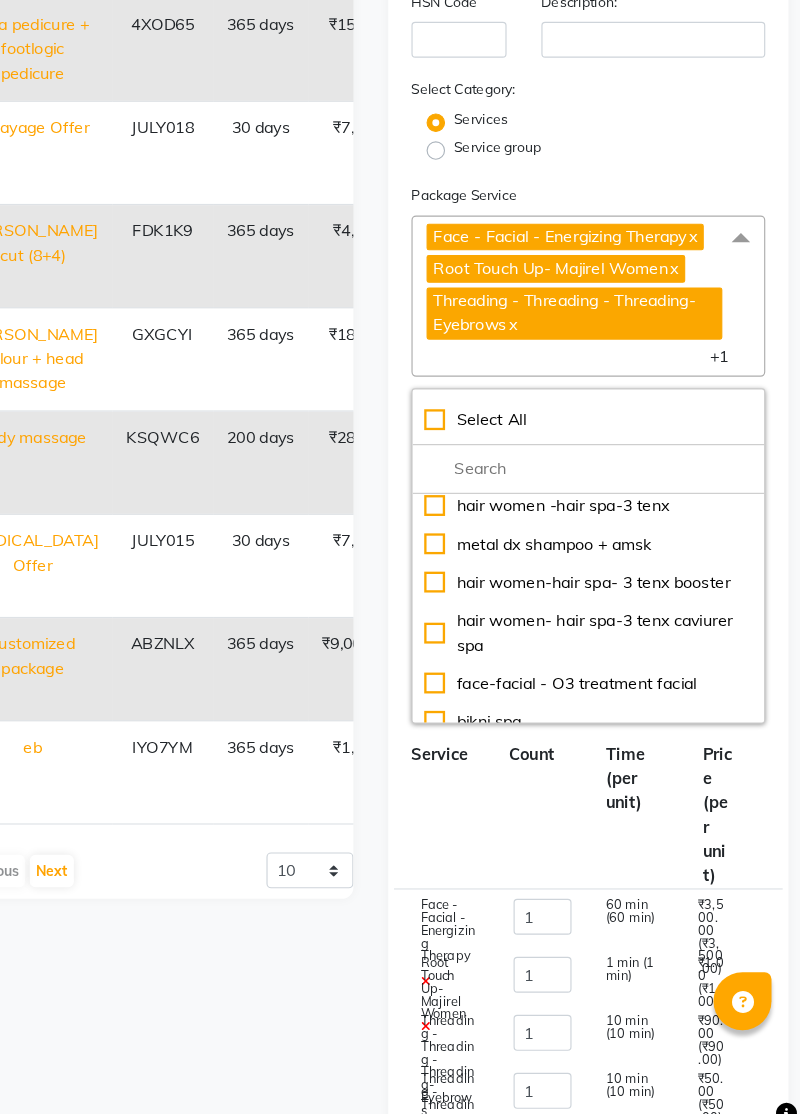 click 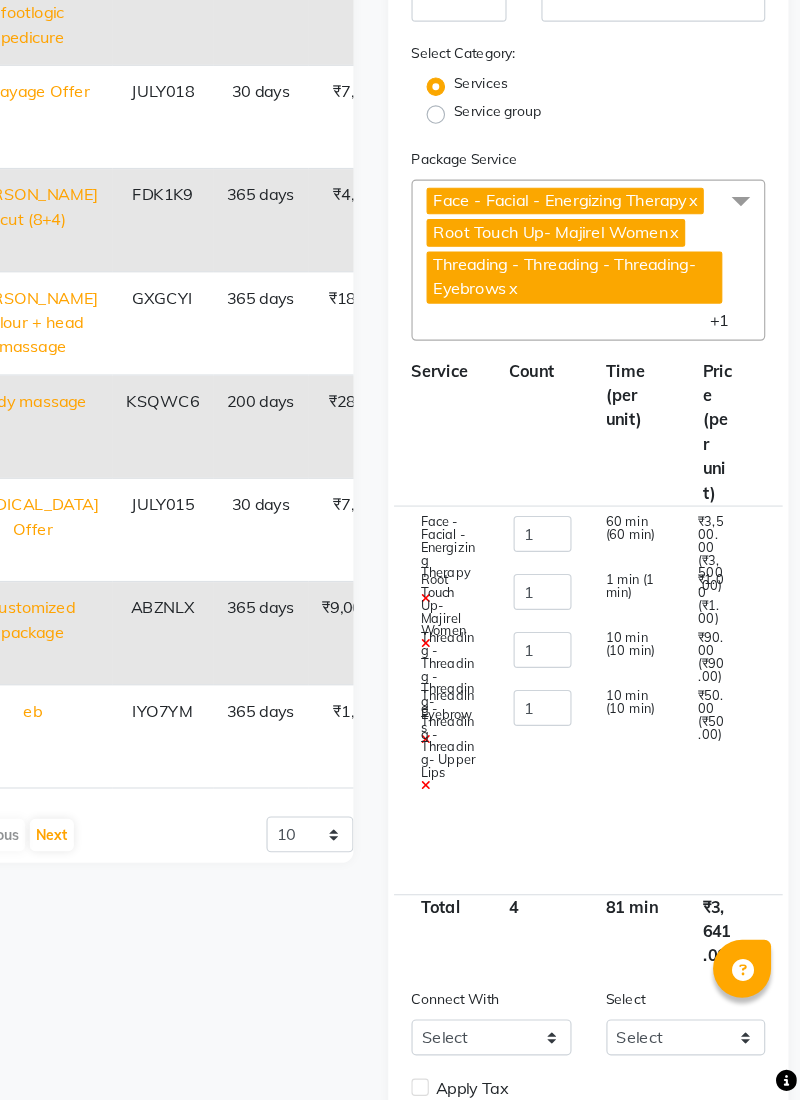 scroll, scrollTop: 313, scrollLeft: 0, axis: vertical 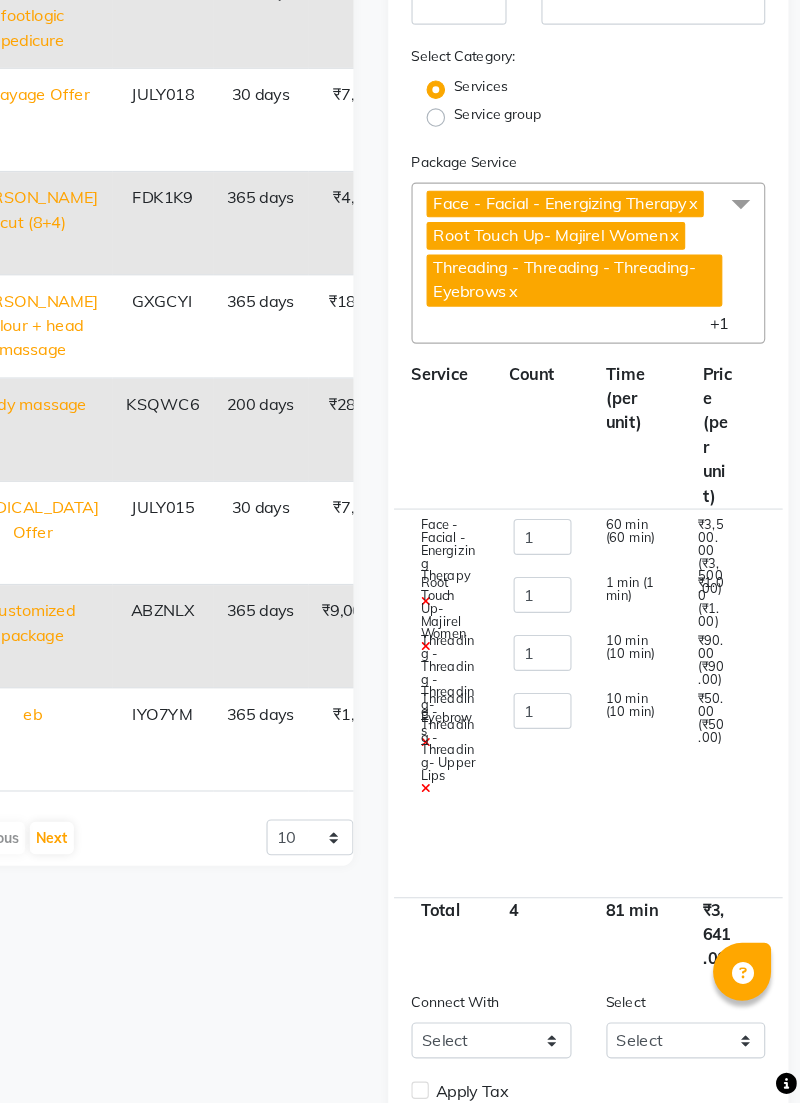 click 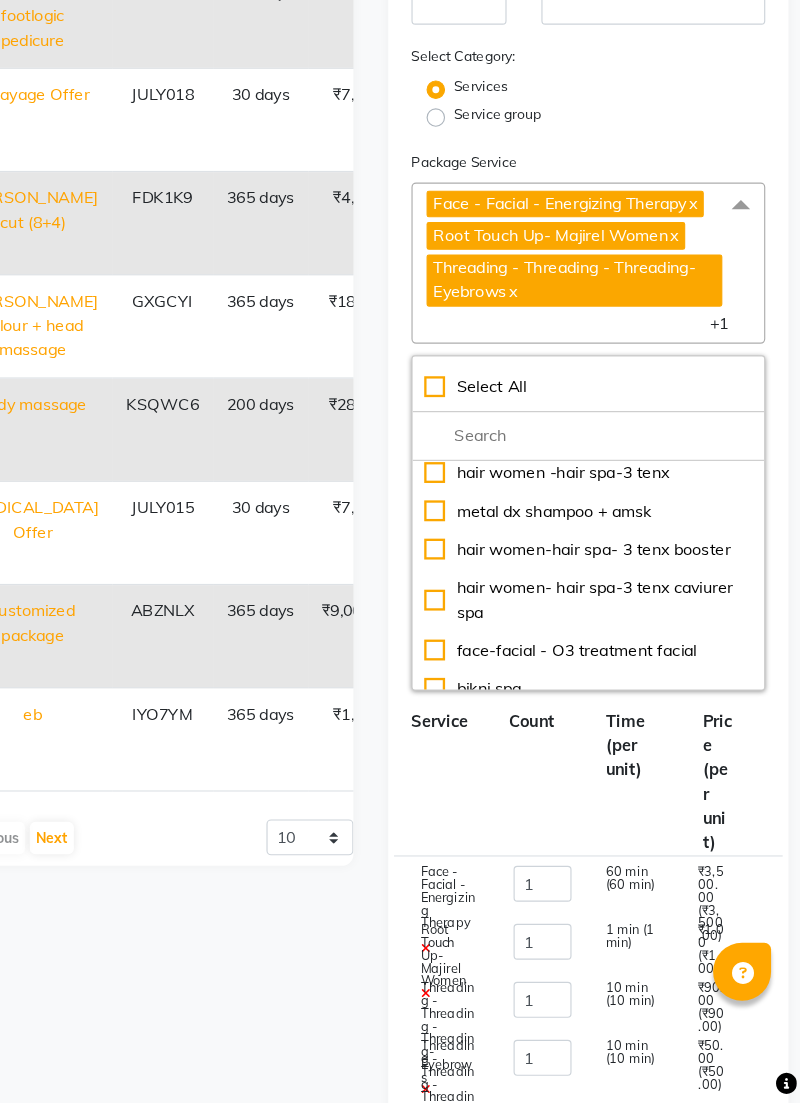 click 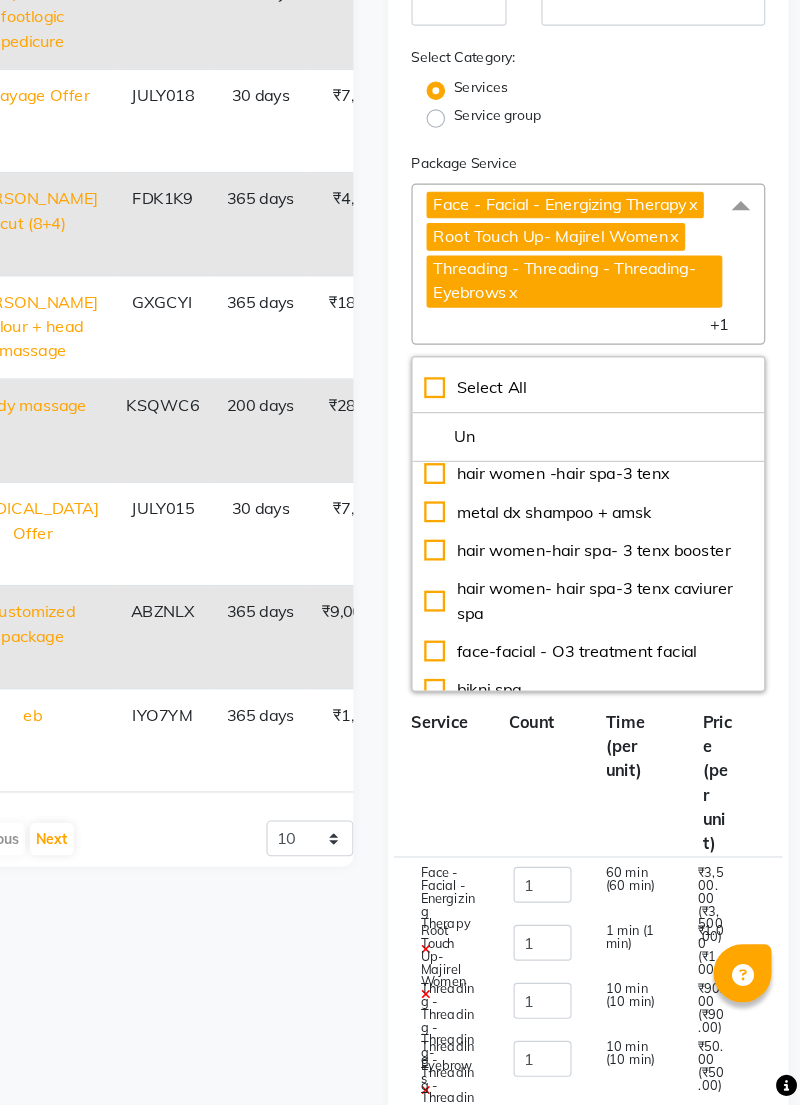 type on "U" 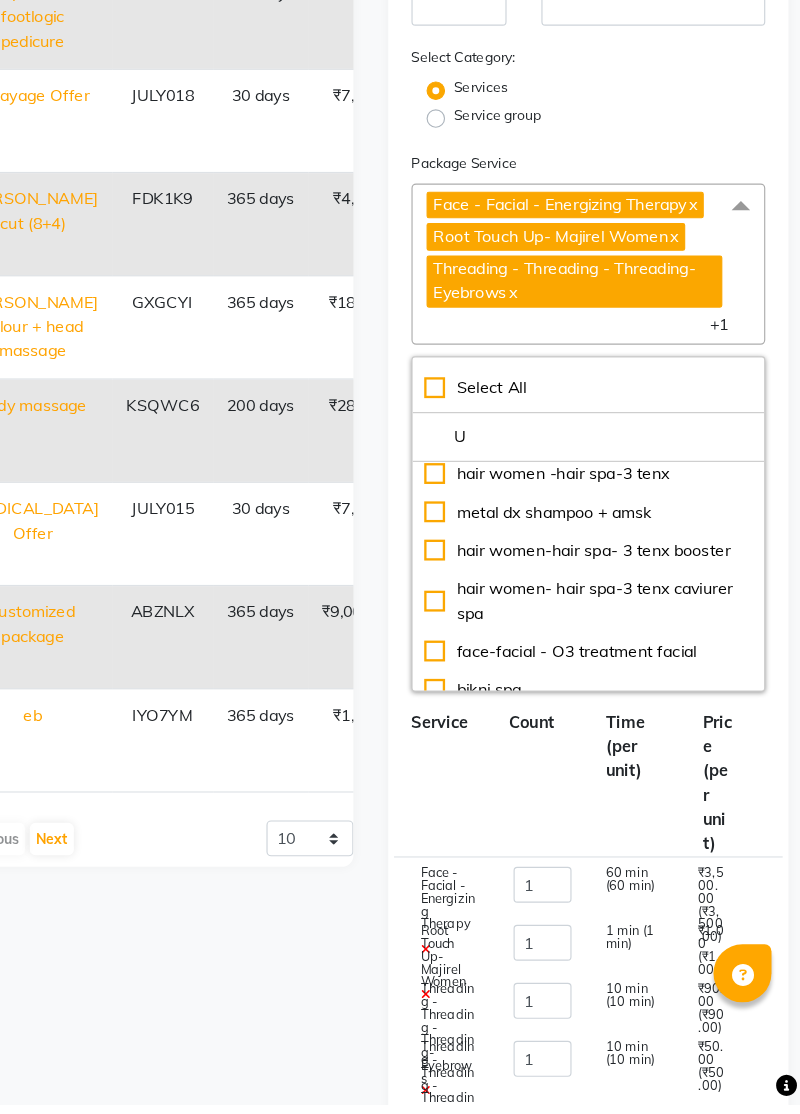 type 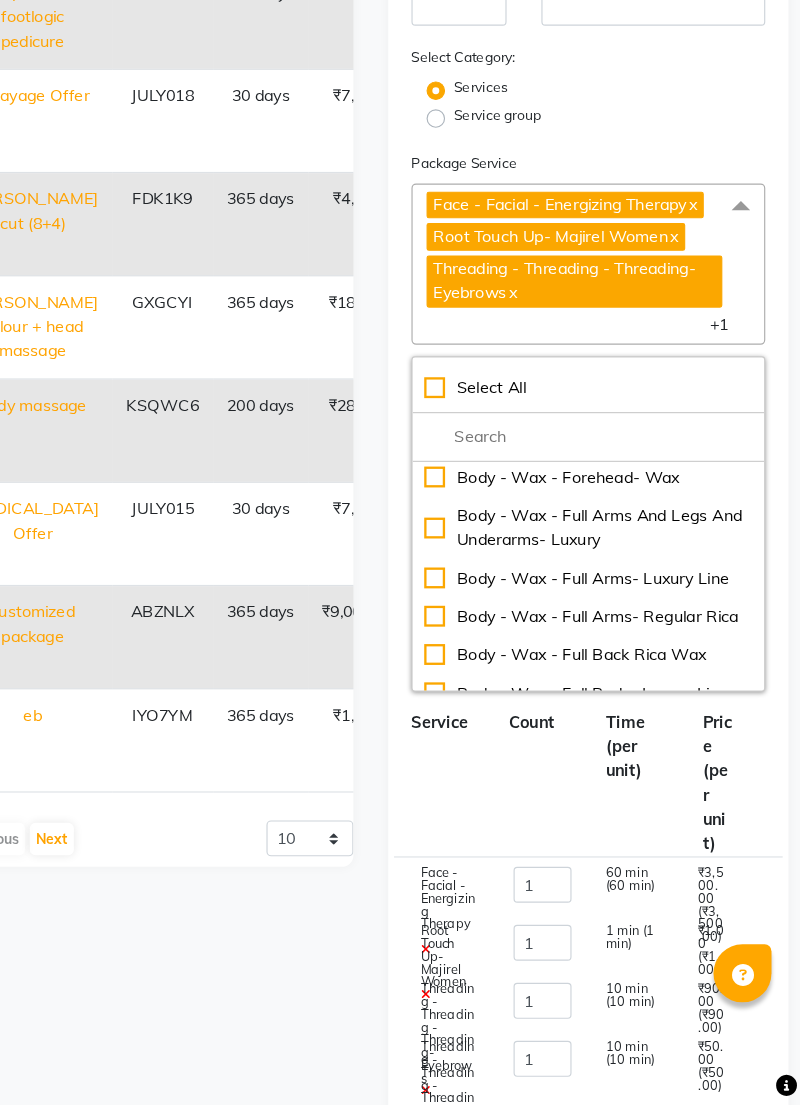 scroll, scrollTop: 6422, scrollLeft: 0, axis: vertical 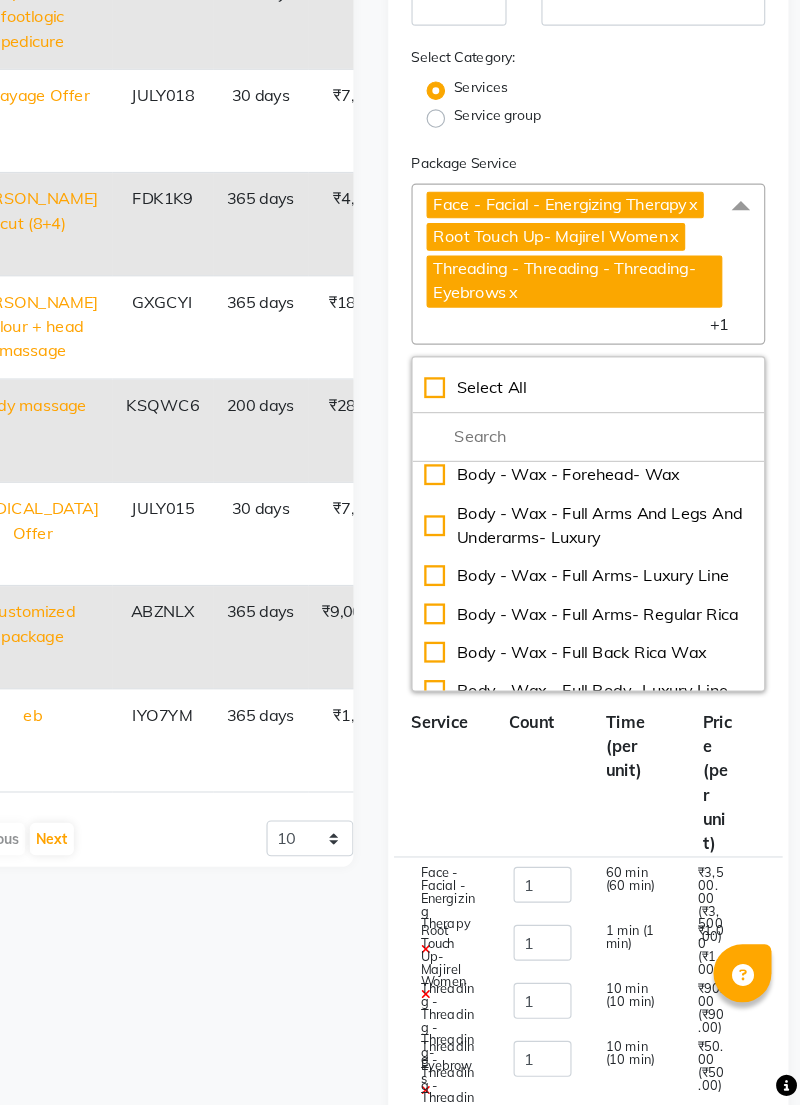 click on "Body  - Wax - Full Arms- Regular Rica" 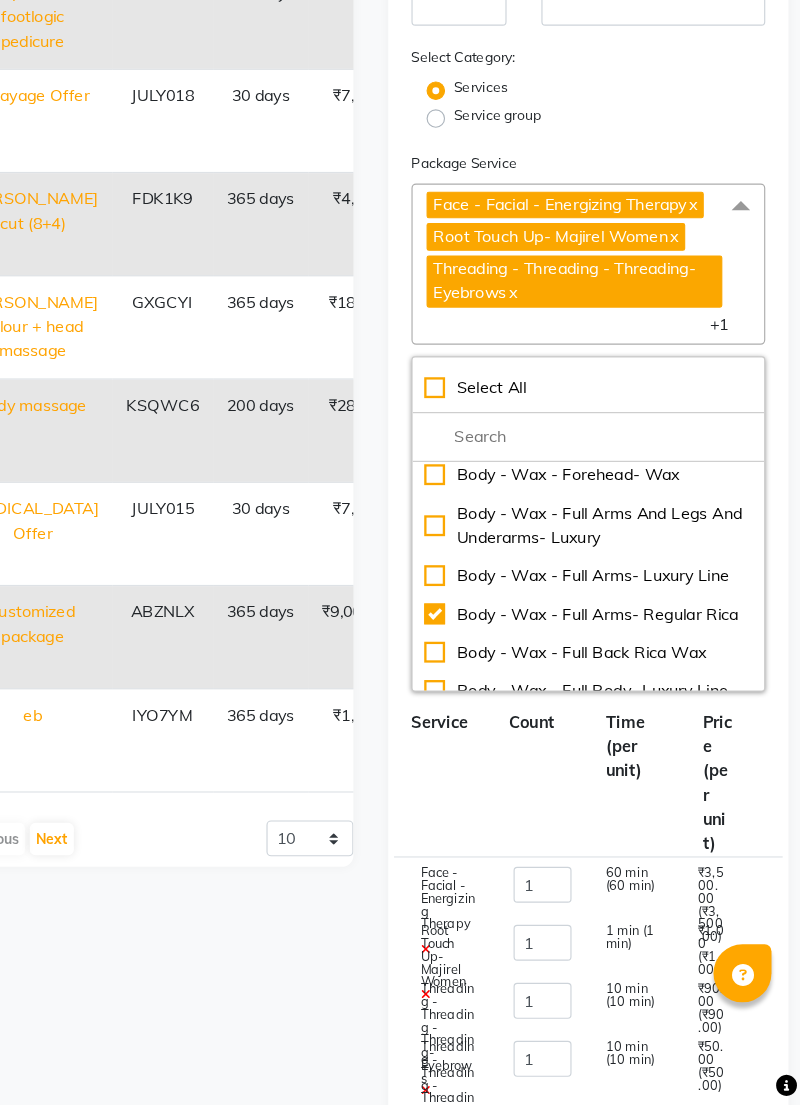 type on "4391" 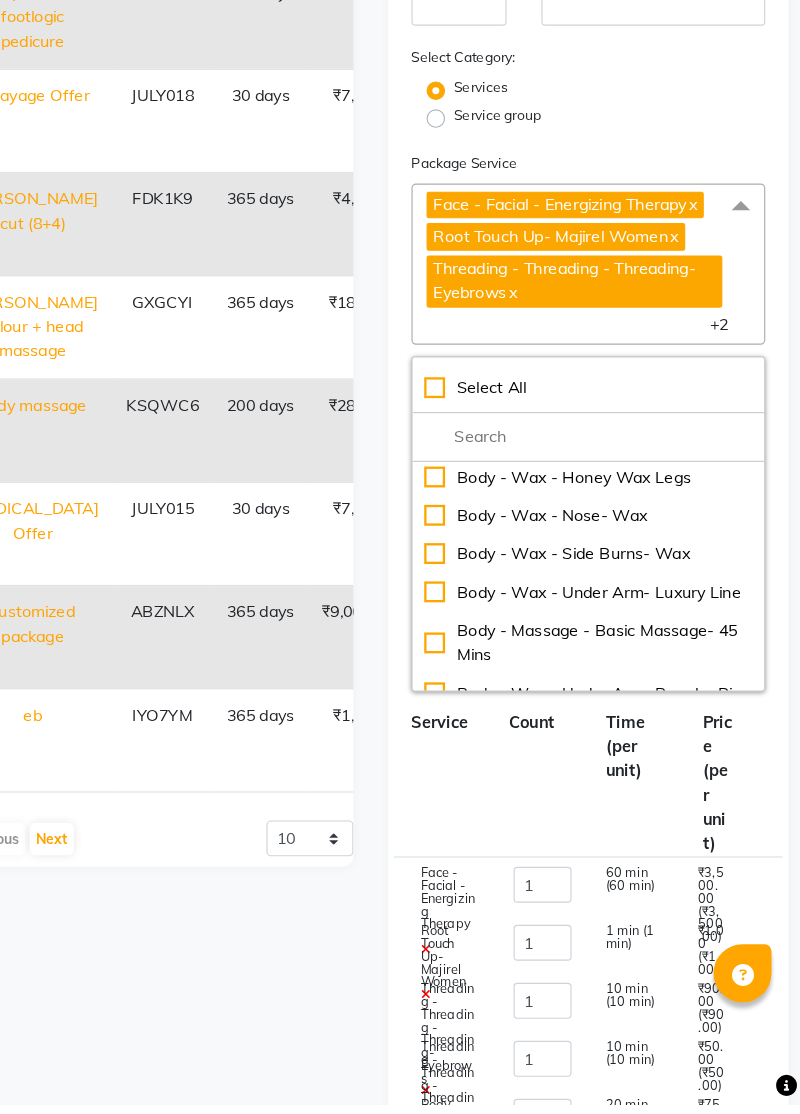 scroll, scrollTop: 7126, scrollLeft: 0, axis: vertical 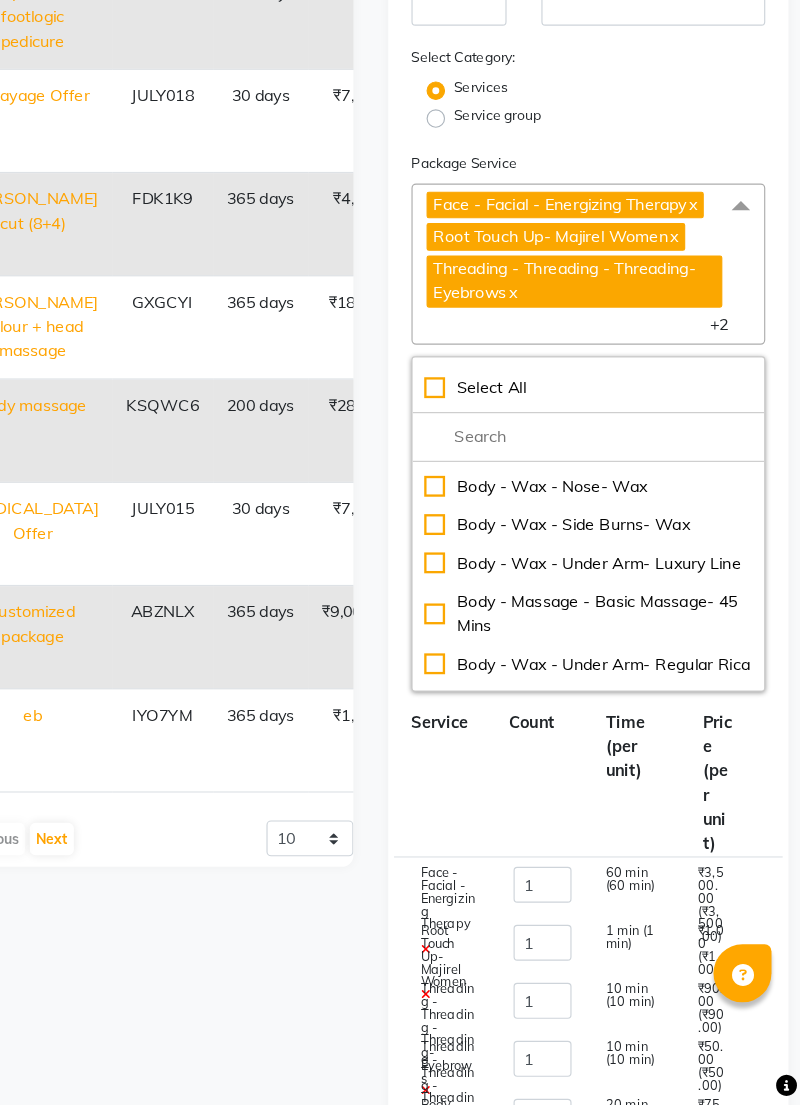 click on "Body  - Wax - Under Arm- Regular Rica" 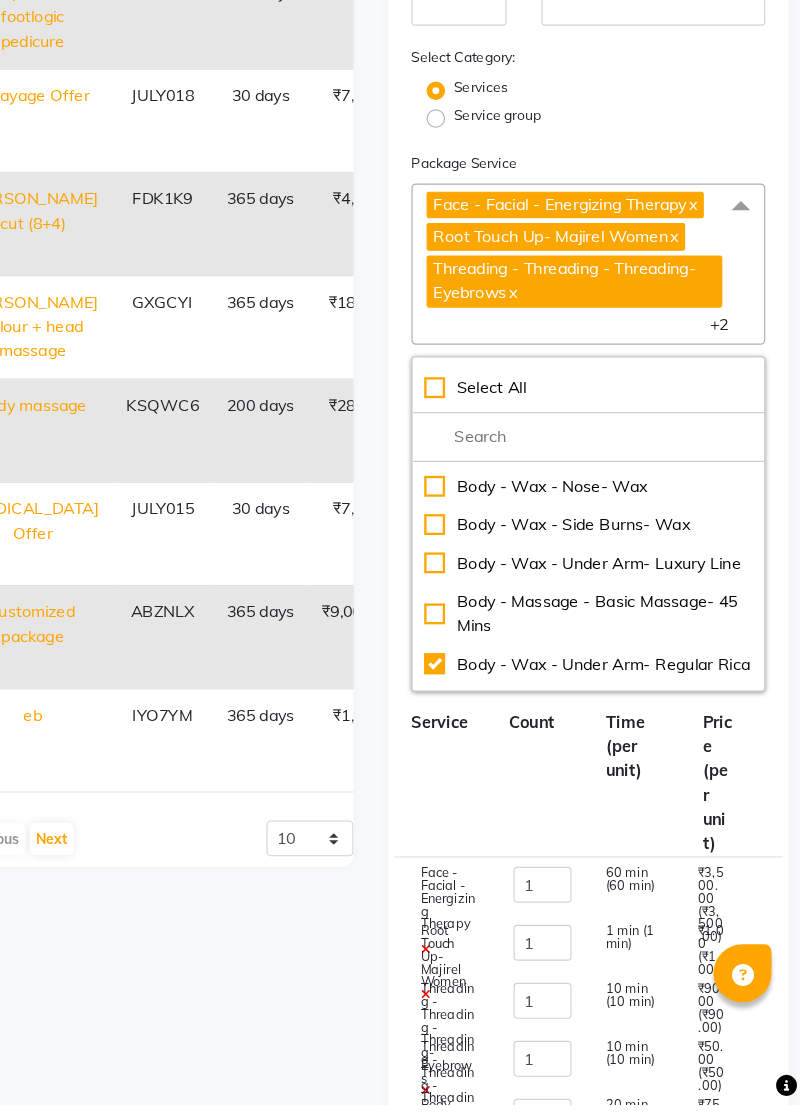 type on "4691" 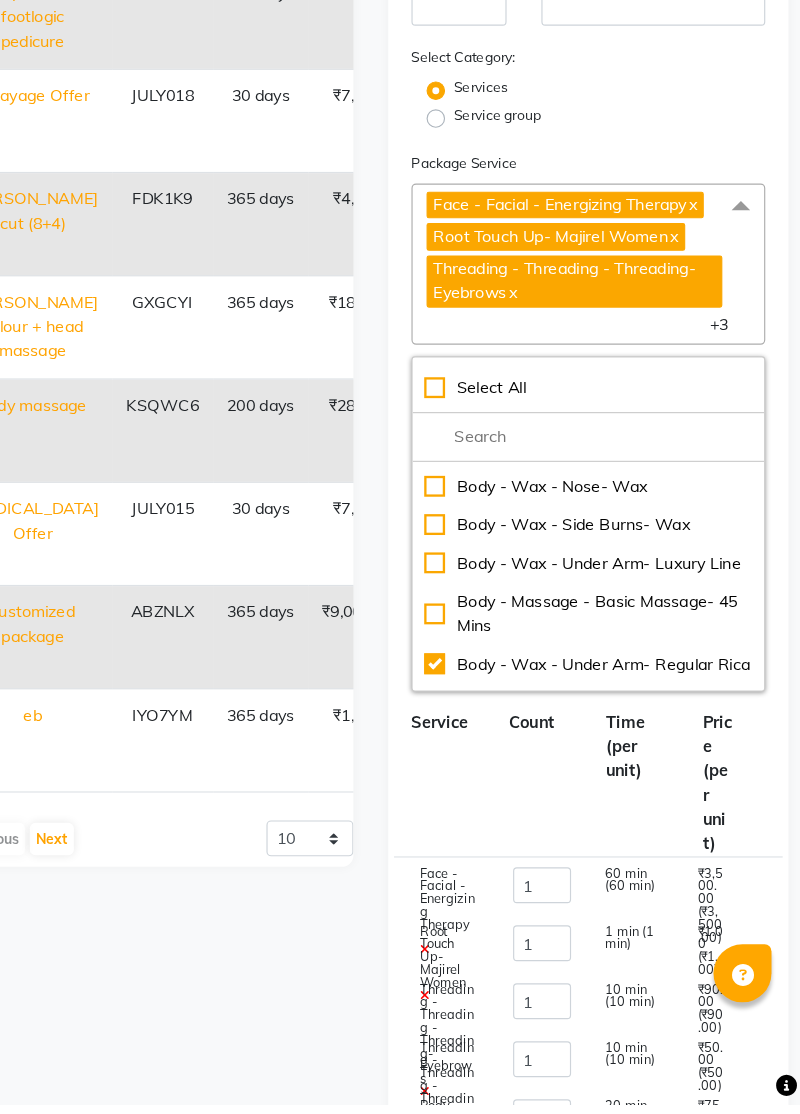 click on "Body  - Wax - Under Arm- Regular Rica" 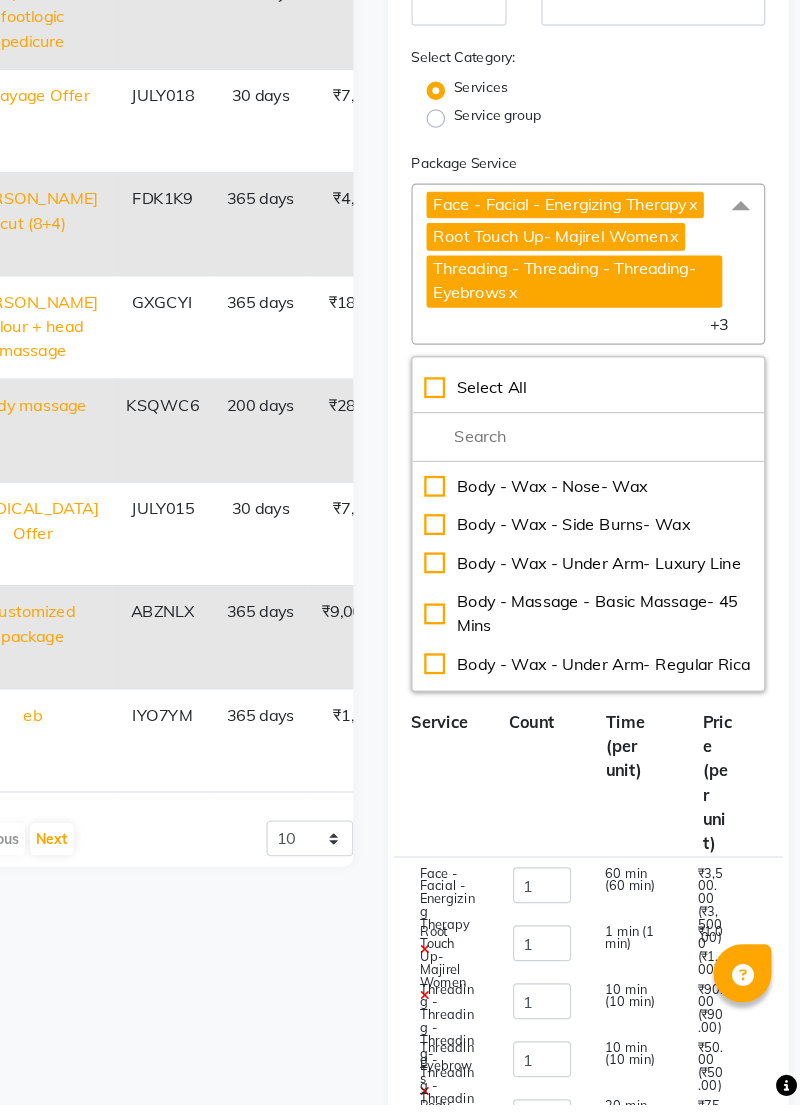 type on "4391" 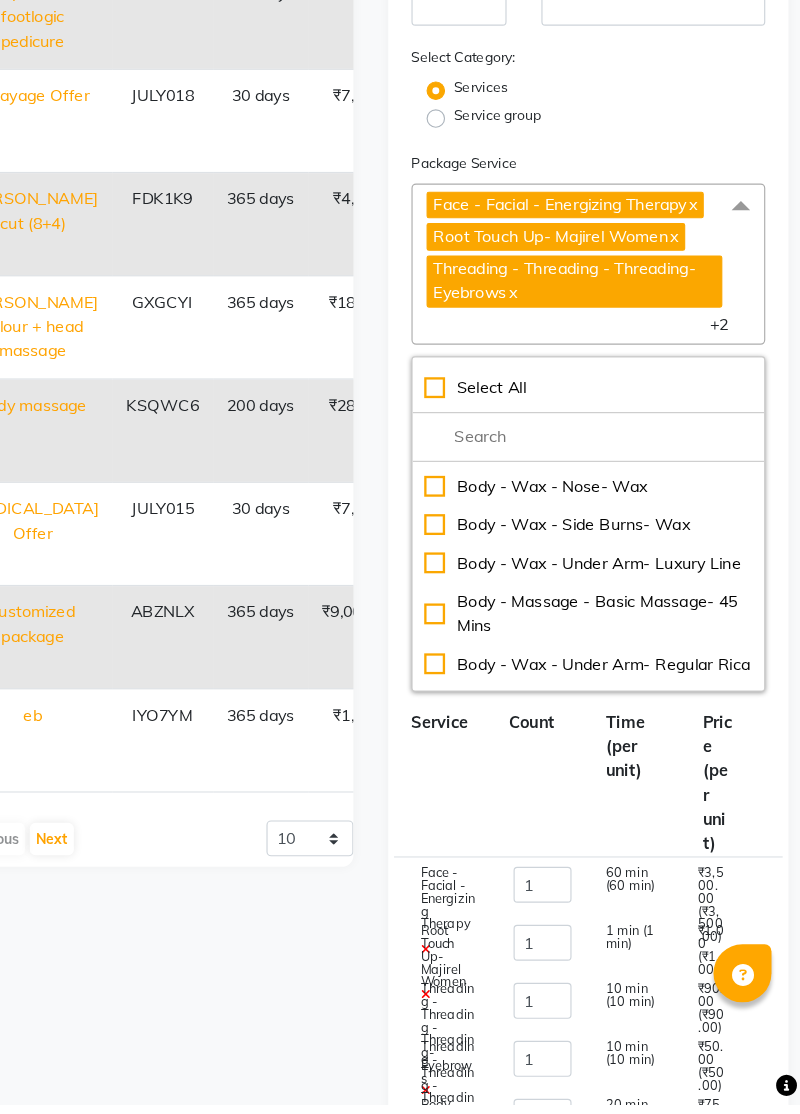 click on "Body - Massage - Basic Massage- 45 Mins" 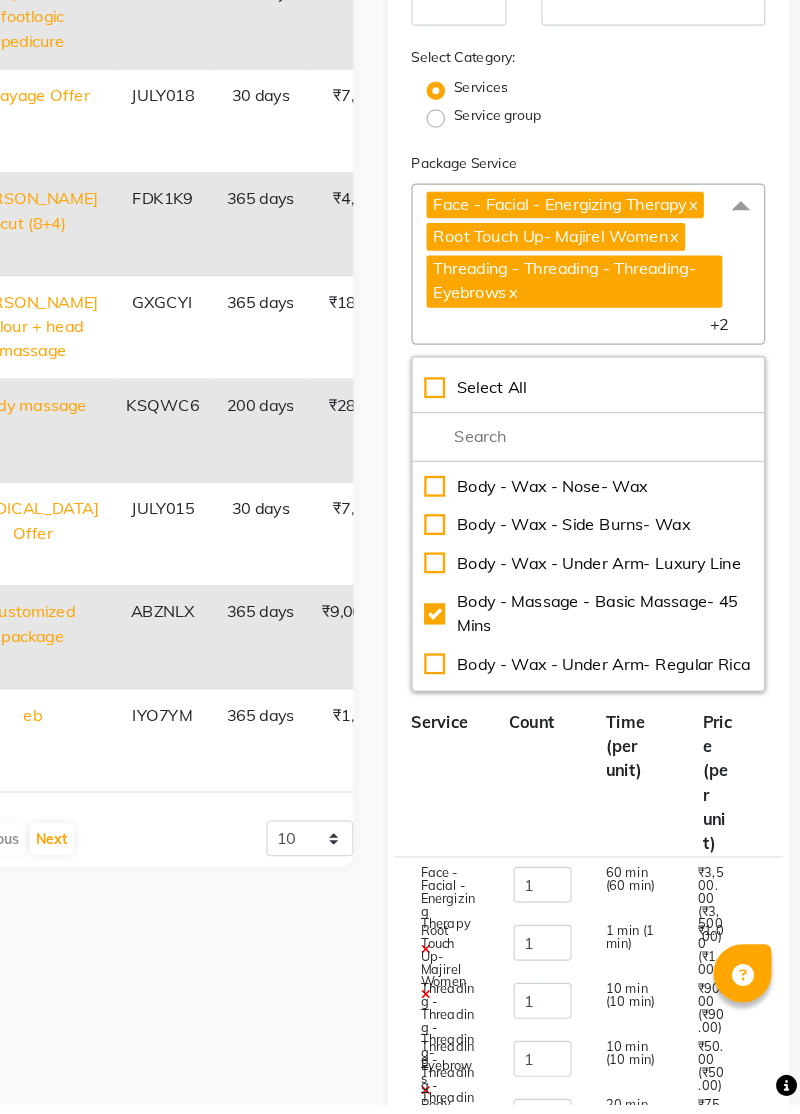 type on "6391" 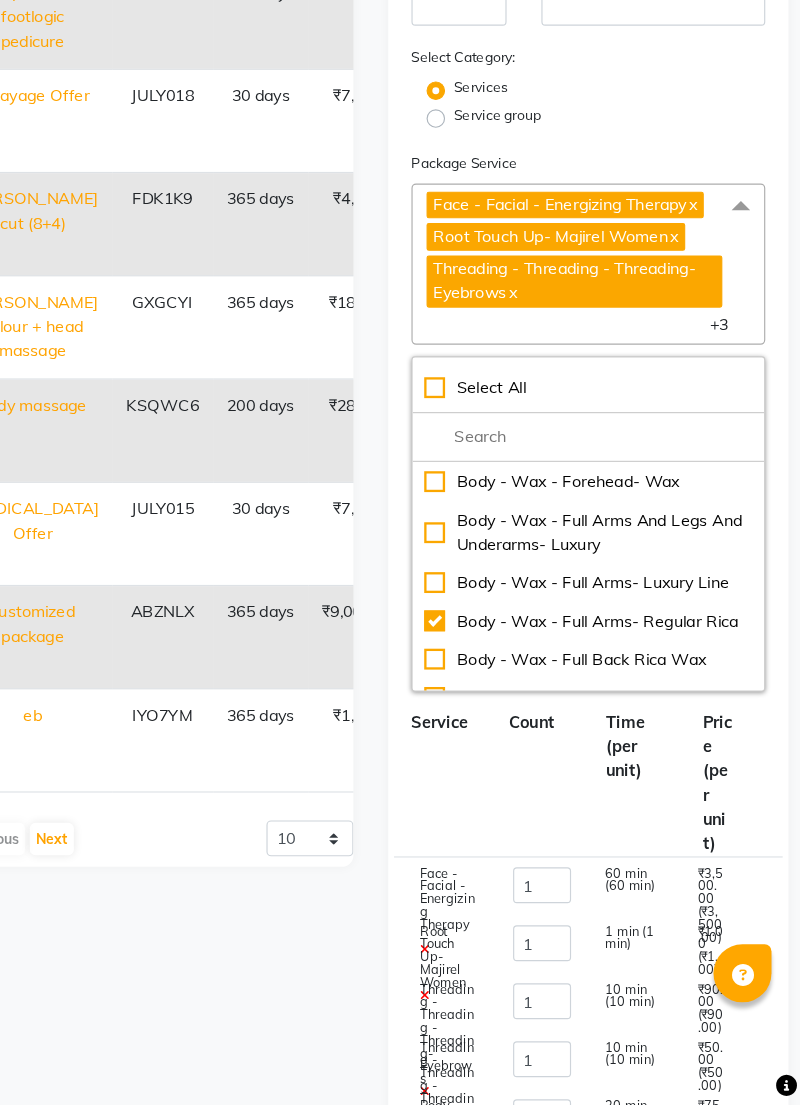 scroll, scrollTop: 6415, scrollLeft: 0, axis: vertical 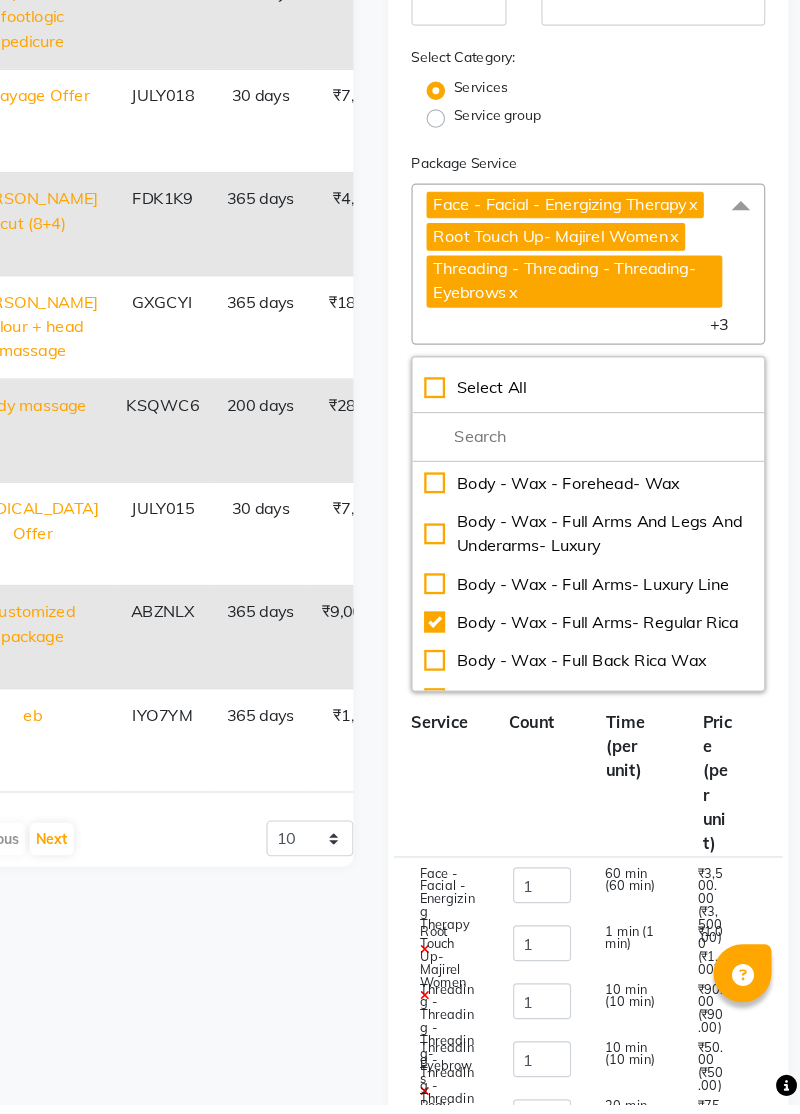 click on "Body  - Wax - Full Arms- Regular Rica" 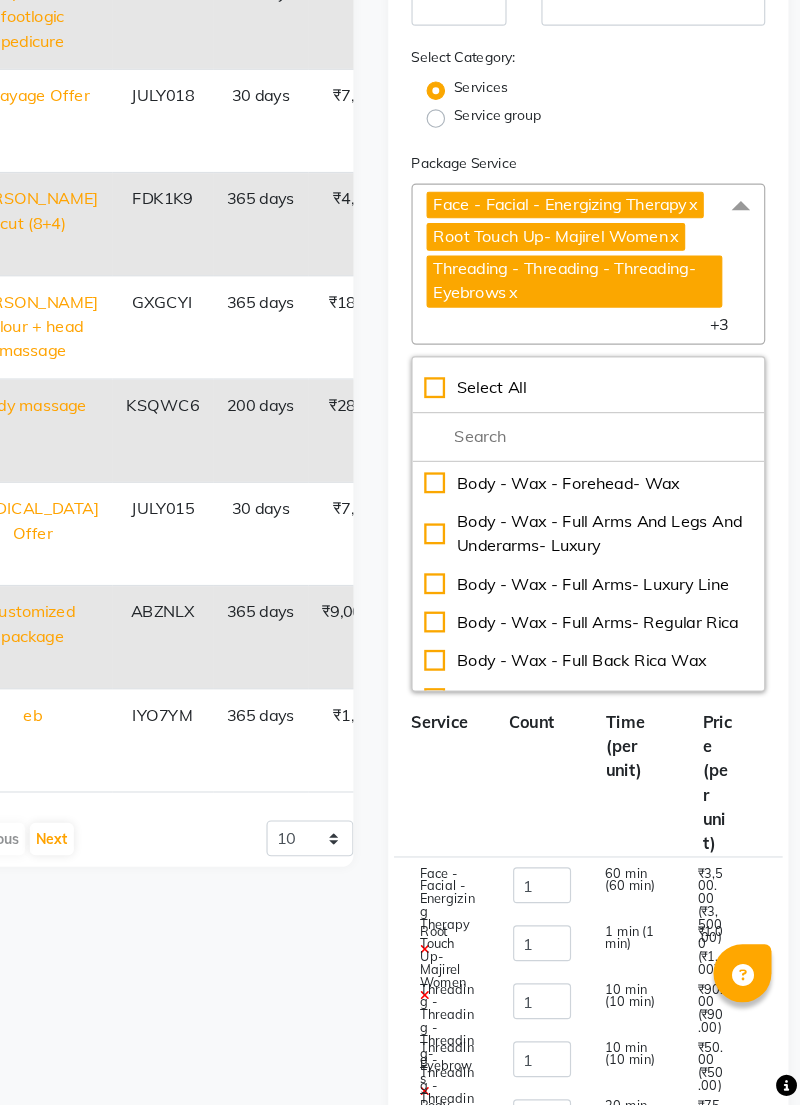 type on "5641" 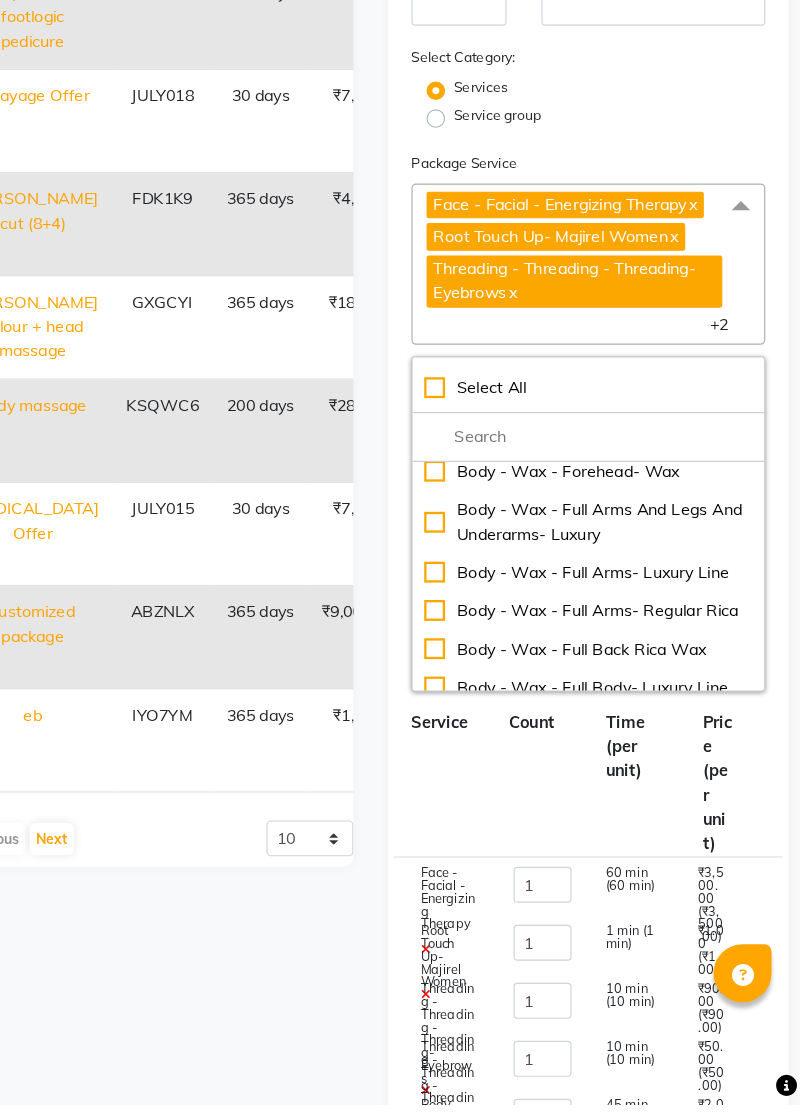 scroll, scrollTop: 6428, scrollLeft: 0, axis: vertical 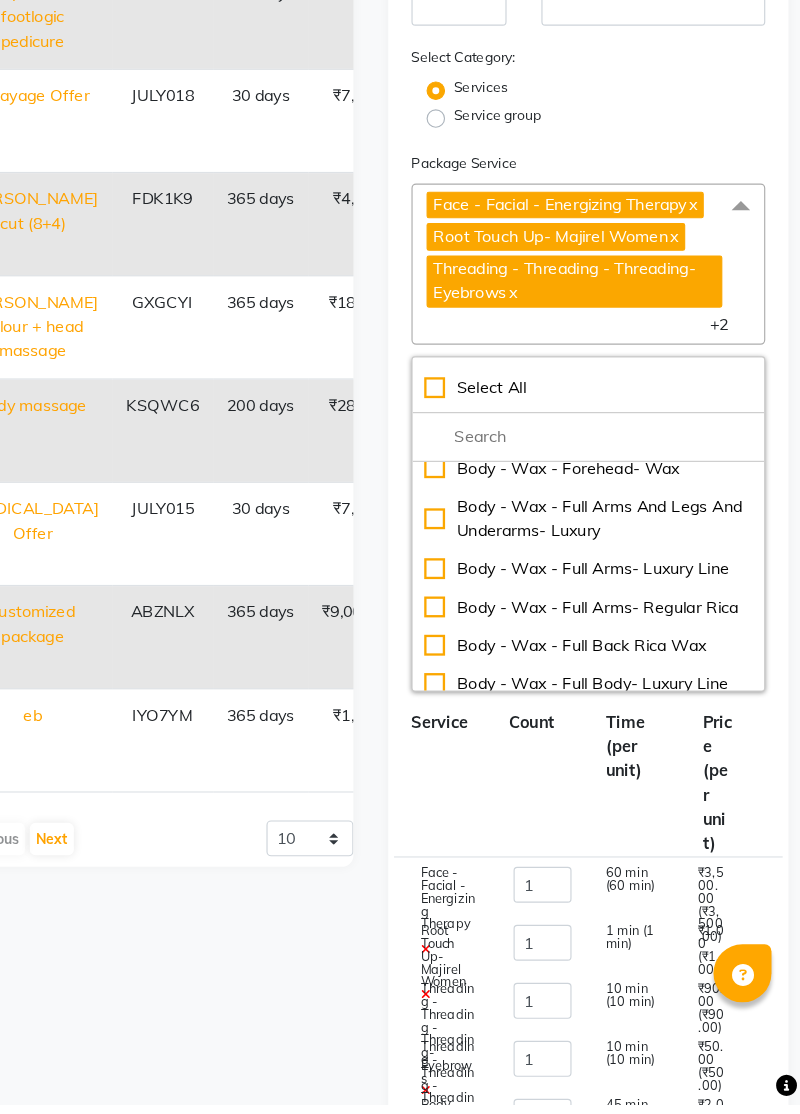 click on "Body  - Wax - Full Arms- Luxury Line" 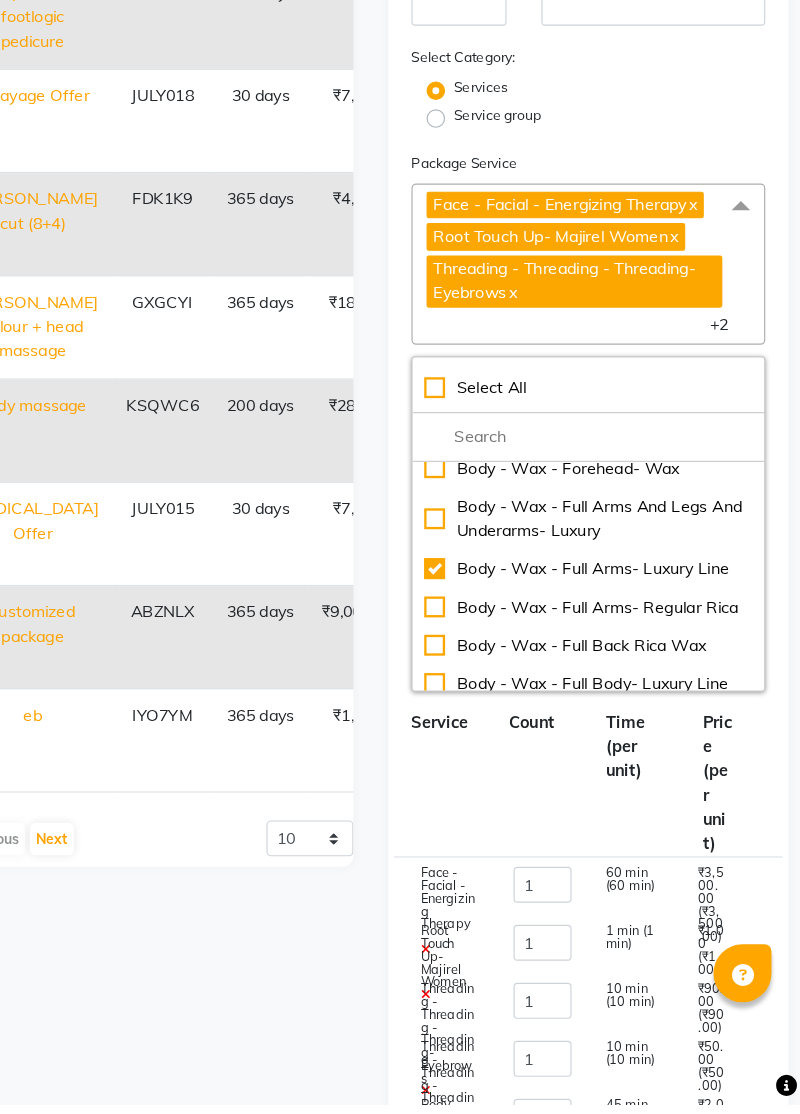 type on "6591" 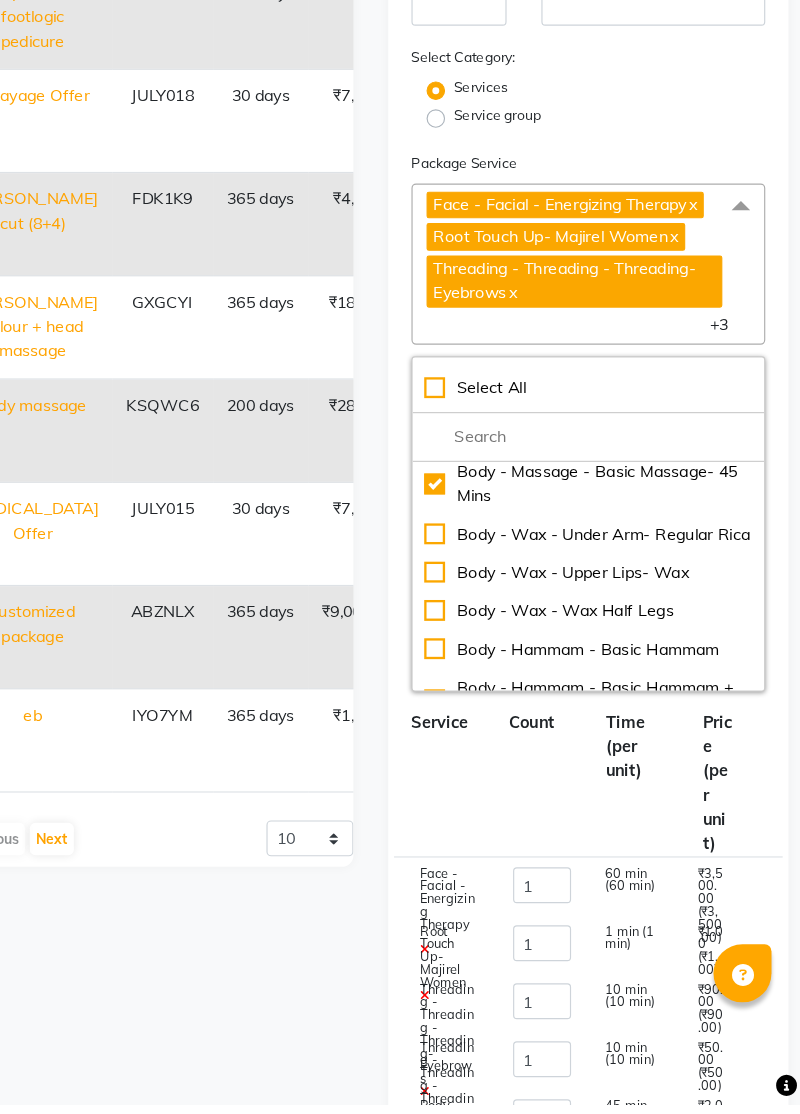 scroll, scrollTop: 7239, scrollLeft: 0, axis: vertical 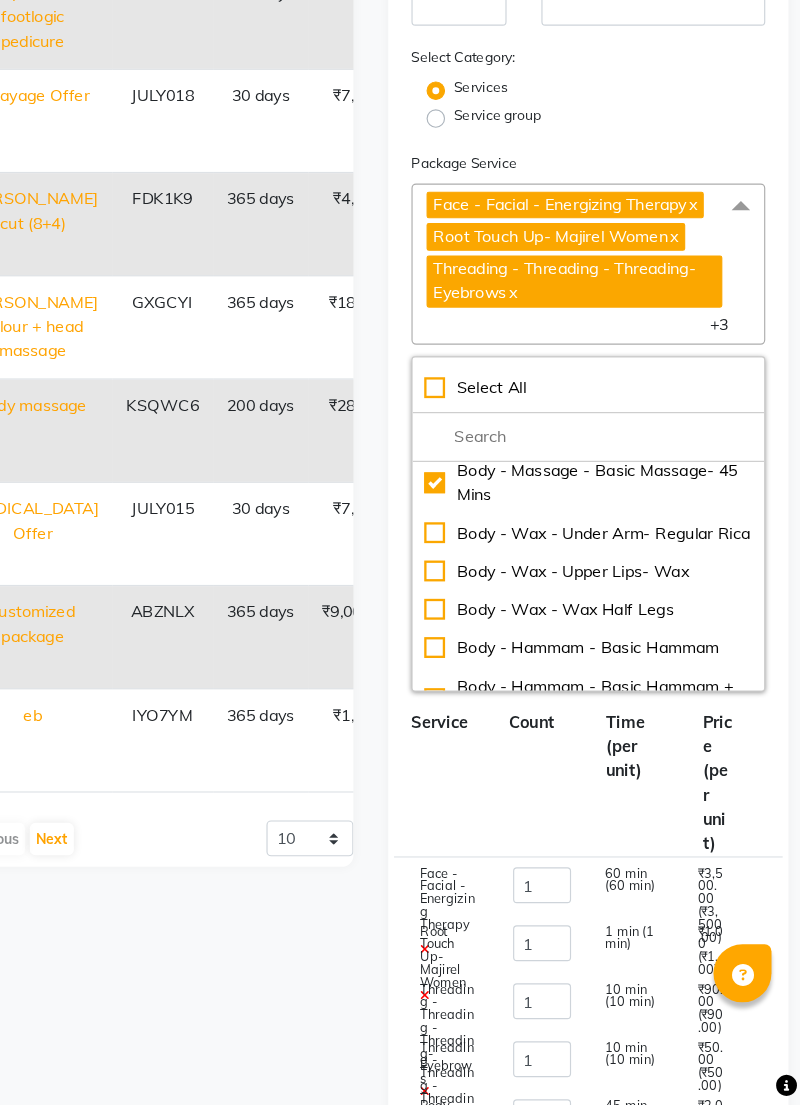 click on "Service" 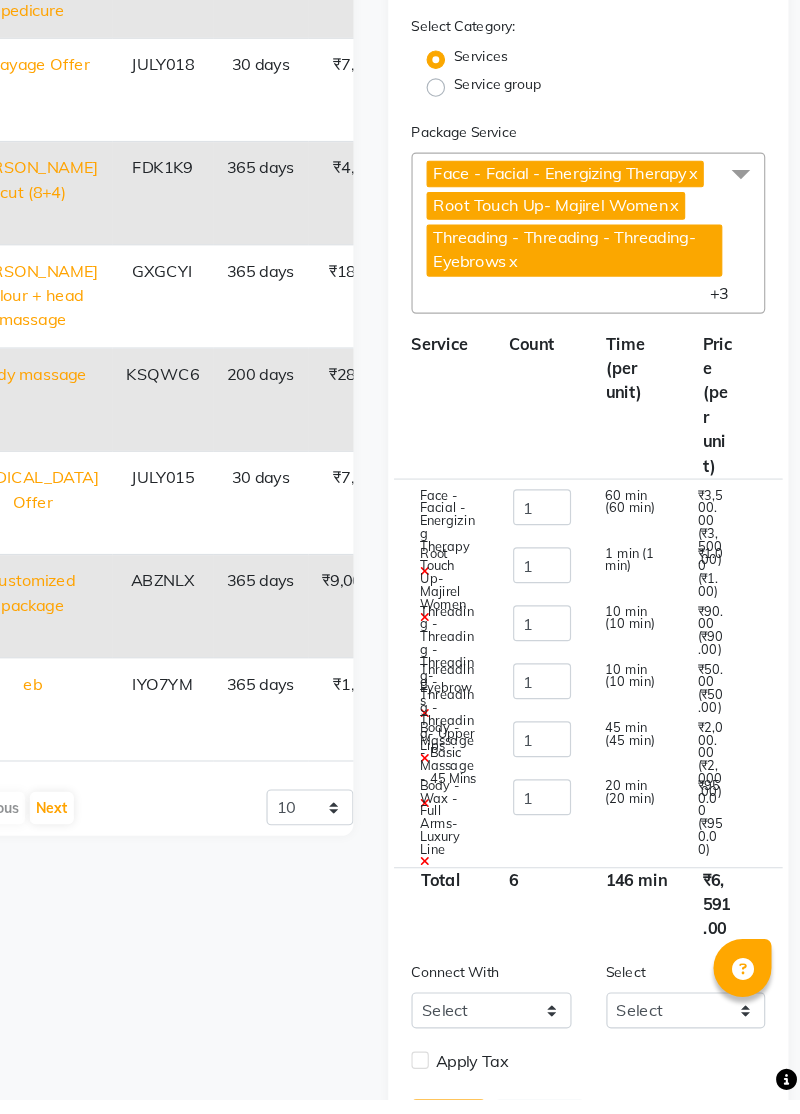 scroll, scrollTop: 378, scrollLeft: 0, axis: vertical 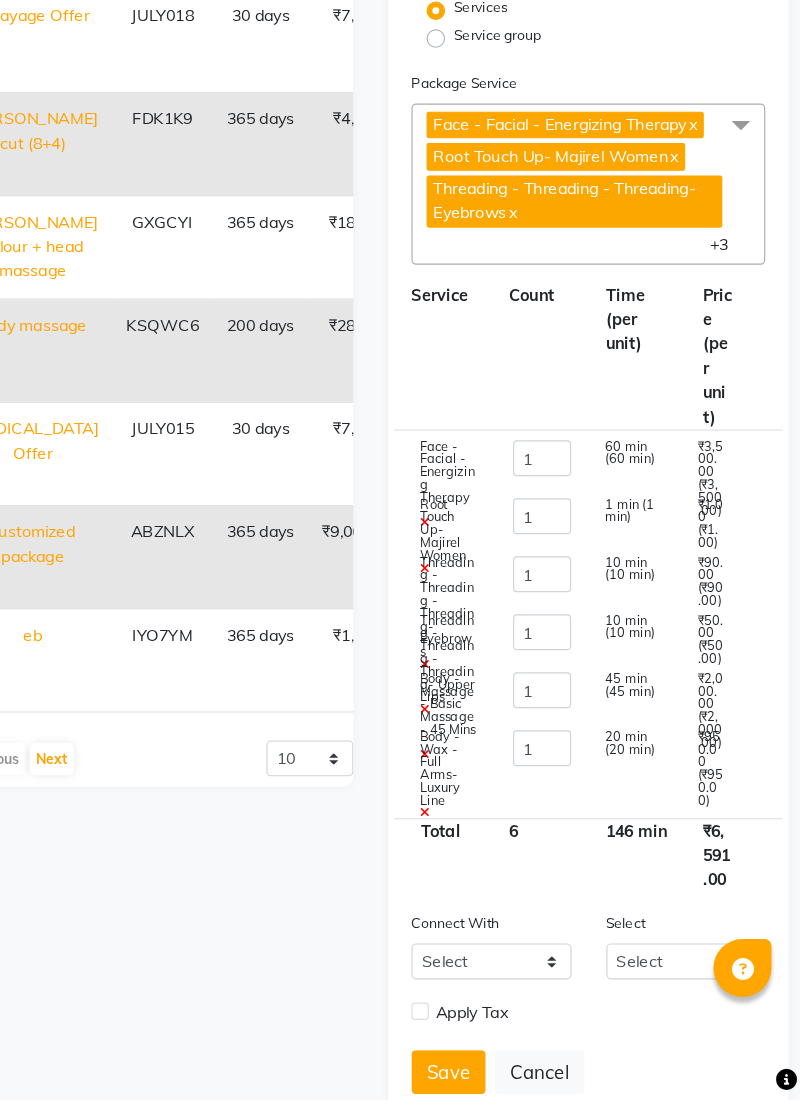 click on "Name: Full Grooming Pkg Duration: (in days) 365 Code: JULY022 Actual Price: (In ₹) 6591 Sell Price:(In ₹) 6000 Discount: 8.97 % Staff Share On Redemption :(In %) 3 HSN Code Description: Select Category: Services Service group Package Service Face - Facial - Energizing Therapy  x Root Touch Up- Majirel Women  x Threading - Threading - Threading- Eyebrows  x Threading - Threading - Threading- Upper Lips  x Body - Massage - Basic Massage- 45 Mins  x Body  - Wax - Full Arms- Luxury Line  x +3 Select All hair spray absolute shampoo hair women -hair spa-3 tenx metal dx shampoo + amsk  hair women-hair spa- 3 tenx booster  hair women- hair spa-3 tenx caviurer spa  face-facial - O3 treatment facial  bikni spa Face-facial - O3 facial Face- facial -O3 luxury facial  service tax  eye lash  cat eye lash Hair Men - Color - Root Touch Up- Inoa Men Hair Men - Color - Global + Highlights- Inoa Men Hair Men - Color - Global + Highlights- Majirel-Men Hair Men - [PERSON_NAME] Color Men Hair Men - [PERSON_NAME] - Shave Men 1 1" 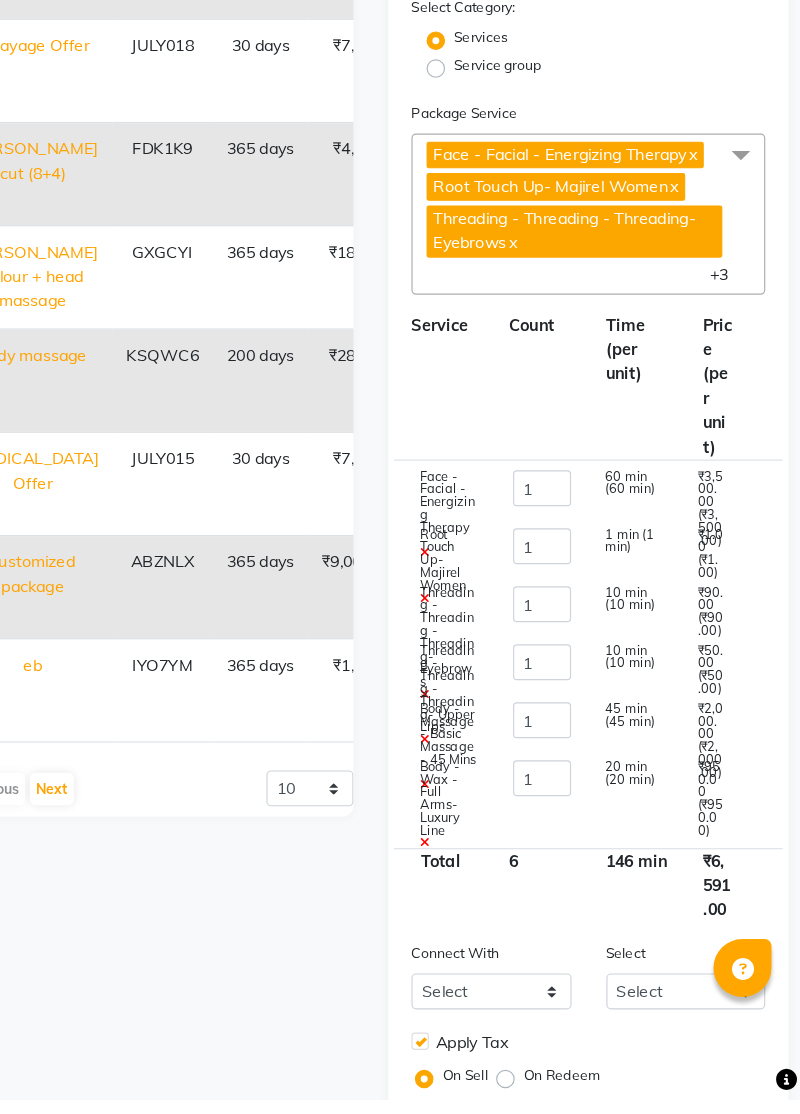 scroll, scrollTop: 430, scrollLeft: 0, axis: vertical 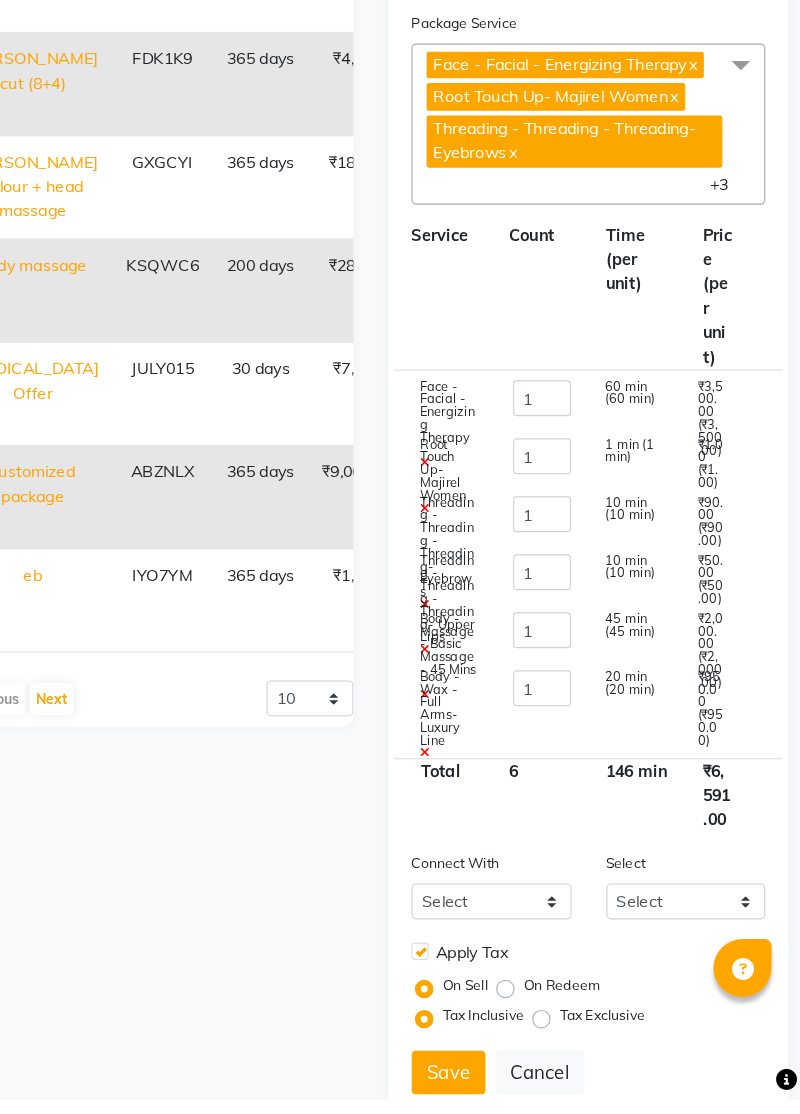 click on "Save" 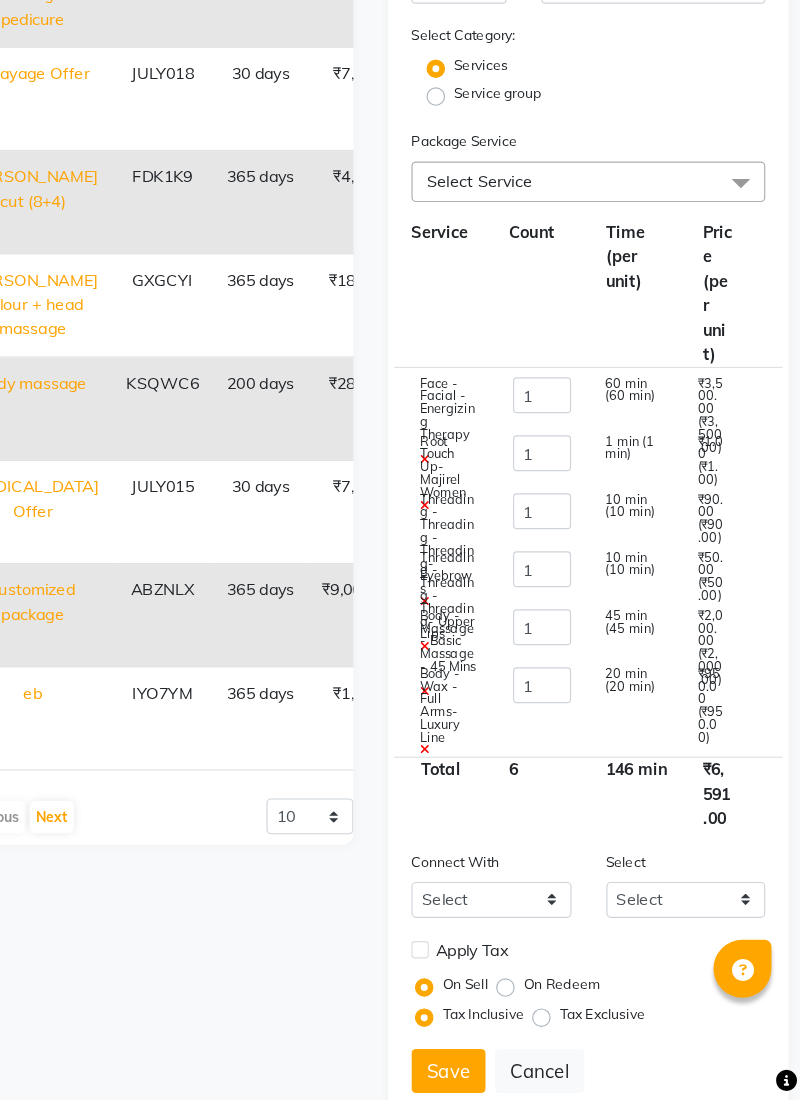 type 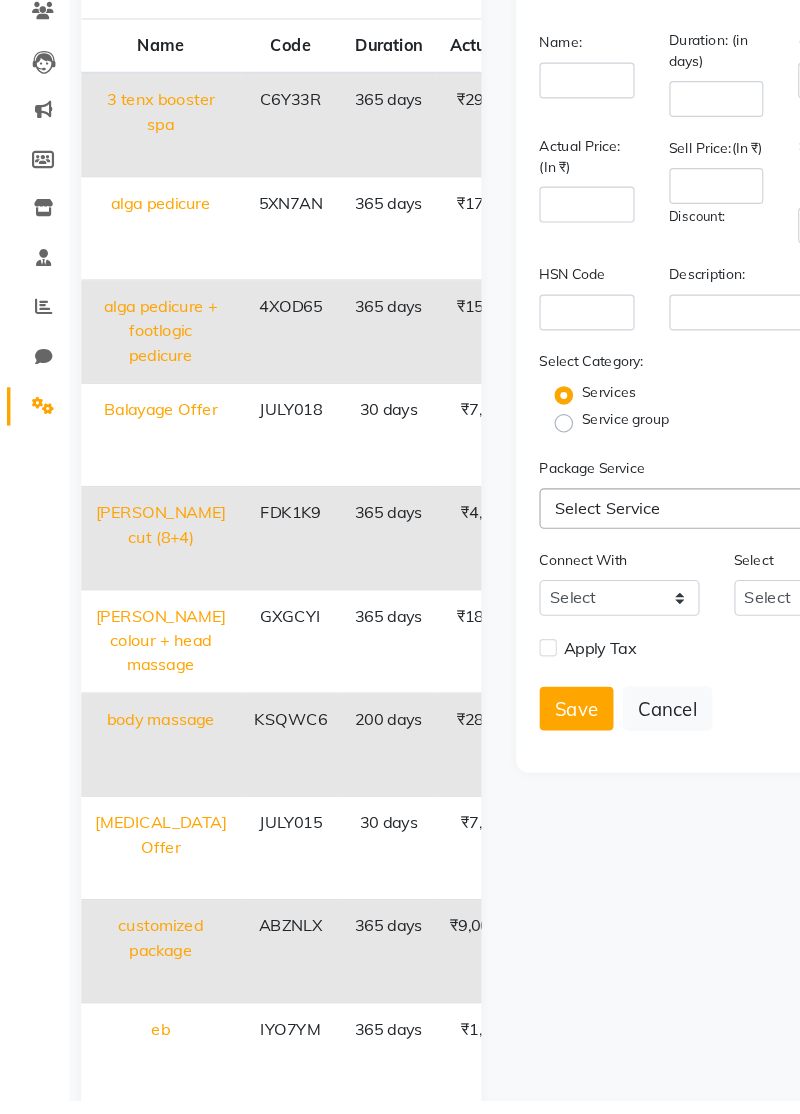 scroll, scrollTop: 80, scrollLeft: 0, axis: vertical 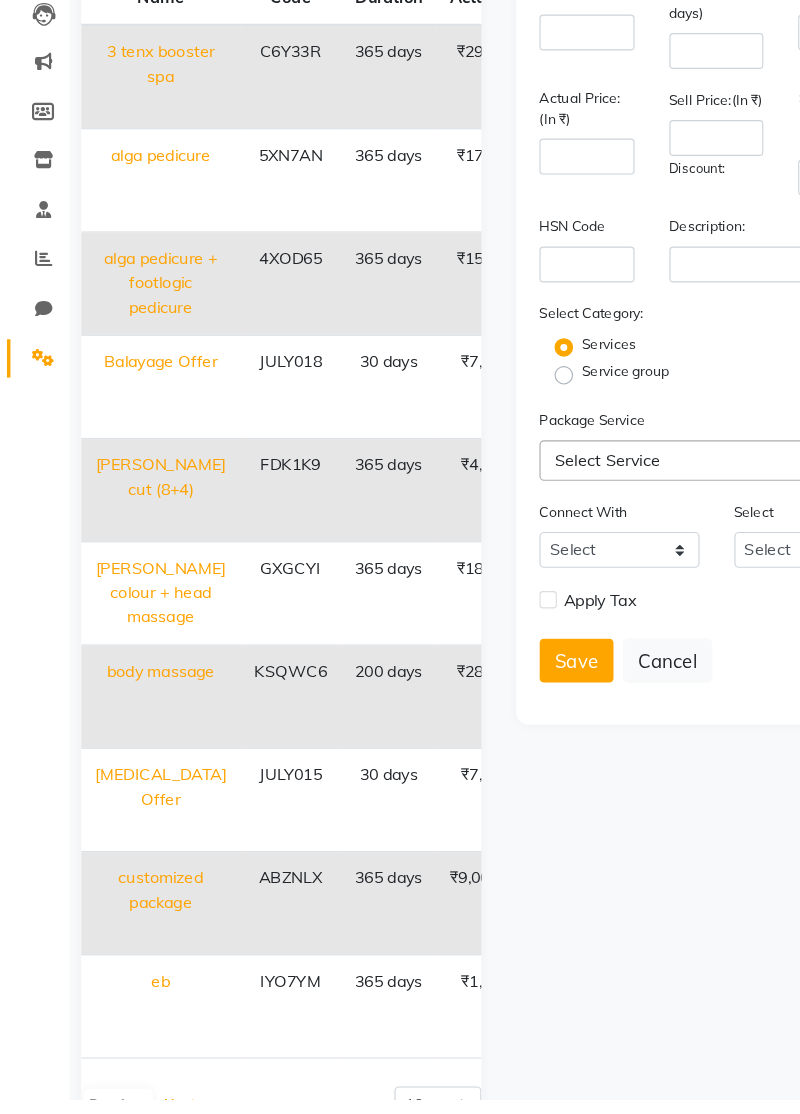 click on "Next" 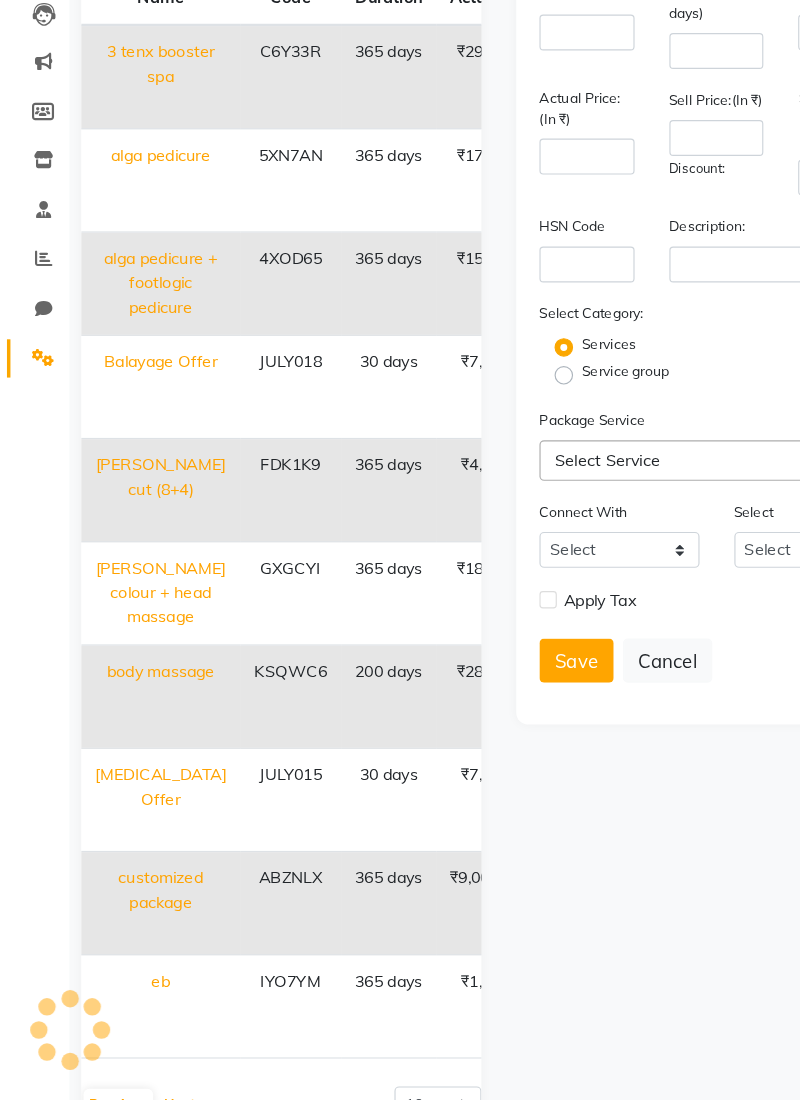 scroll, scrollTop: 62, scrollLeft: 0, axis: vertical 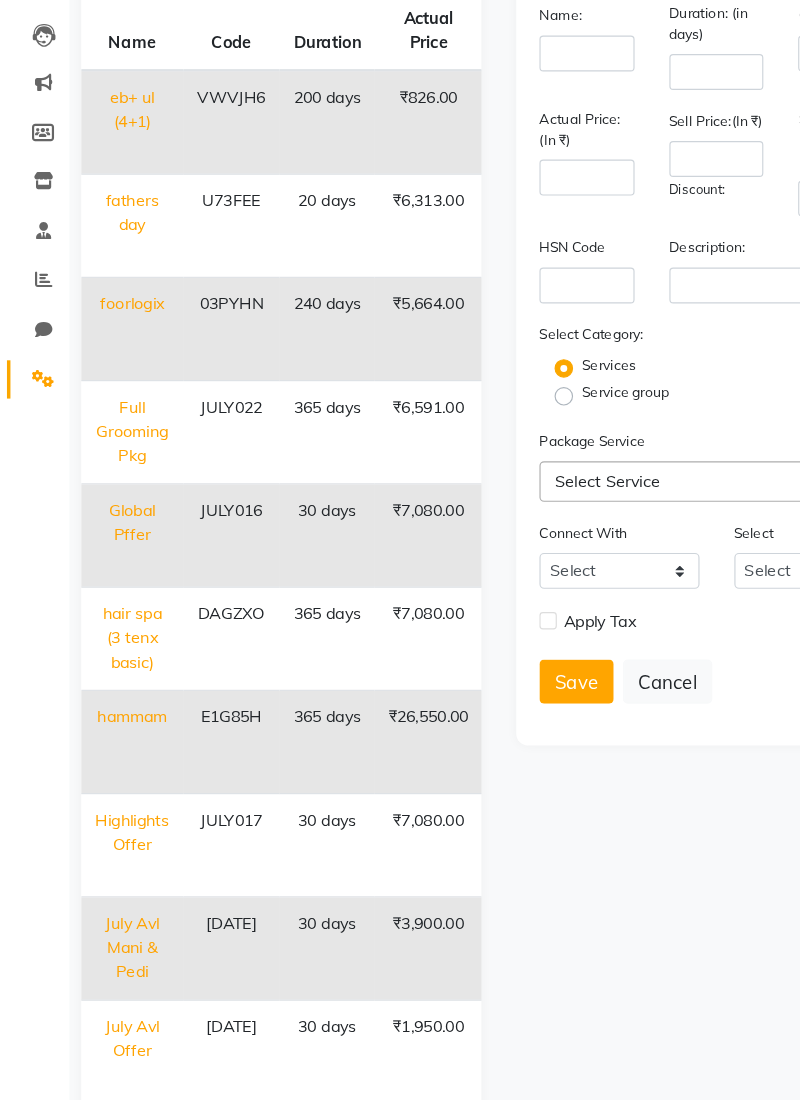 click on "Full Grooming Pkg" 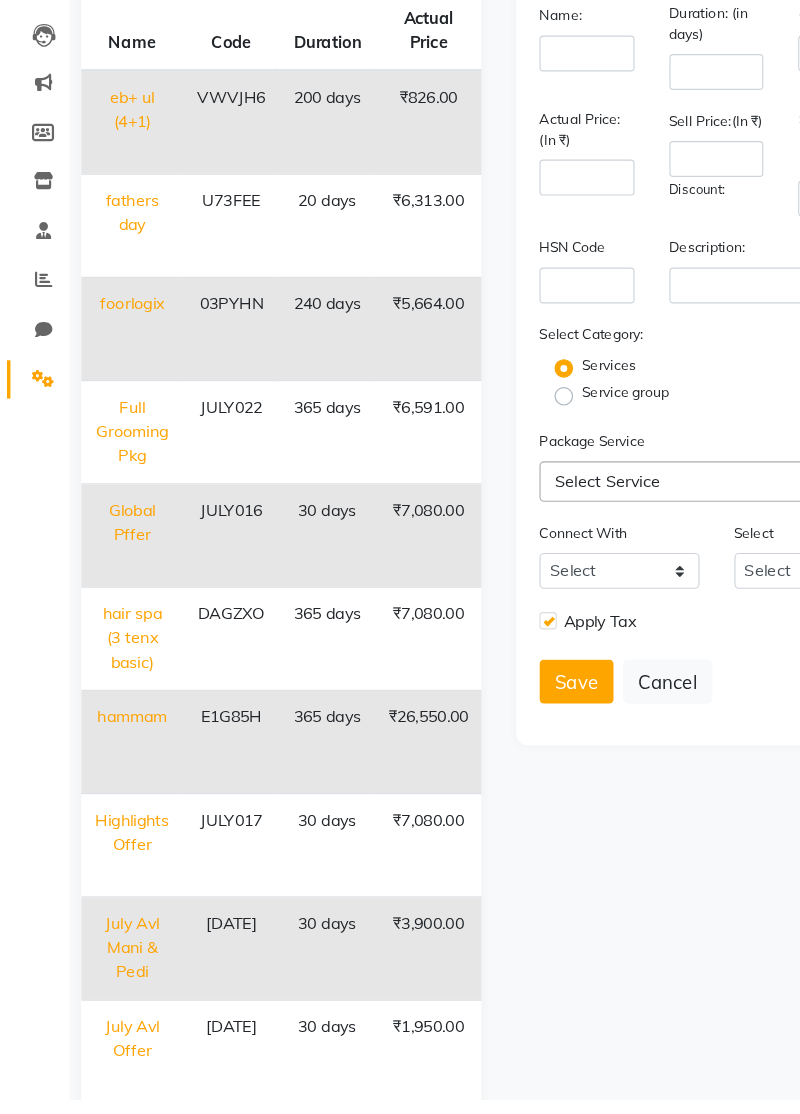 type on "Full Grooming Pkg" 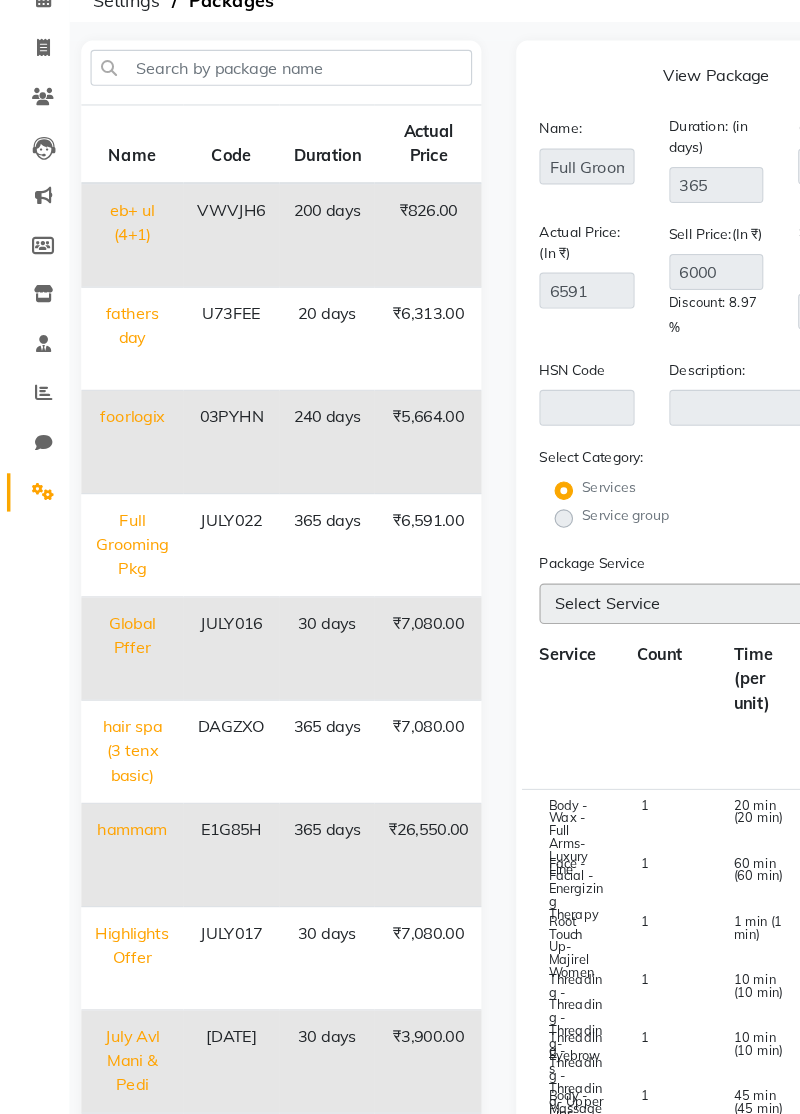scroll, scrollTop: 0, scrollLeft: 0, axis: both 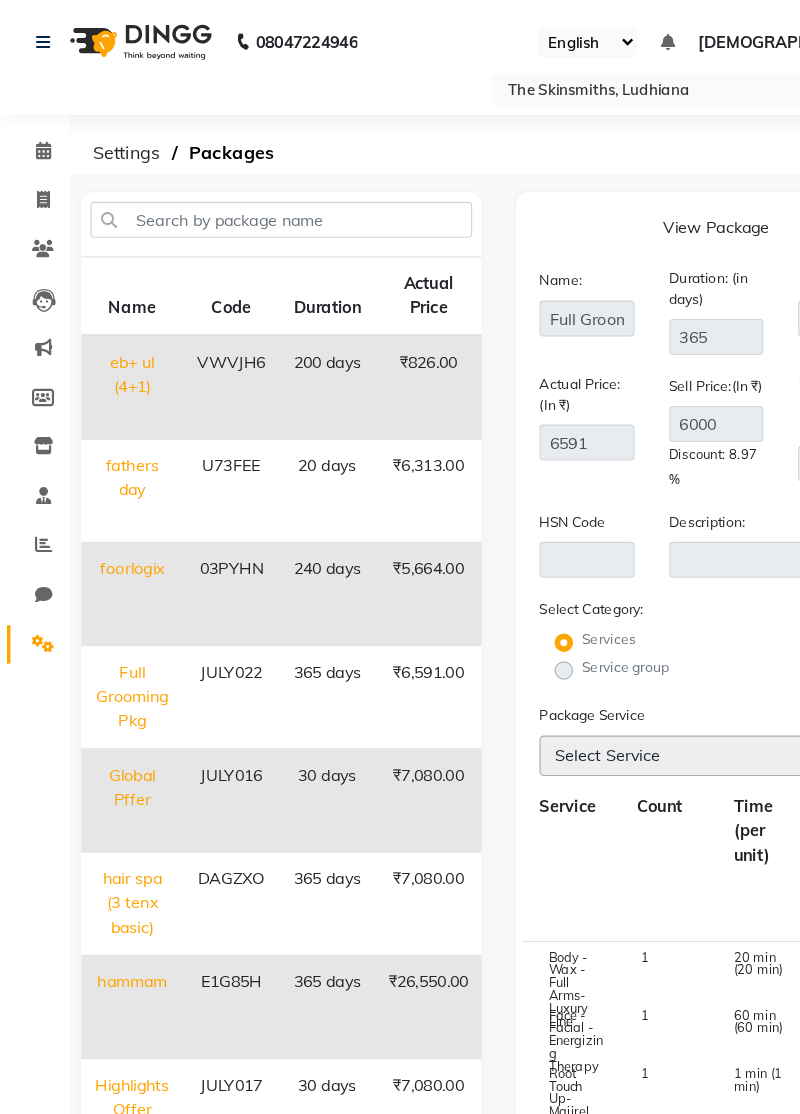 click on "Packages" 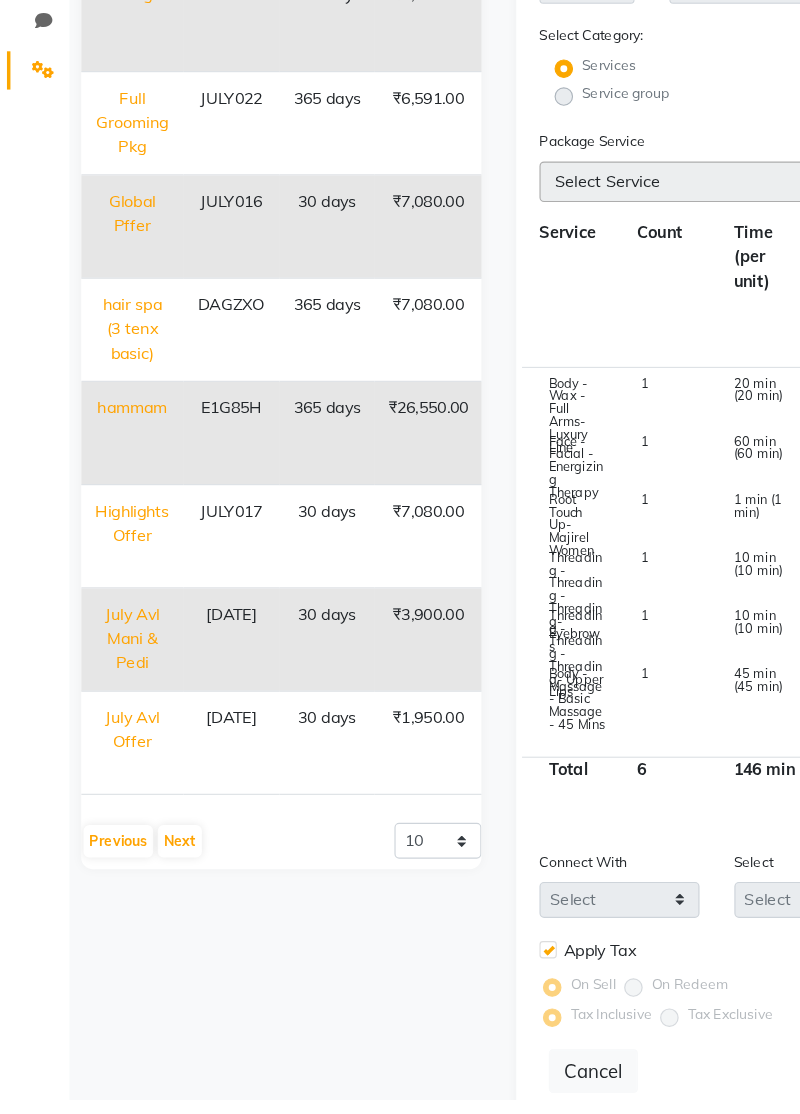 click on "Cancel" 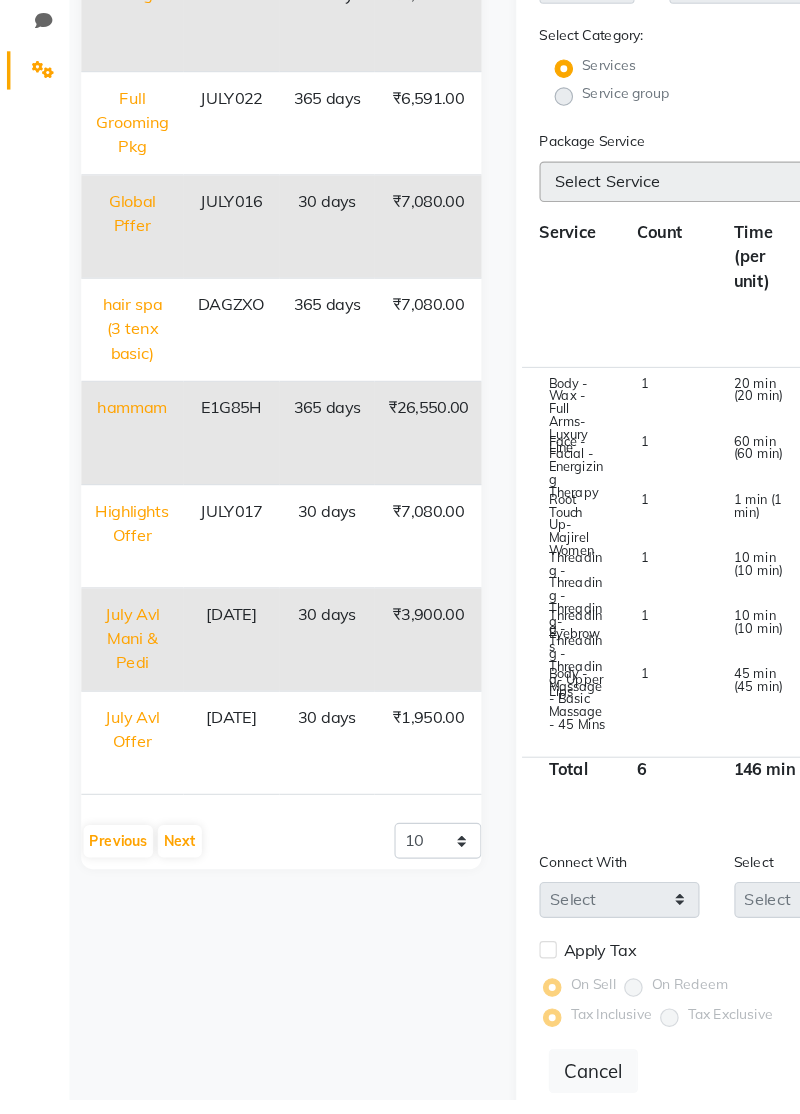 type 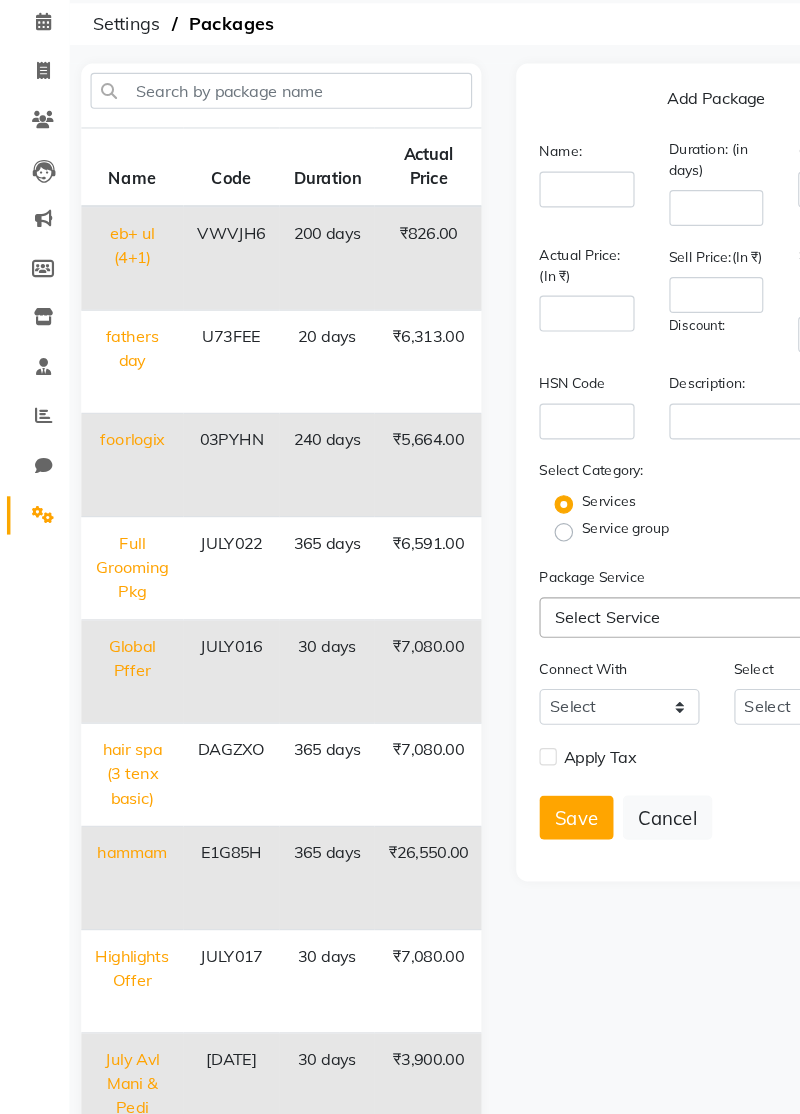 scroll, scrollTop: 0, scrollLeft: 0, axis: both 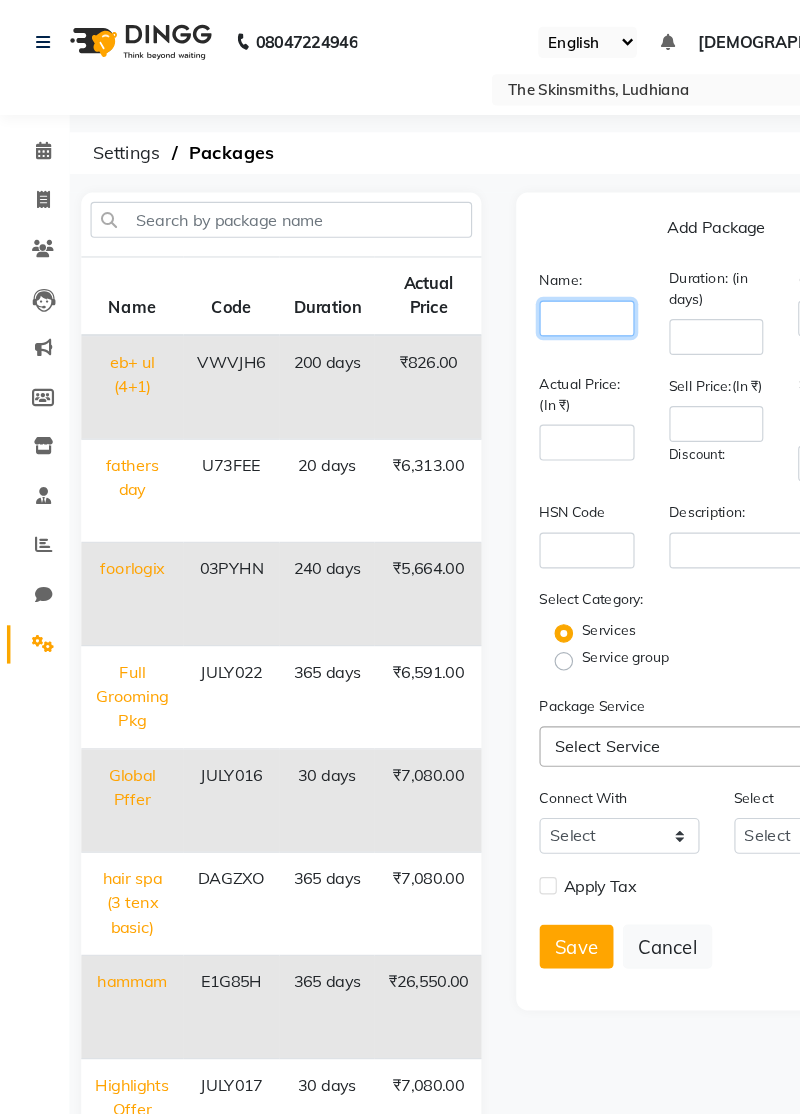 click 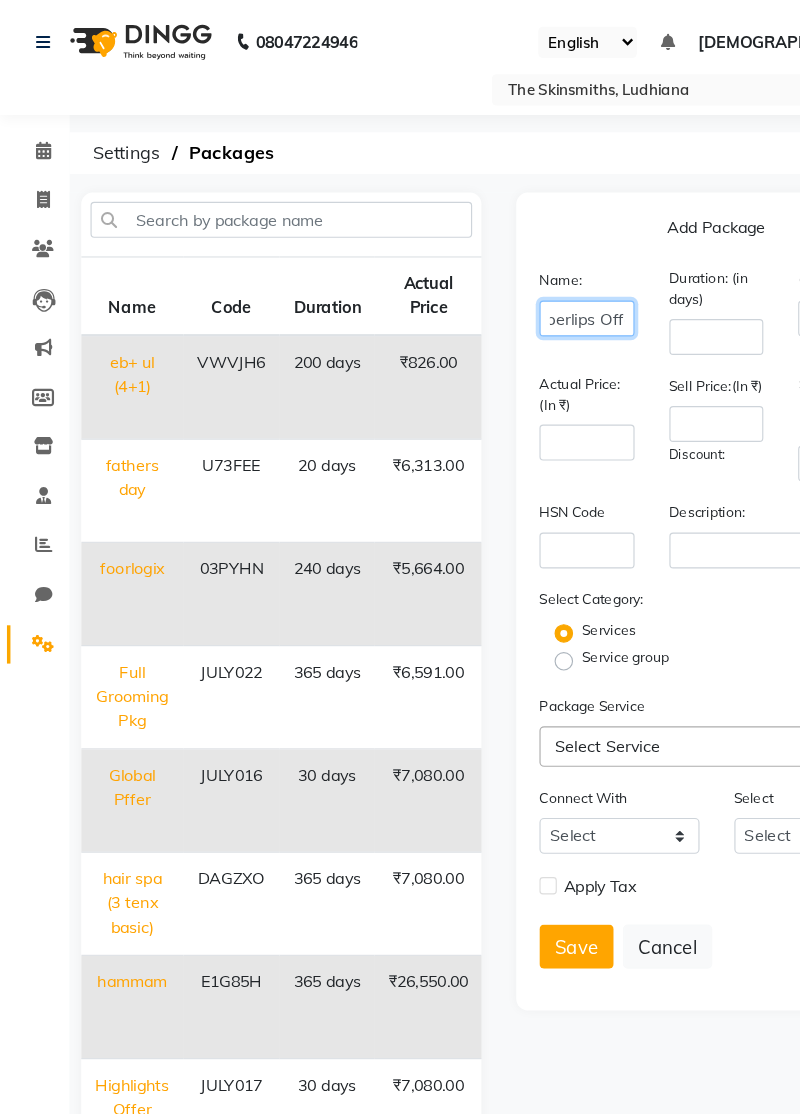 scroll, scrollTop: 0, scrollLeft: 66, axis: horizontal 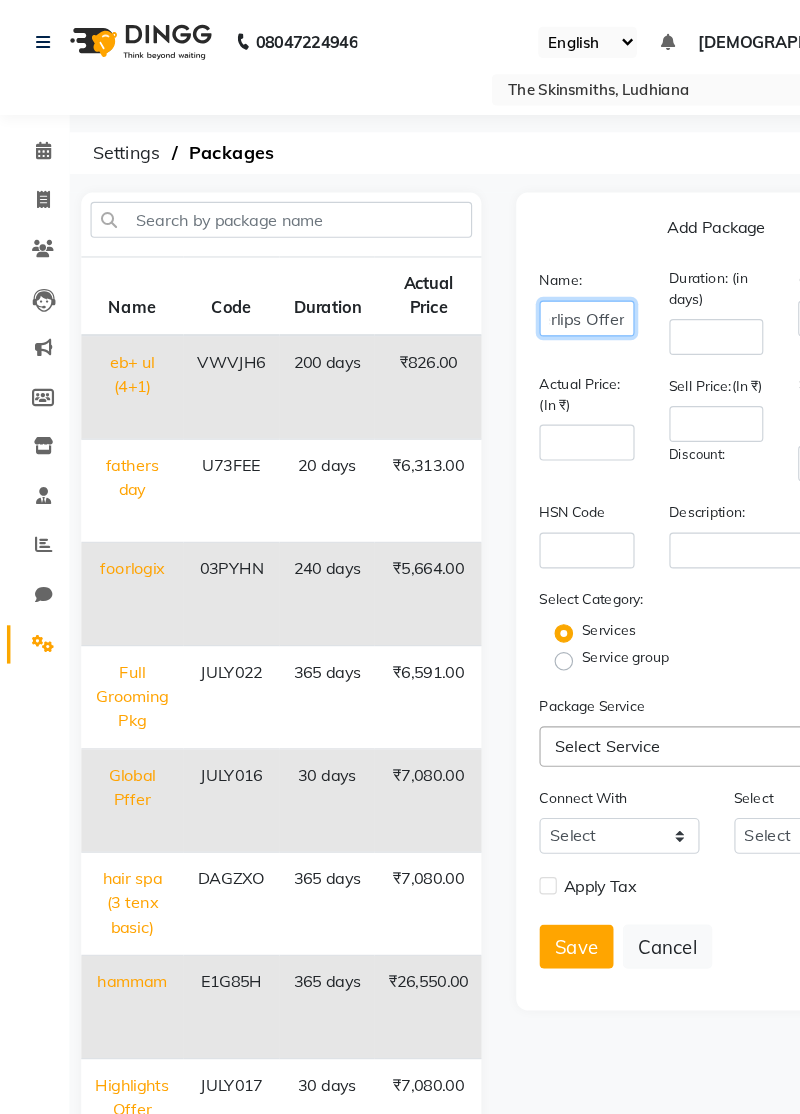 type on "Chin/Upperlips Offer" 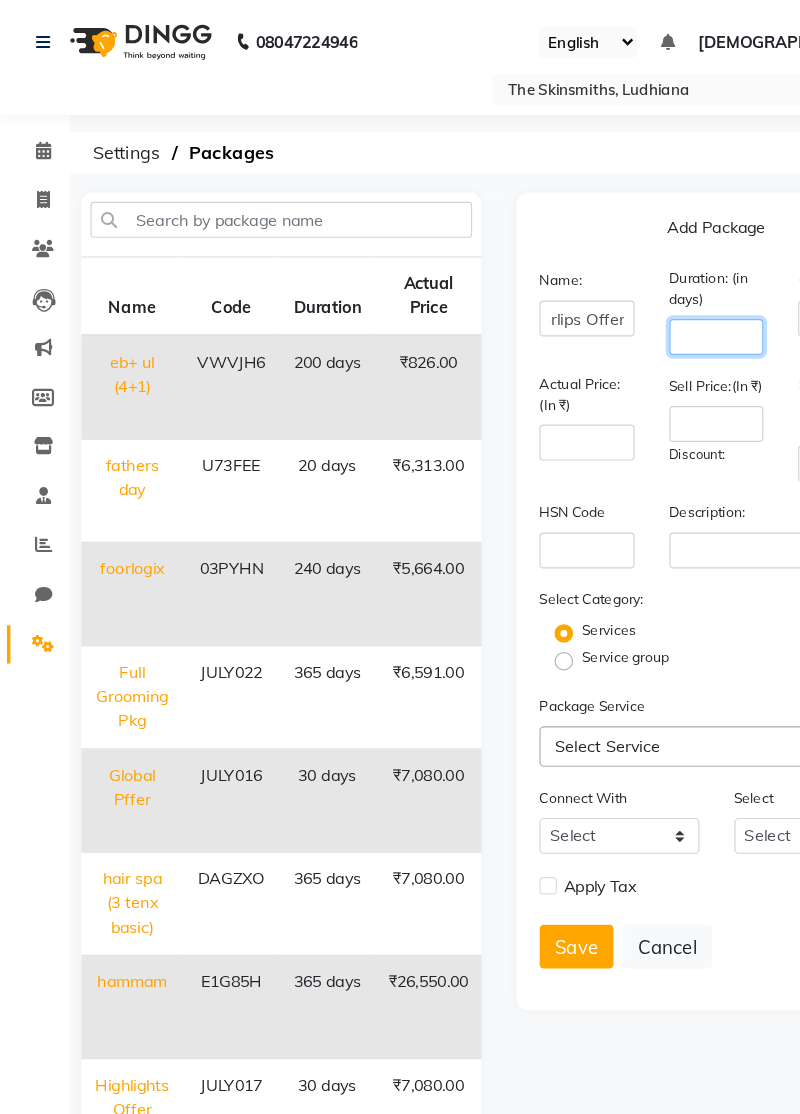 click 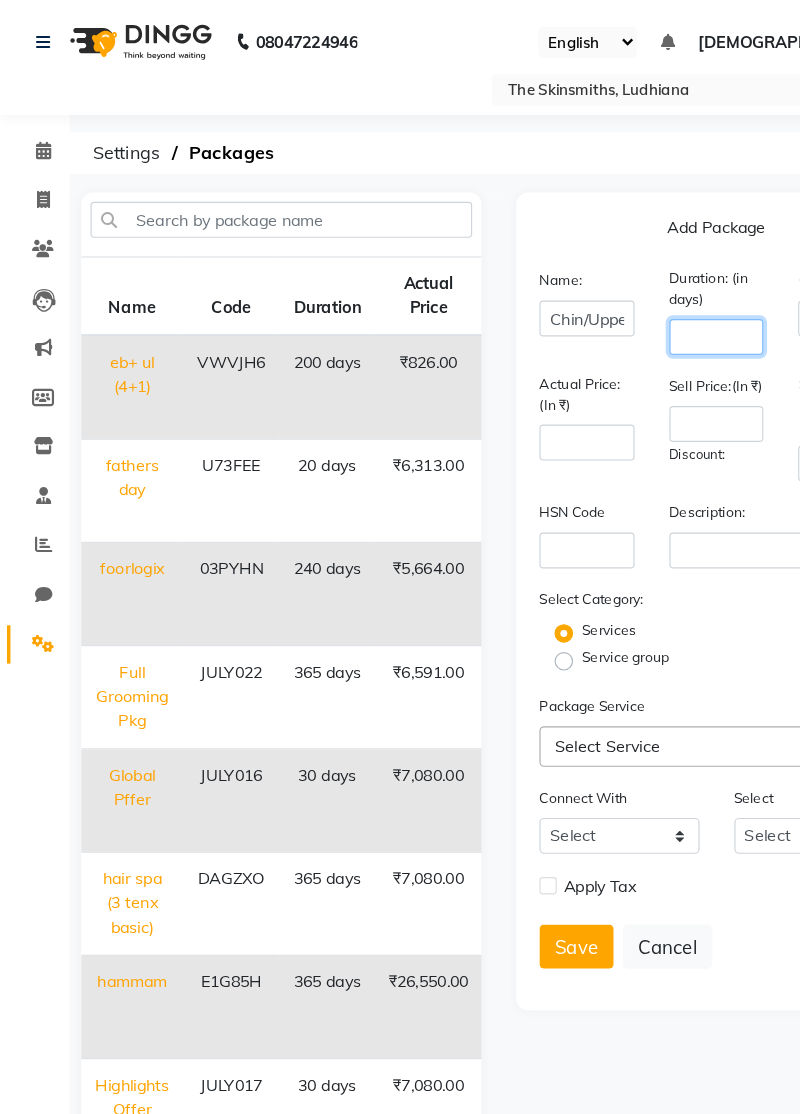 type on "3" 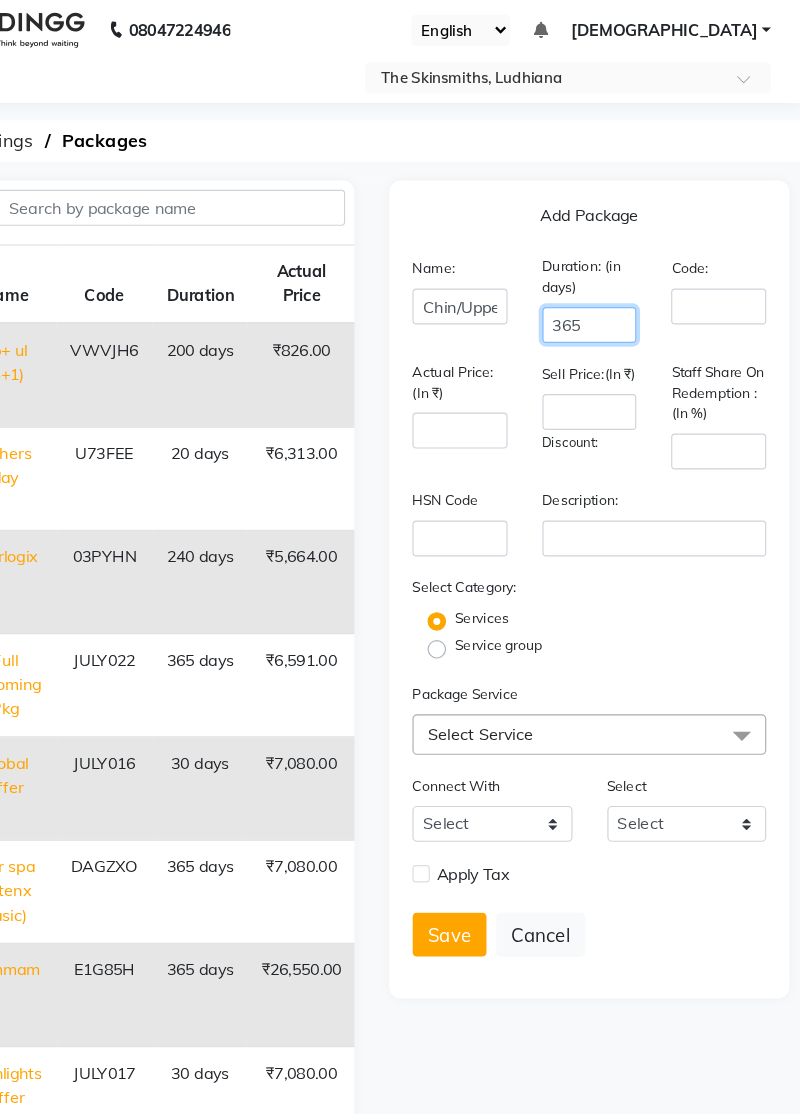 scroll, scrollTop: 0, scrollLeft: 0, axis: both 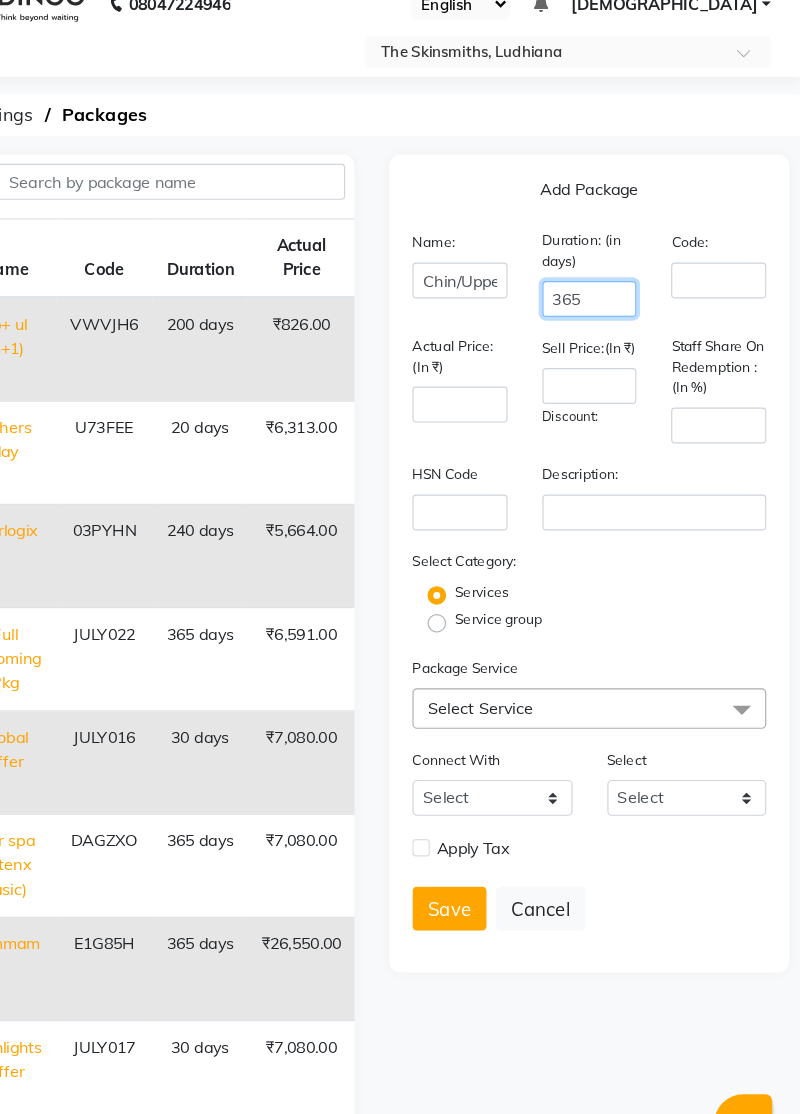type on "365" 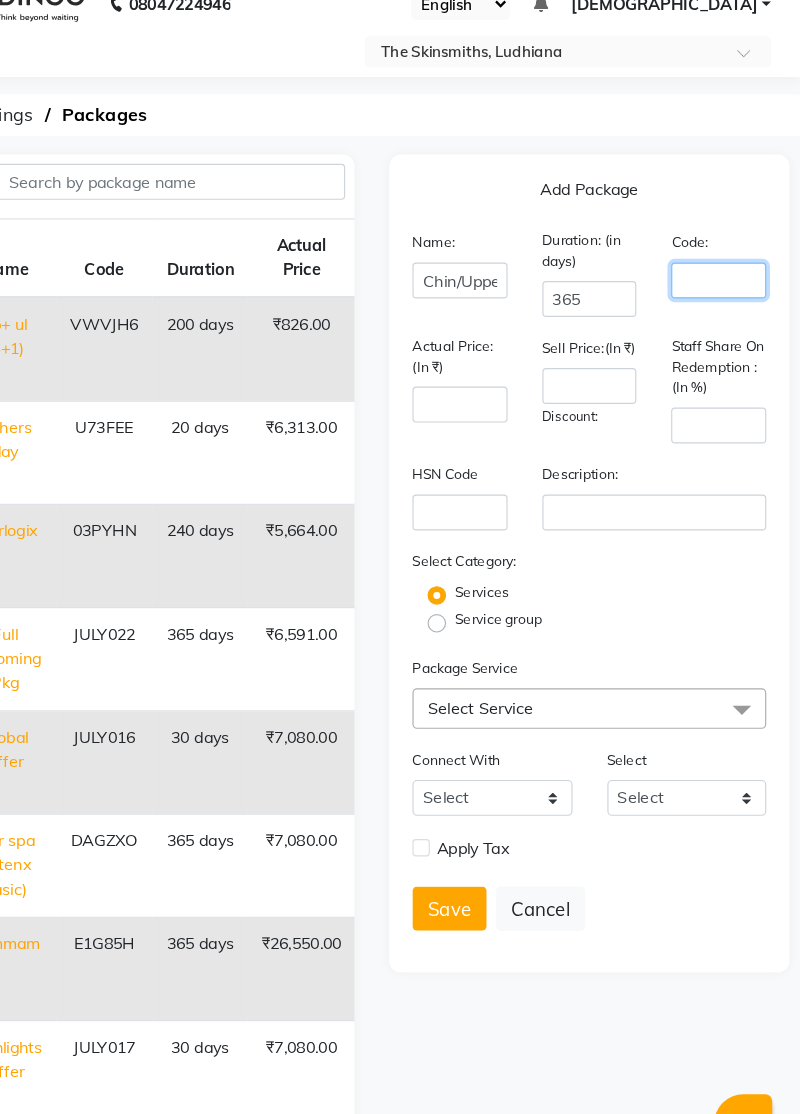 click 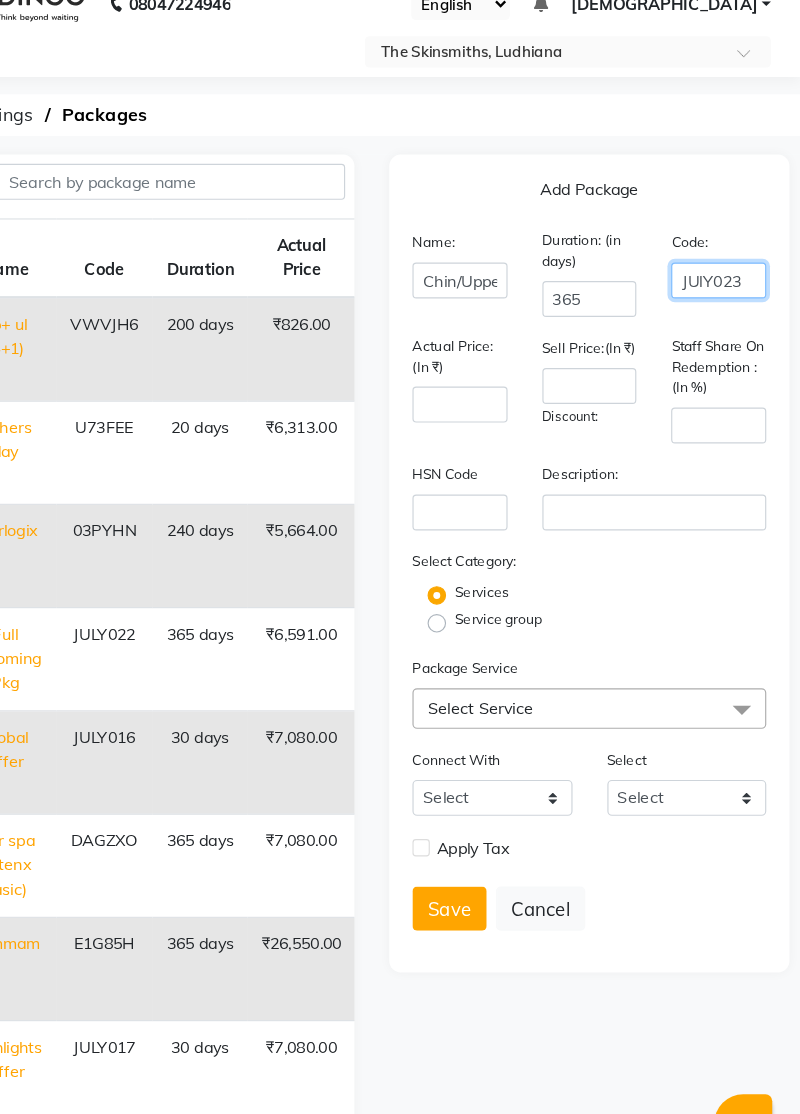 click on "JUlY023" 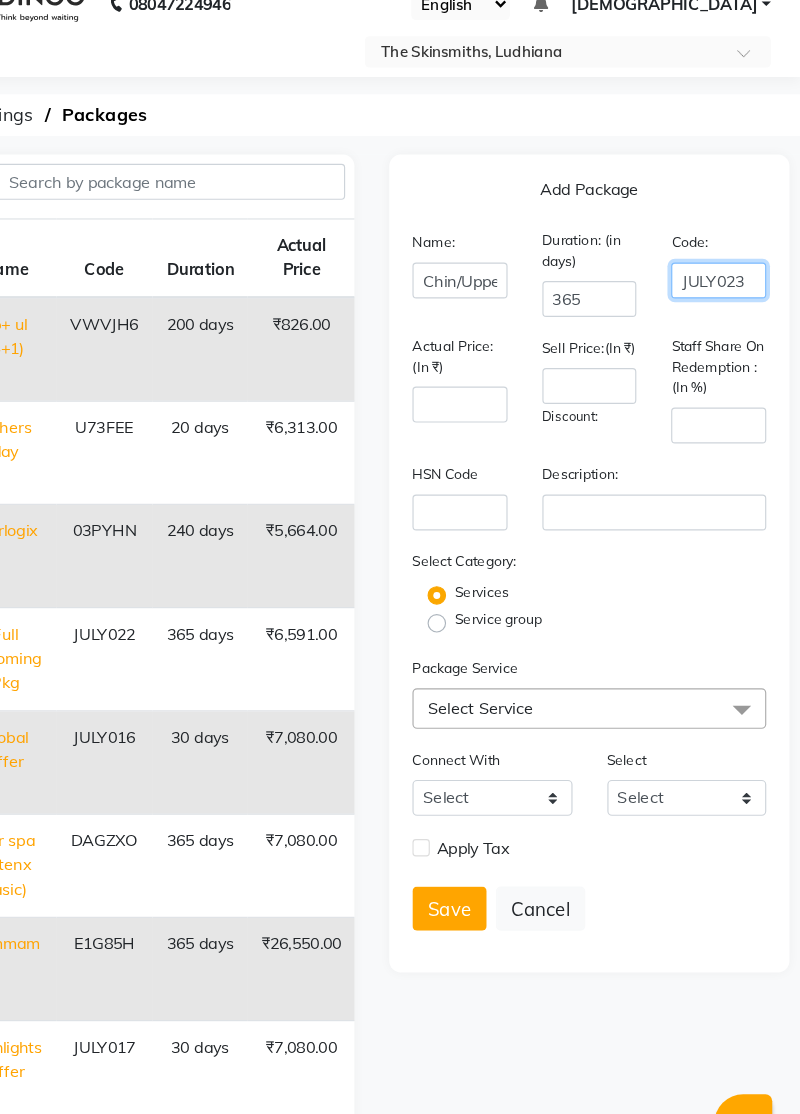 type on "JULY023" 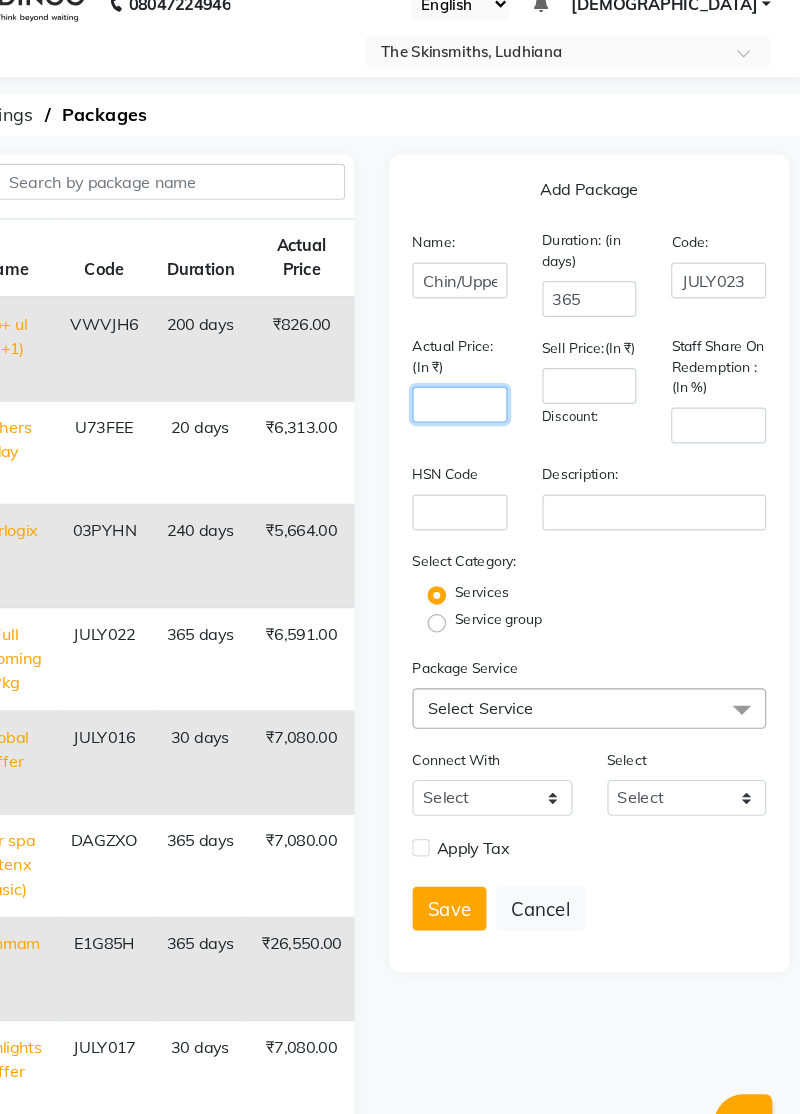 click 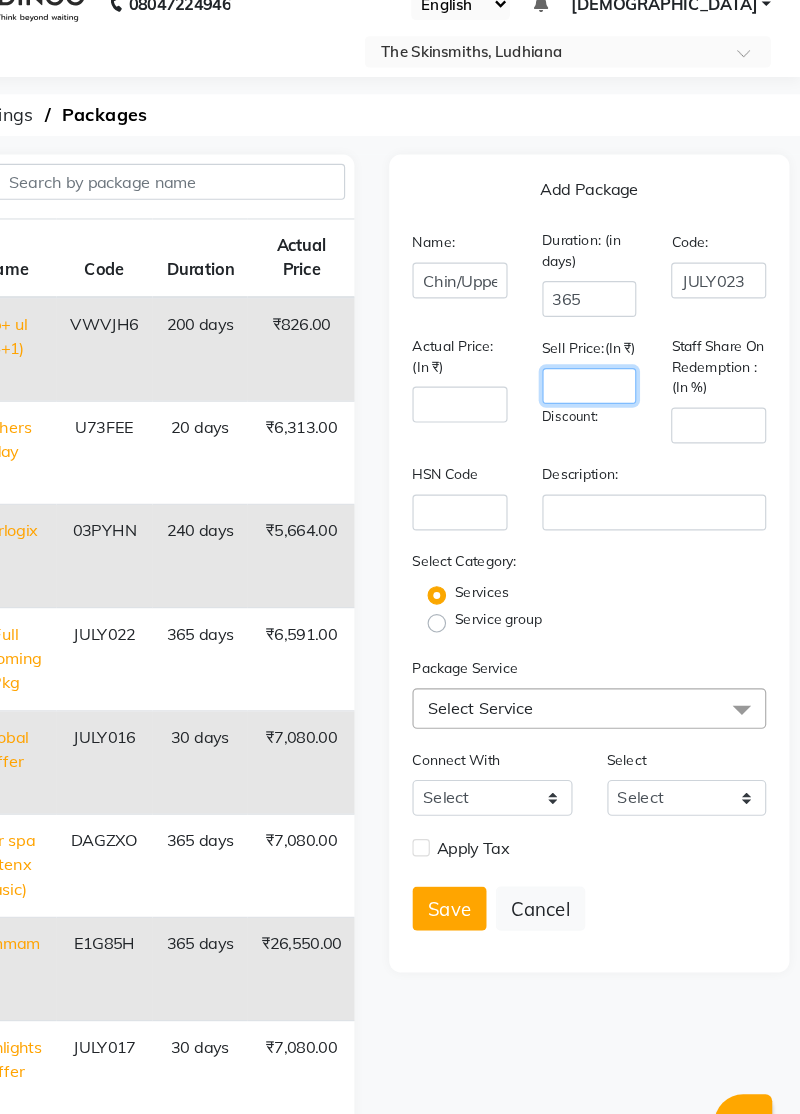 click 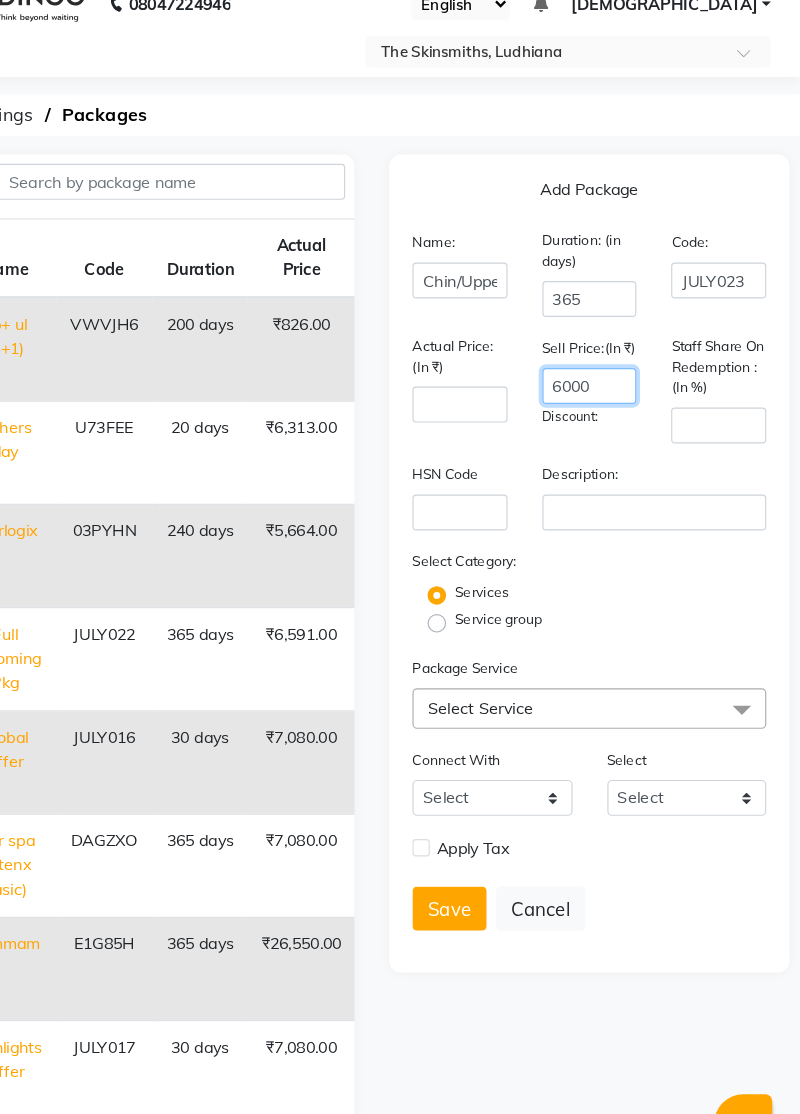 type on "6000" 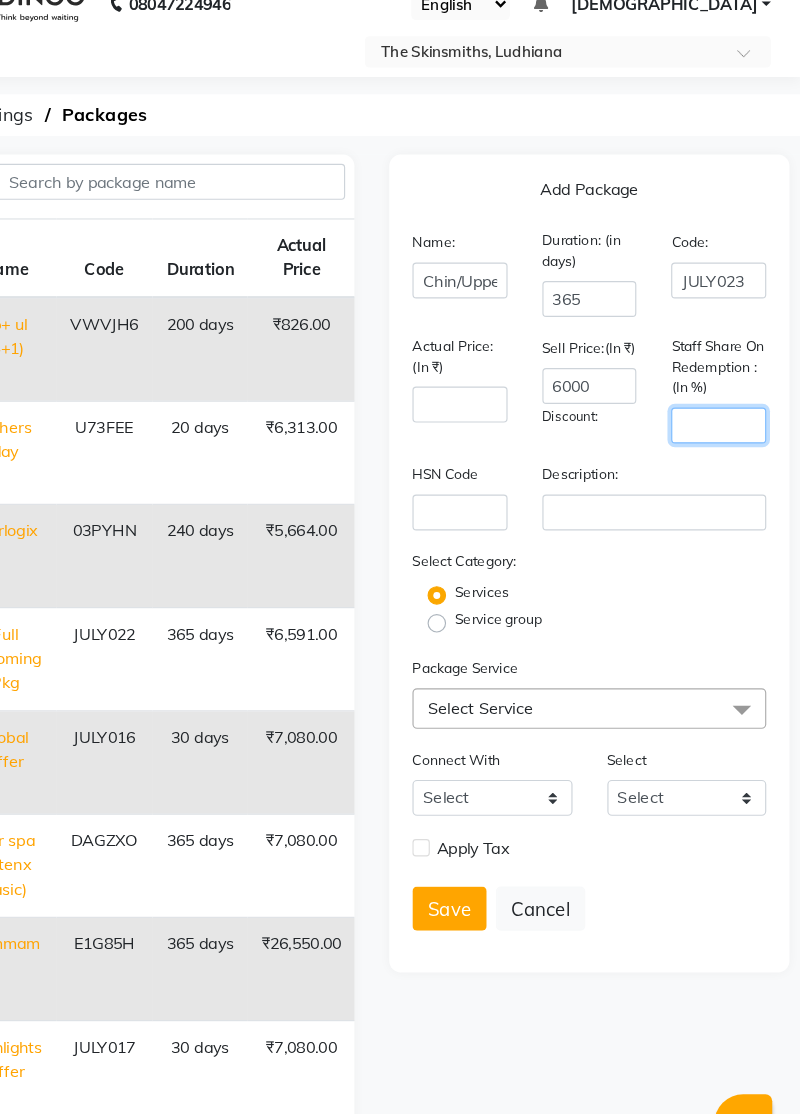 click 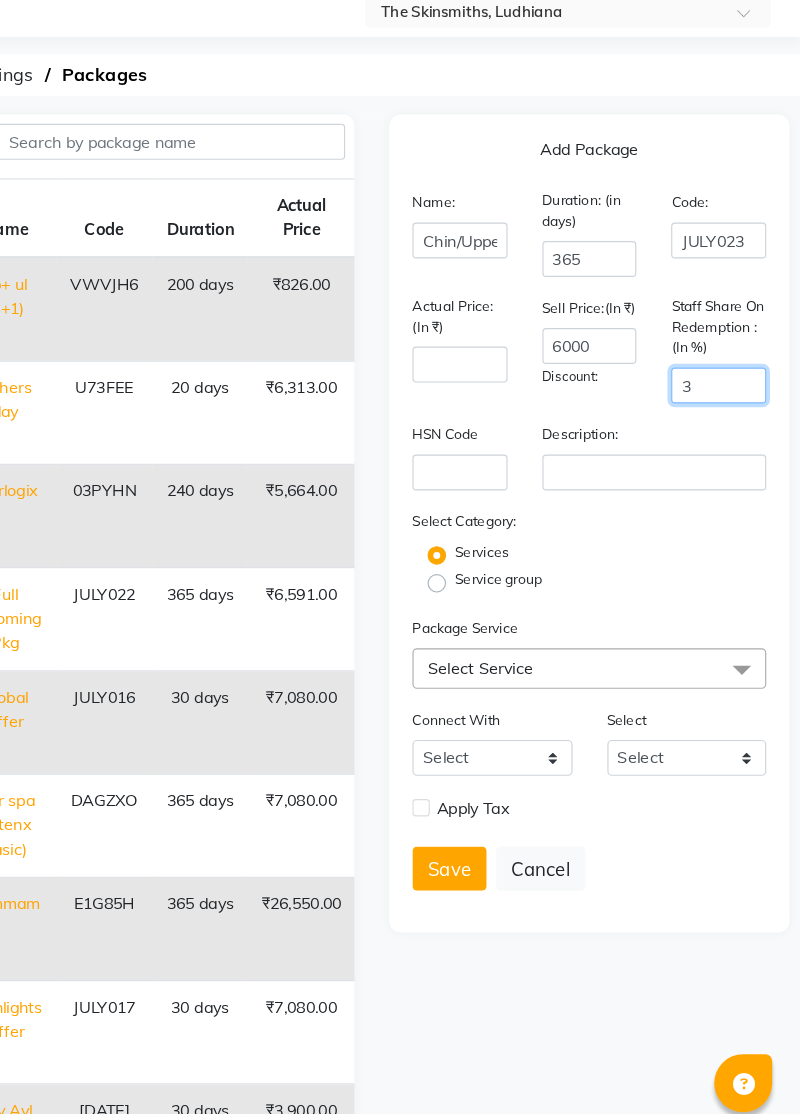 type on "3" 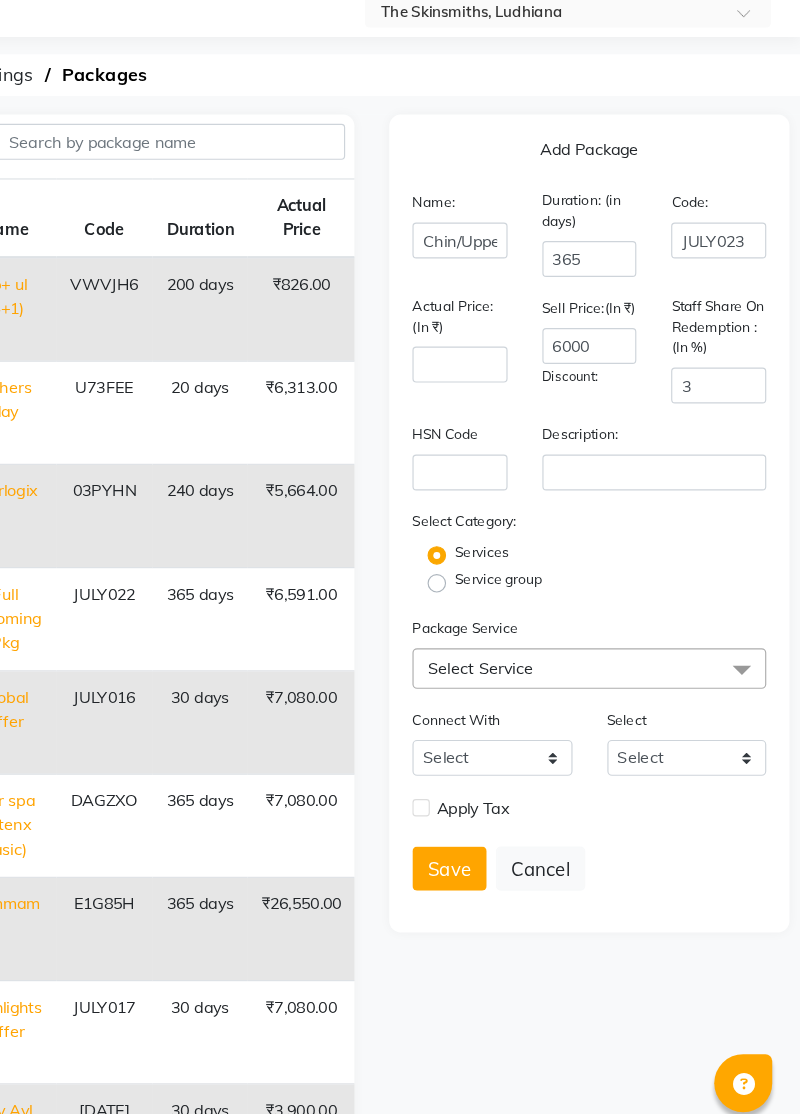 click on "Select Service" 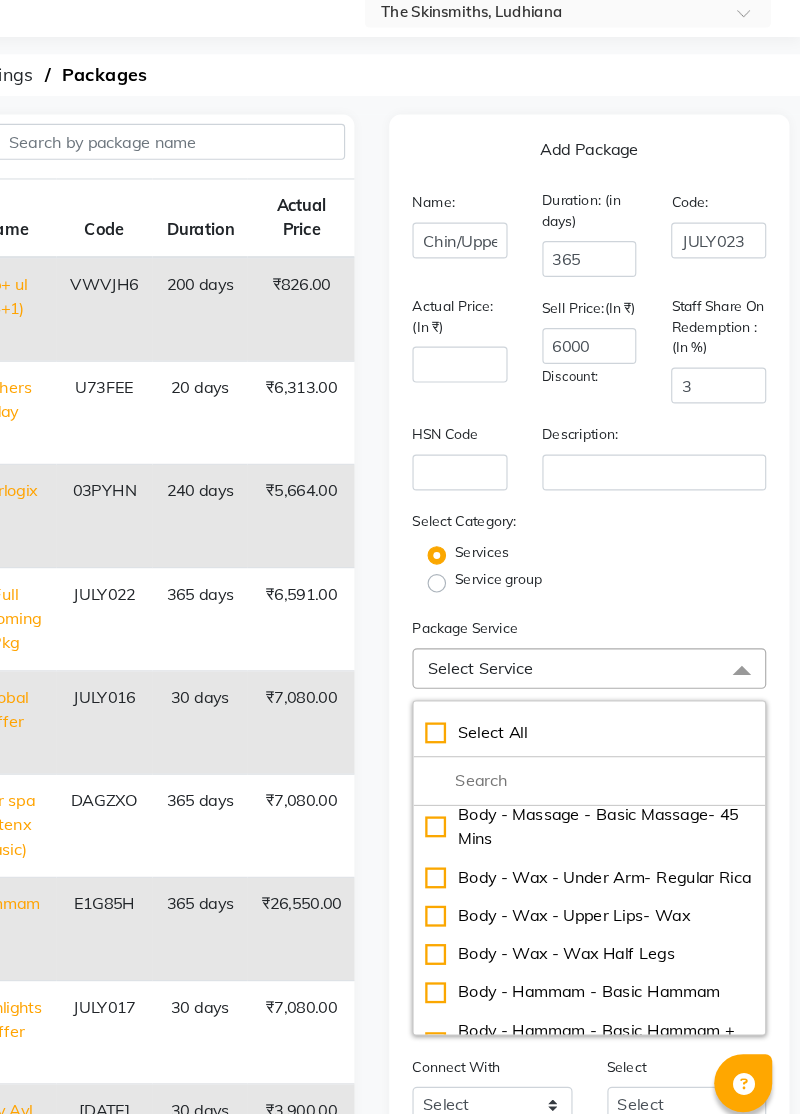 click 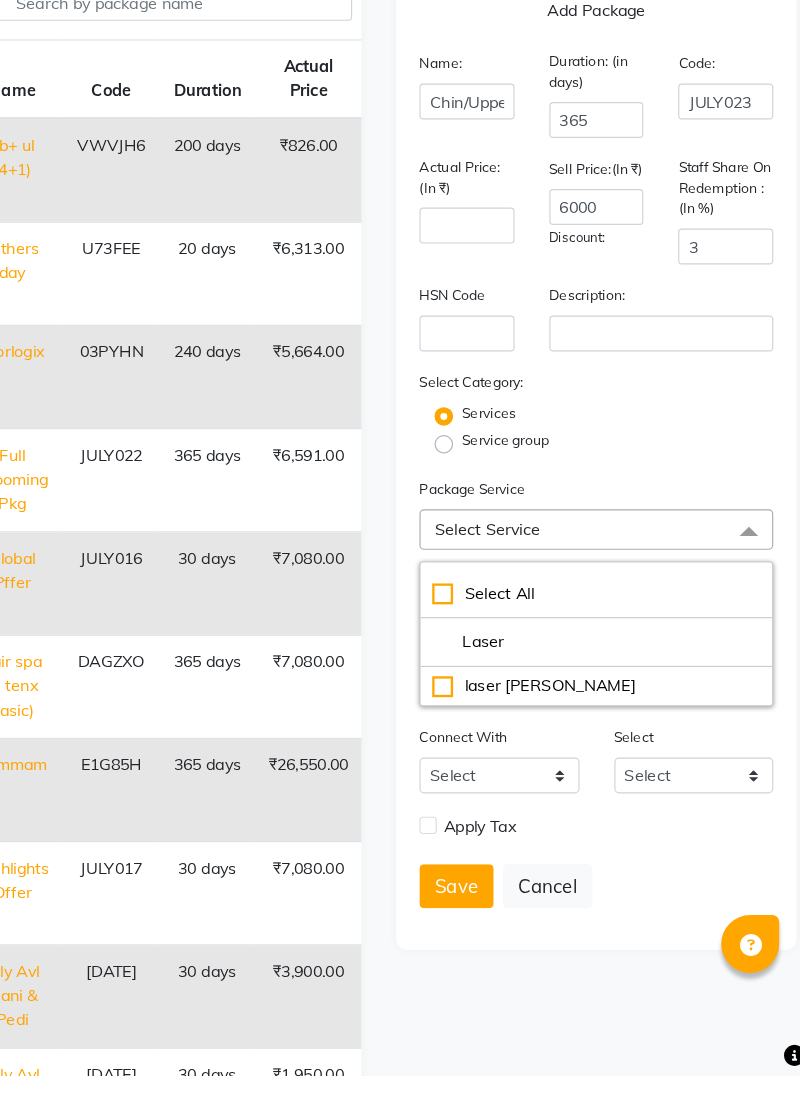 scroll, scrollTop: 0, scrollLeft: 0, axis: both 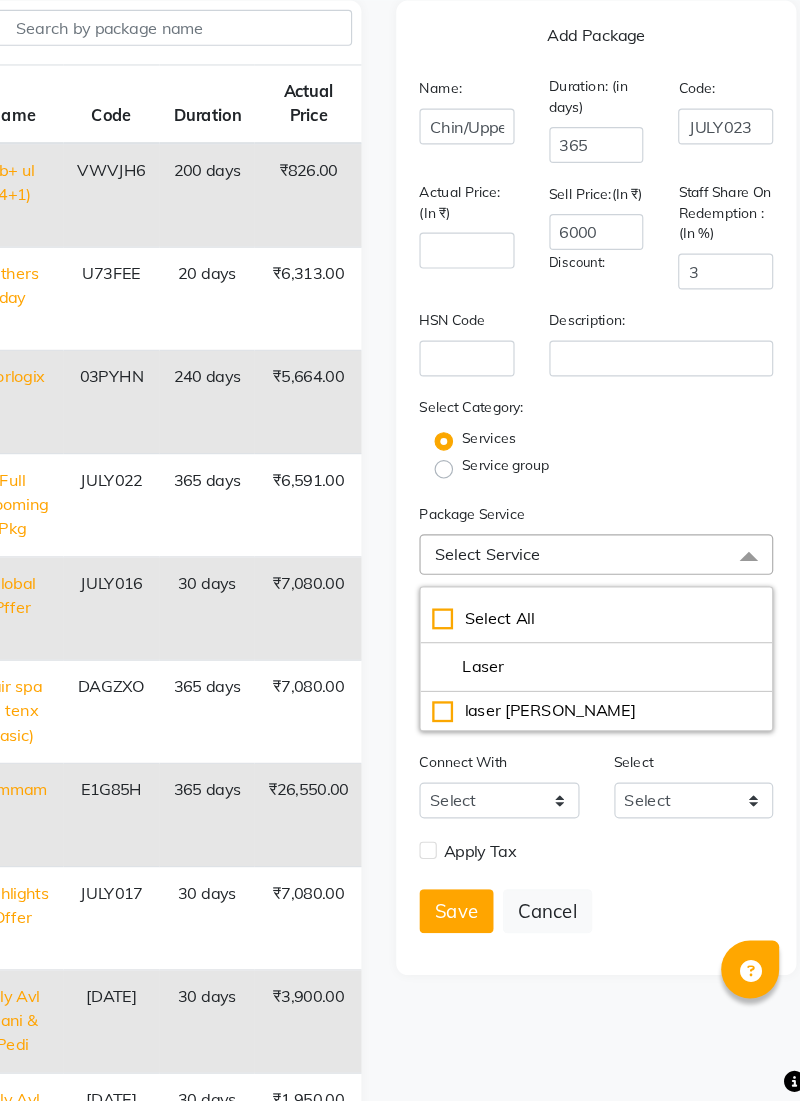 click on "Laser" 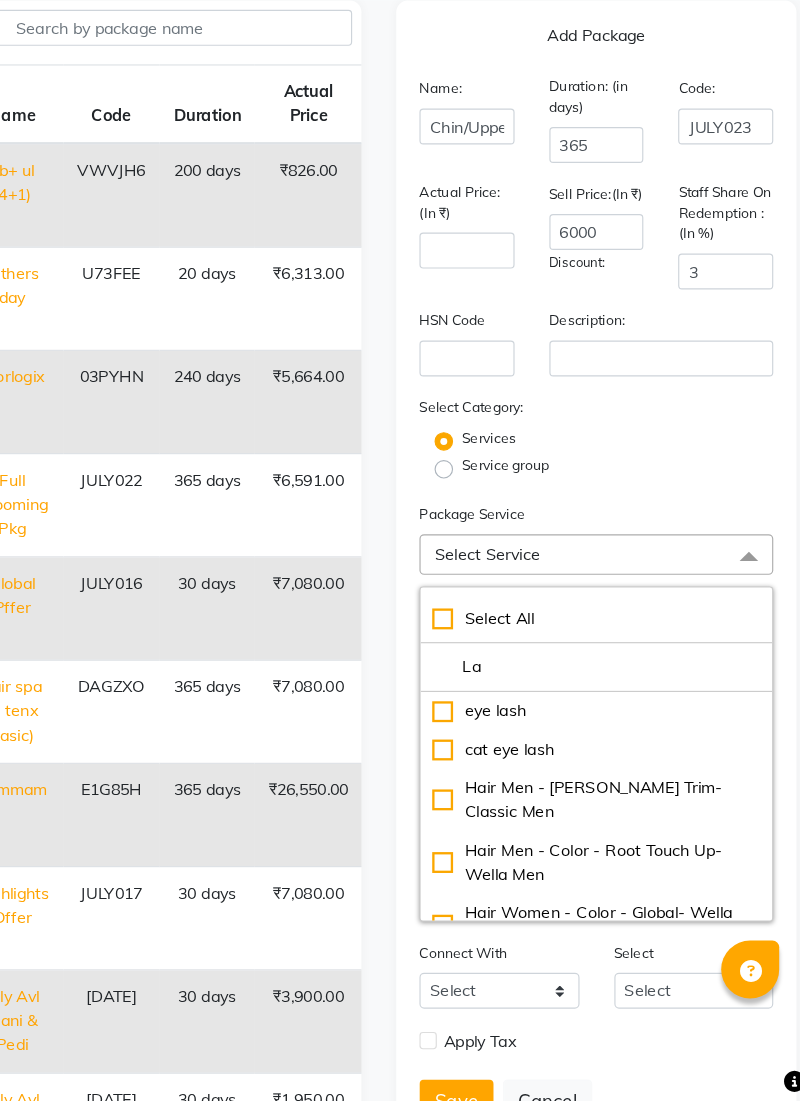 type on "L" 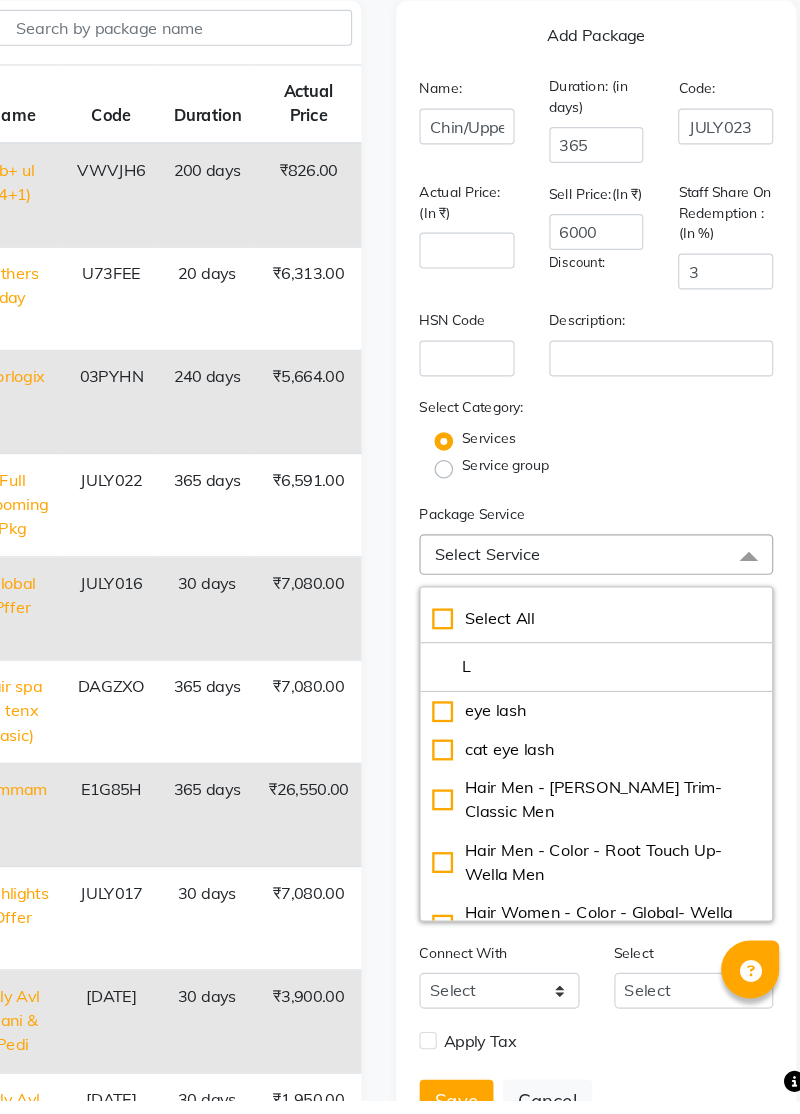 type 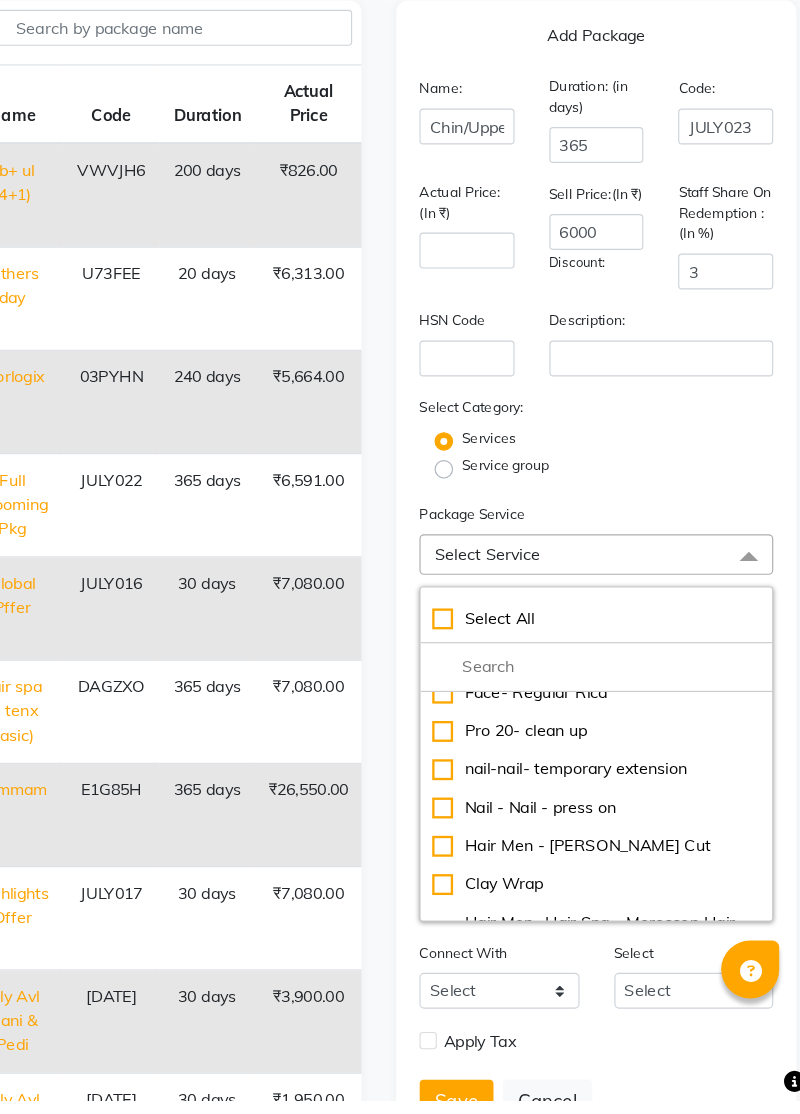 scroll, scrollTop: 20212, scrollLeft: 0, axis: vertical 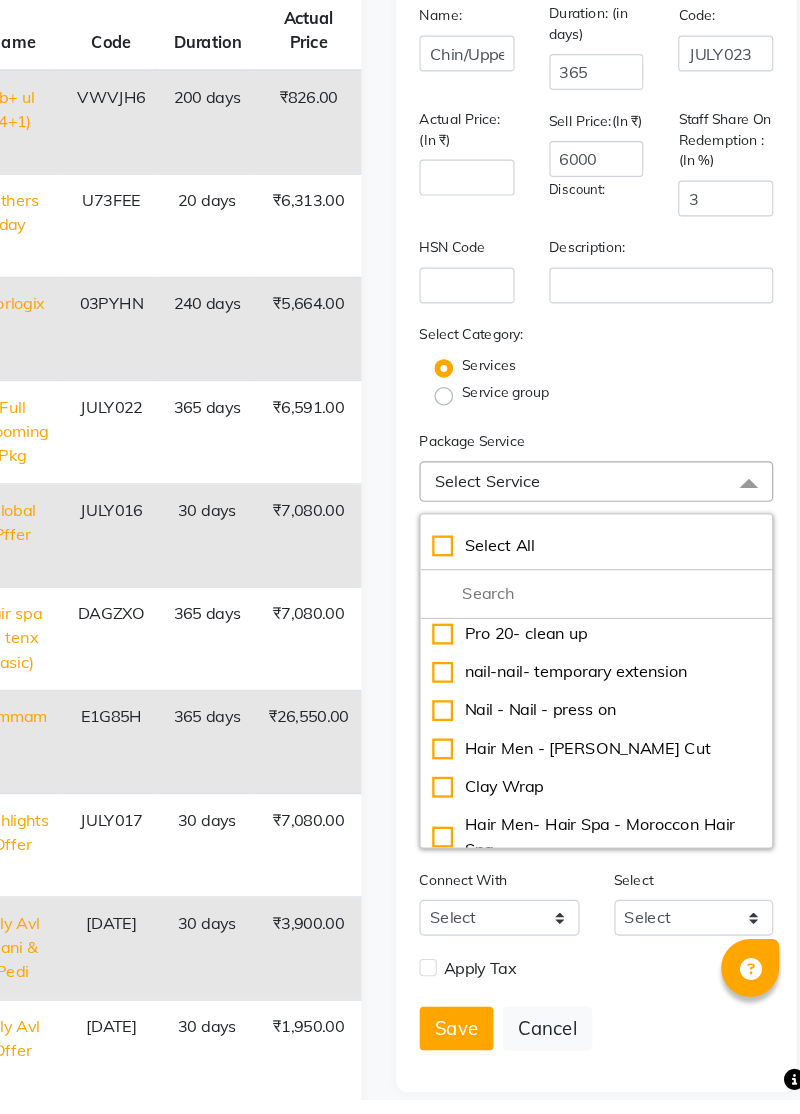 click on "Hair Men- Hair Spa - Moroccon Hair Spa" 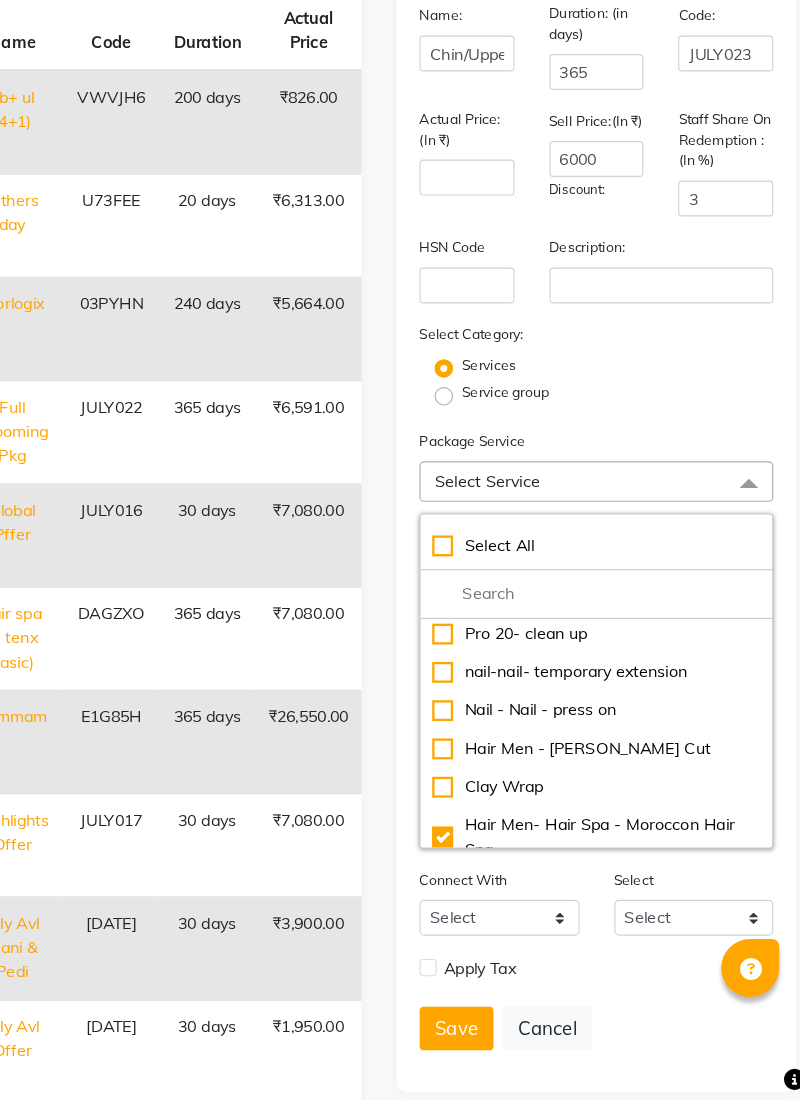 type on "3000" 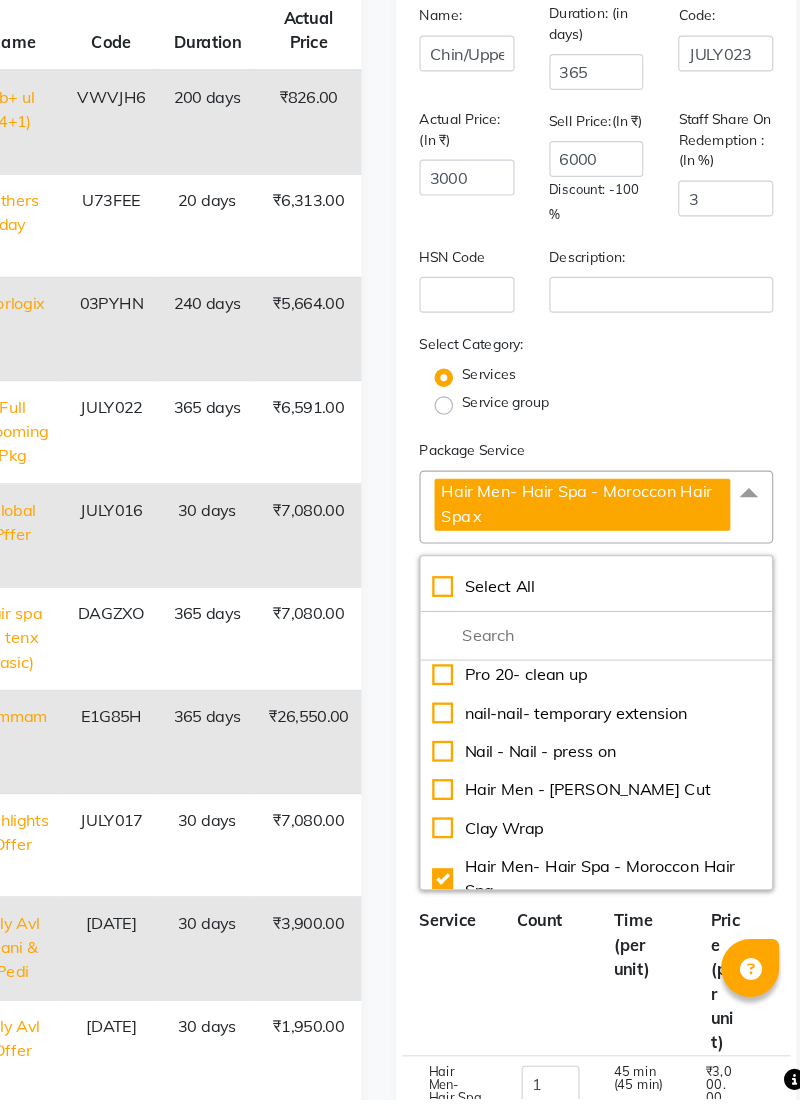 click on "Hair Men- Hair Spa - Moroccon Hair Spa" 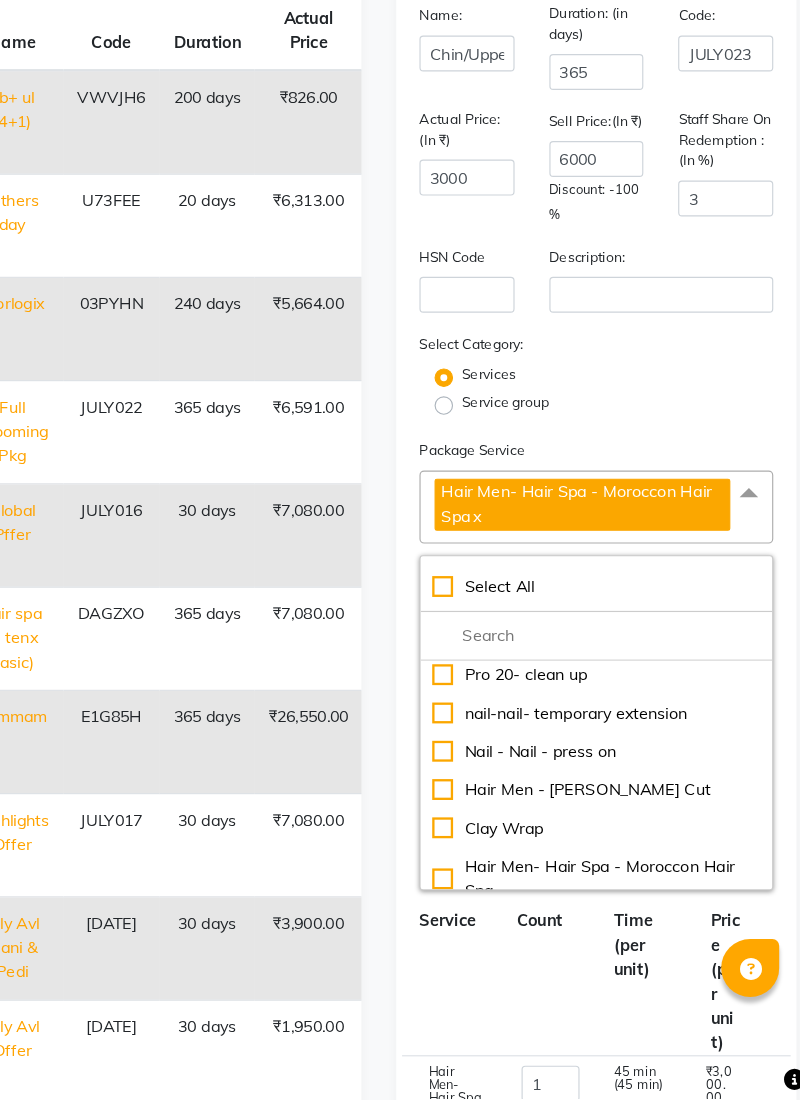 checkbox on "false" 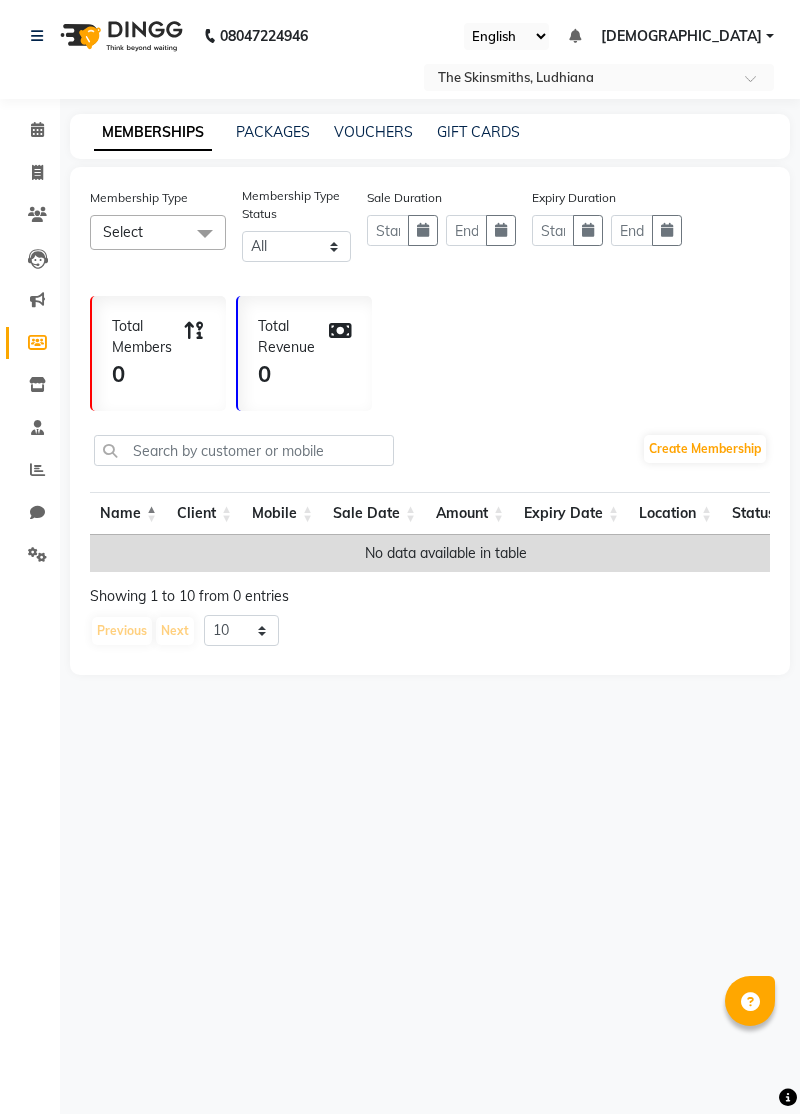 select 